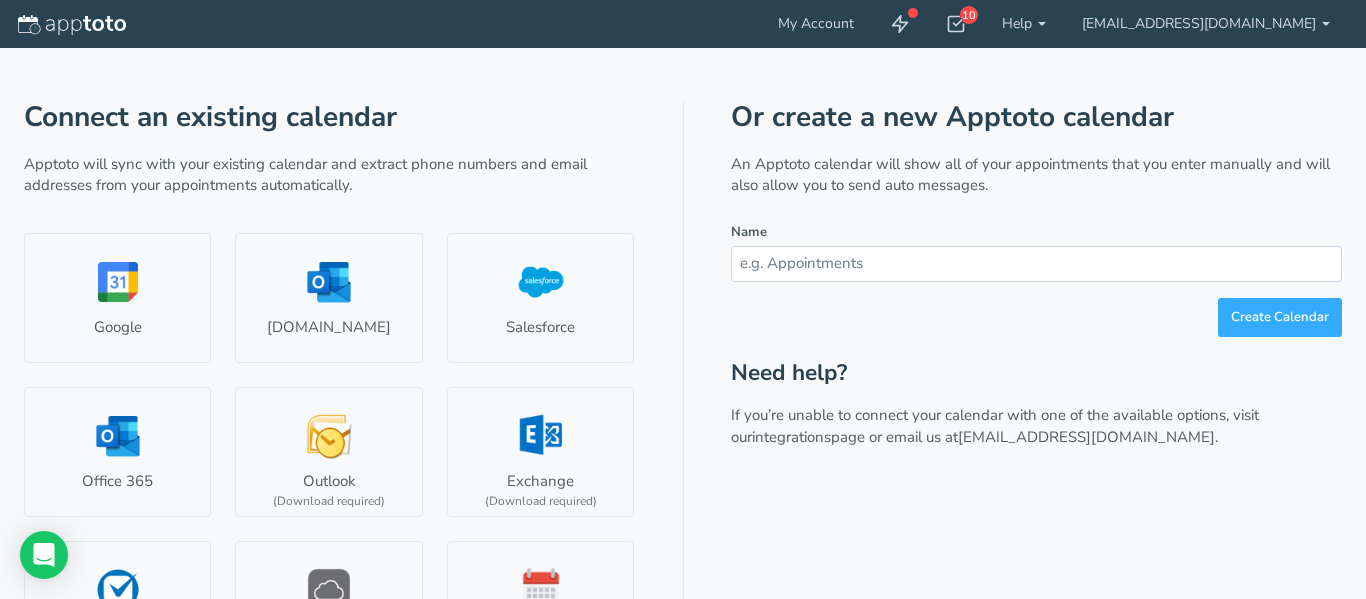 scroll, scrollTop: 0, scrollLeft: 0, axis: both 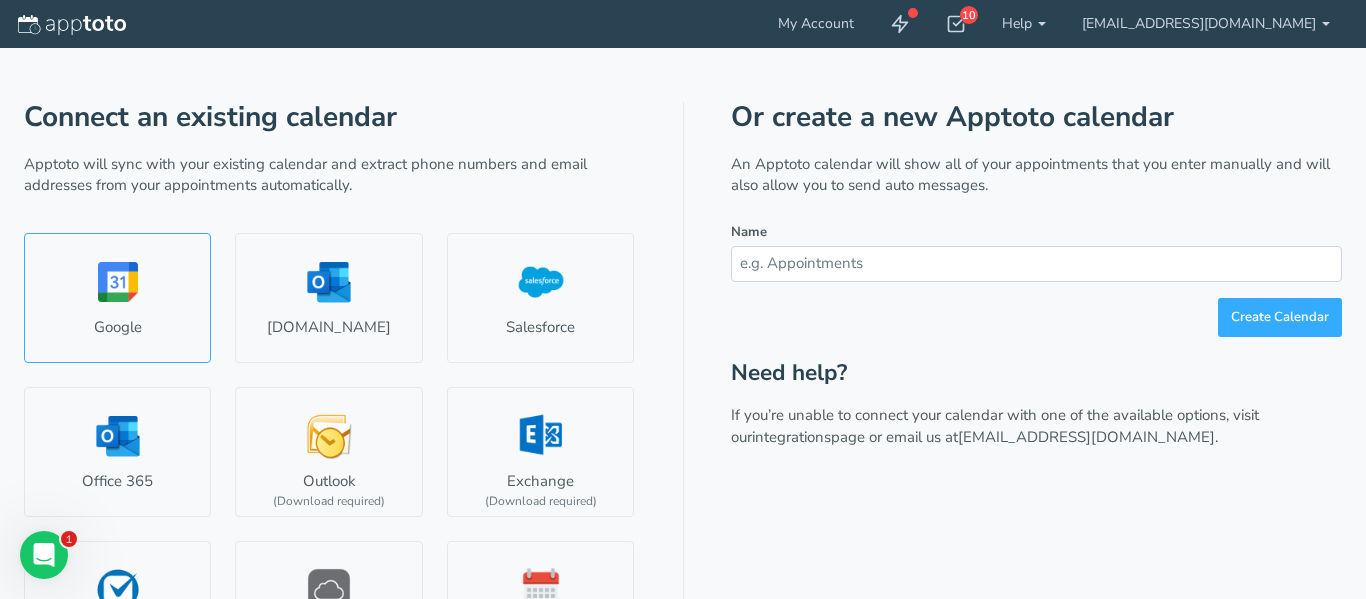 click on "Google" at bounding box center (117, 298) 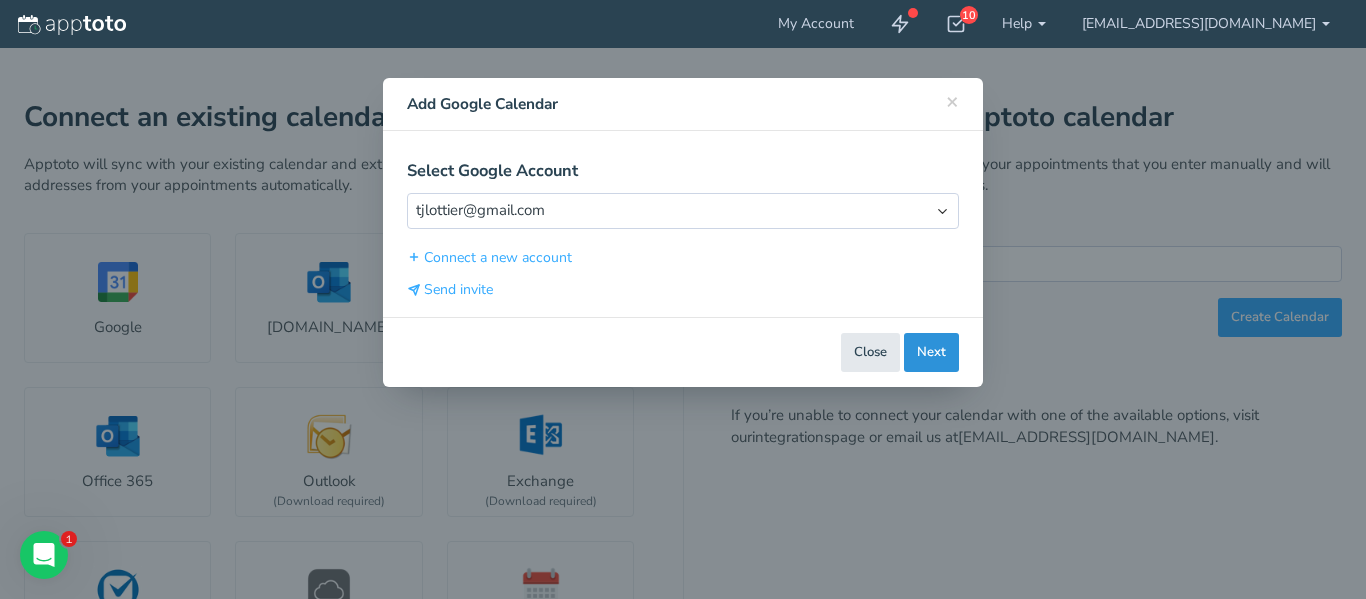 click on "Next" at bounding box center [931, 352] 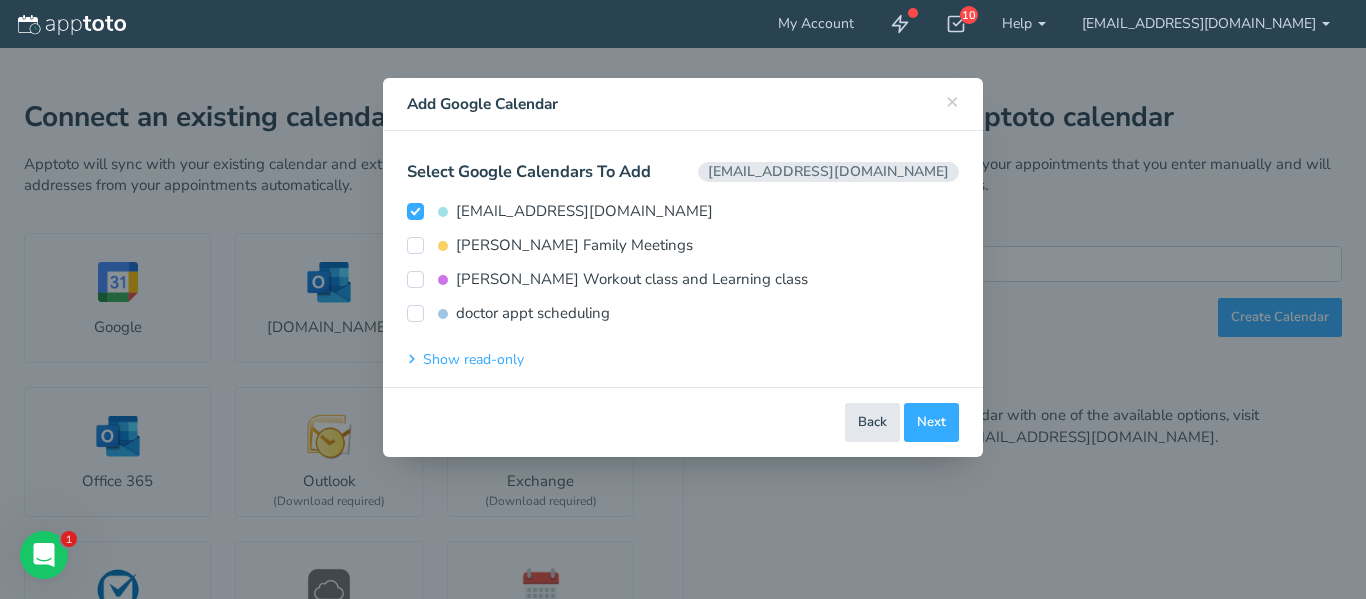 click on "× Close
Add Google Calendar
Select Google Account
Select Account tjlottier@gmail.com
Connect a new account
Send invite
Connect Google to Apptoto
You’ll be taken to a new page to connect your account and   then back to Apptoto to choose which calendars to sync.
Invite someone to connect their Google account to your Apptoto account.
Send them the following url:" at bounding box center [683, 299] 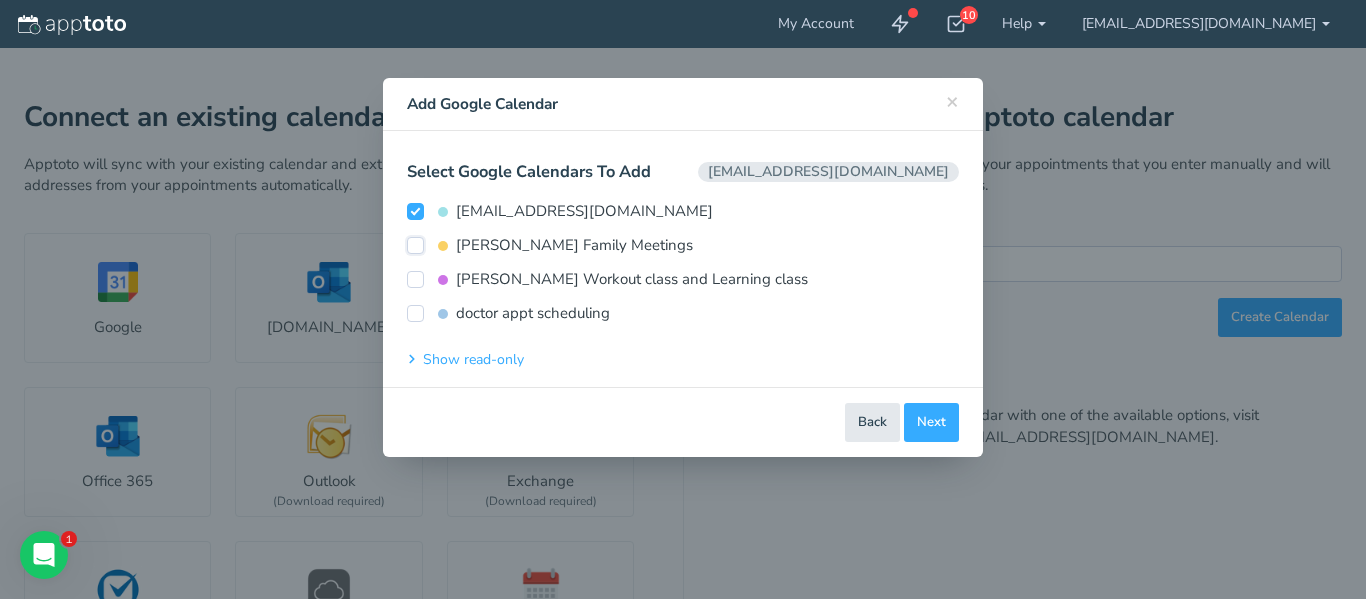 click on "Lottier Family Meetings" at bounding box center (415, 245) 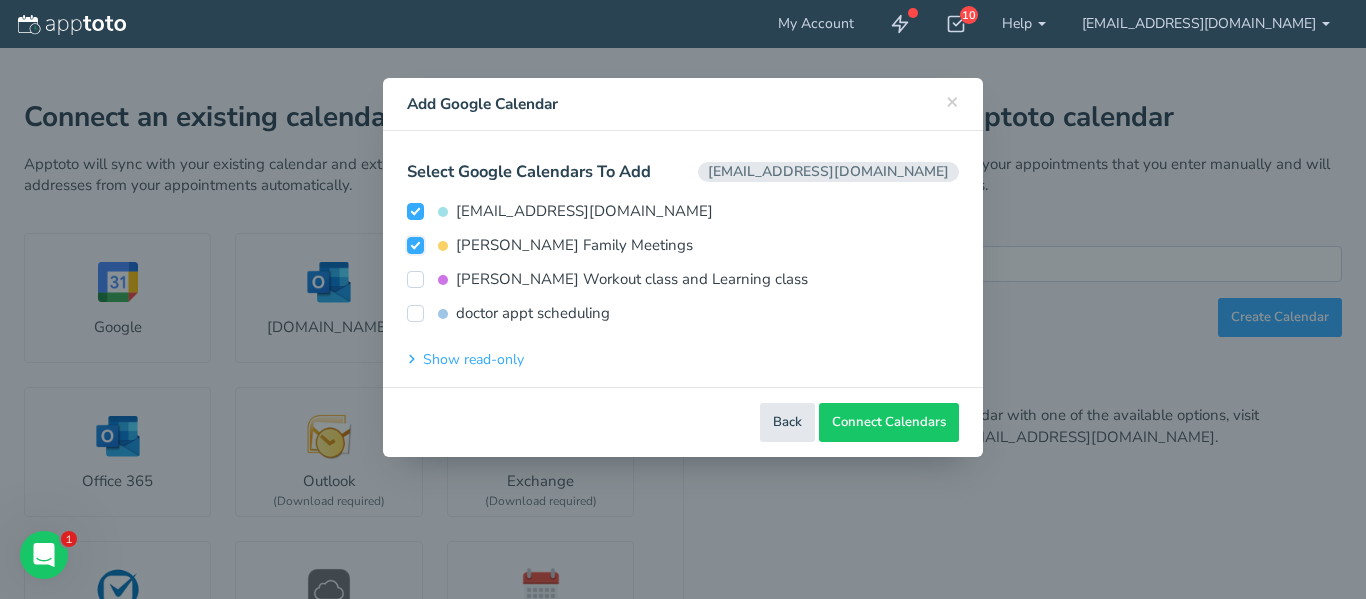 click on "Lottier Family Meetings" at bounding box center (415, 245) 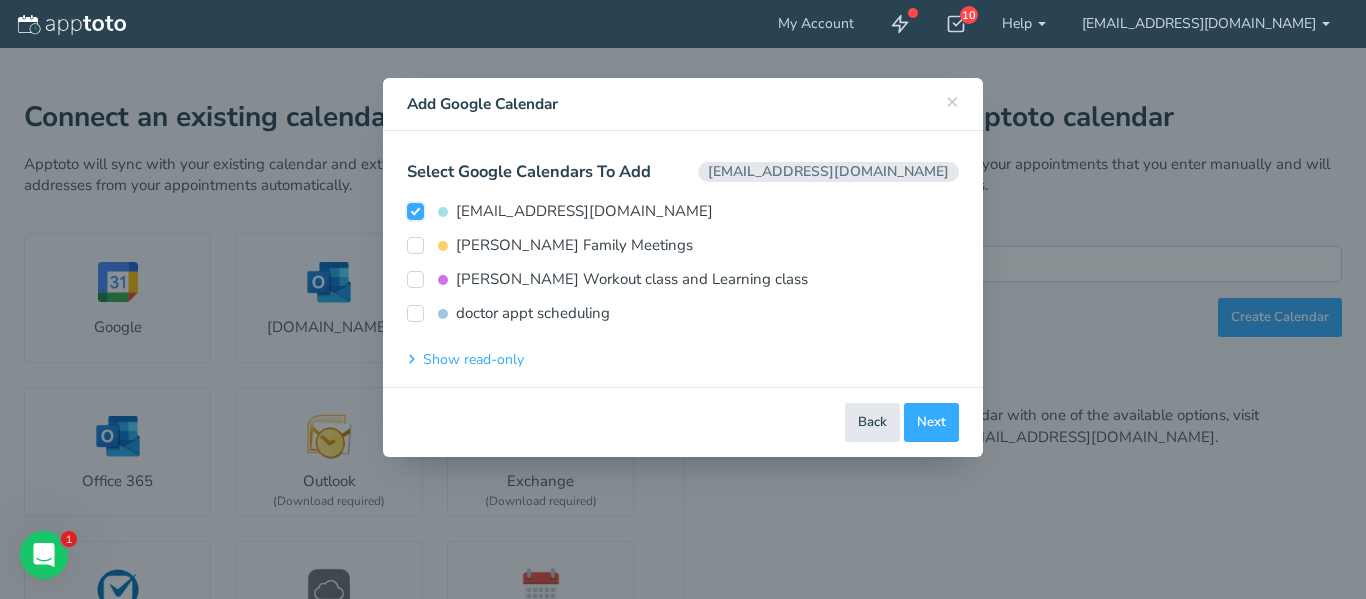click on "[EMAIL_ADDRESS][DOMAIN_NAME]" at bounding box center [415, 211] 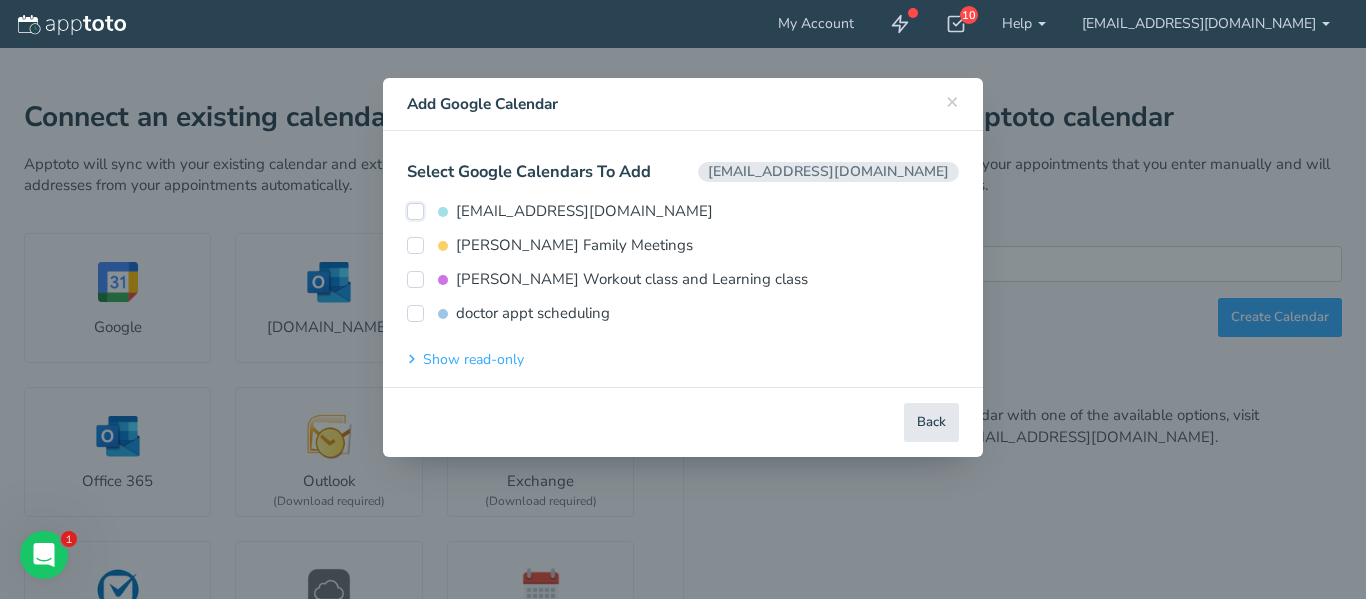 click on "[EMAIL_ADDRESS][DOMAIN_NAME]" at bounding box center [415, 211] 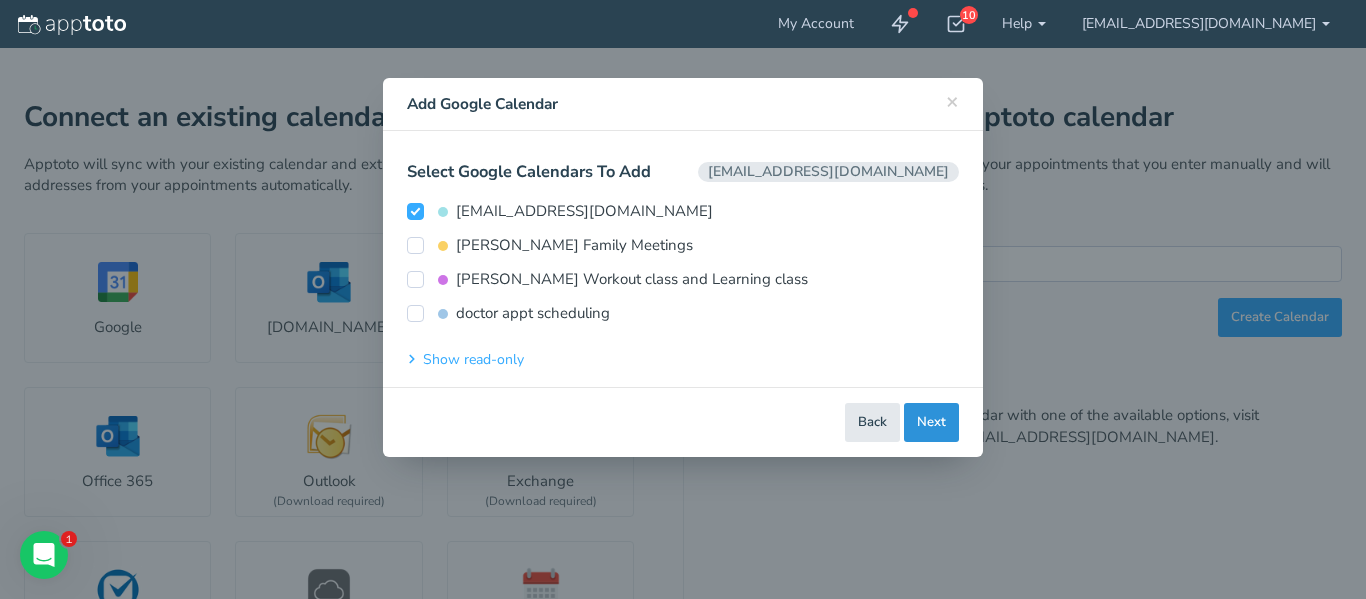 click on "Next" at bounding box center [931, 422] 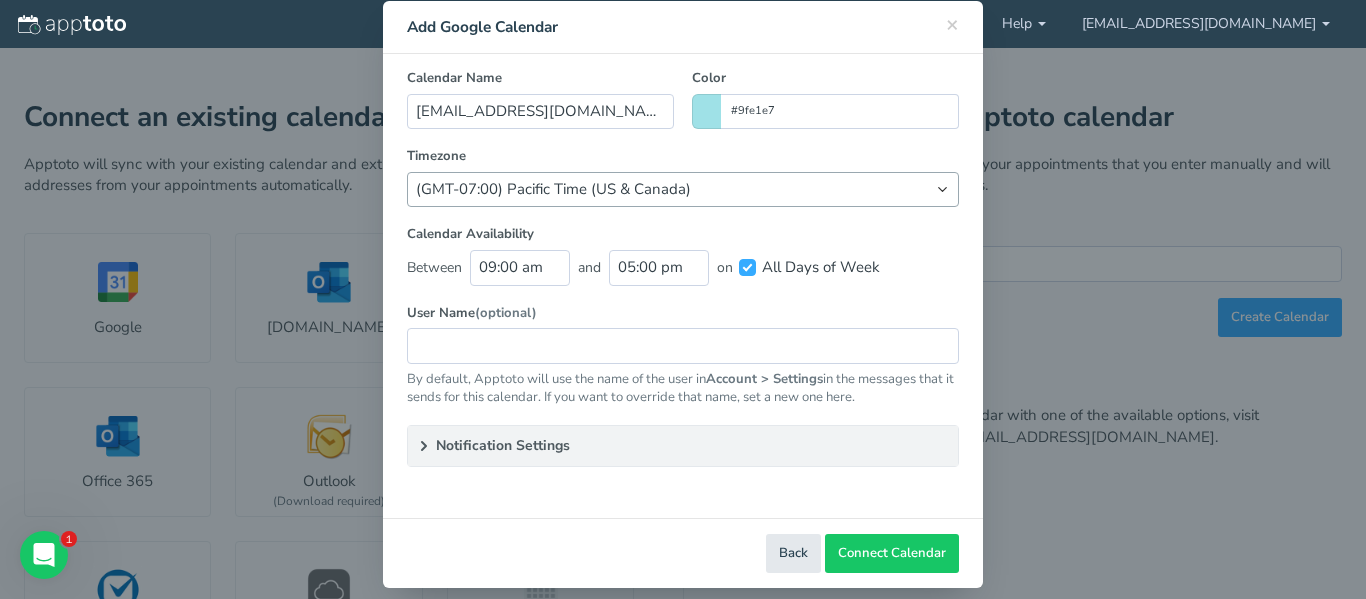 scroll, scrollTop: 76, scrollLeft: 0, axis: vertical 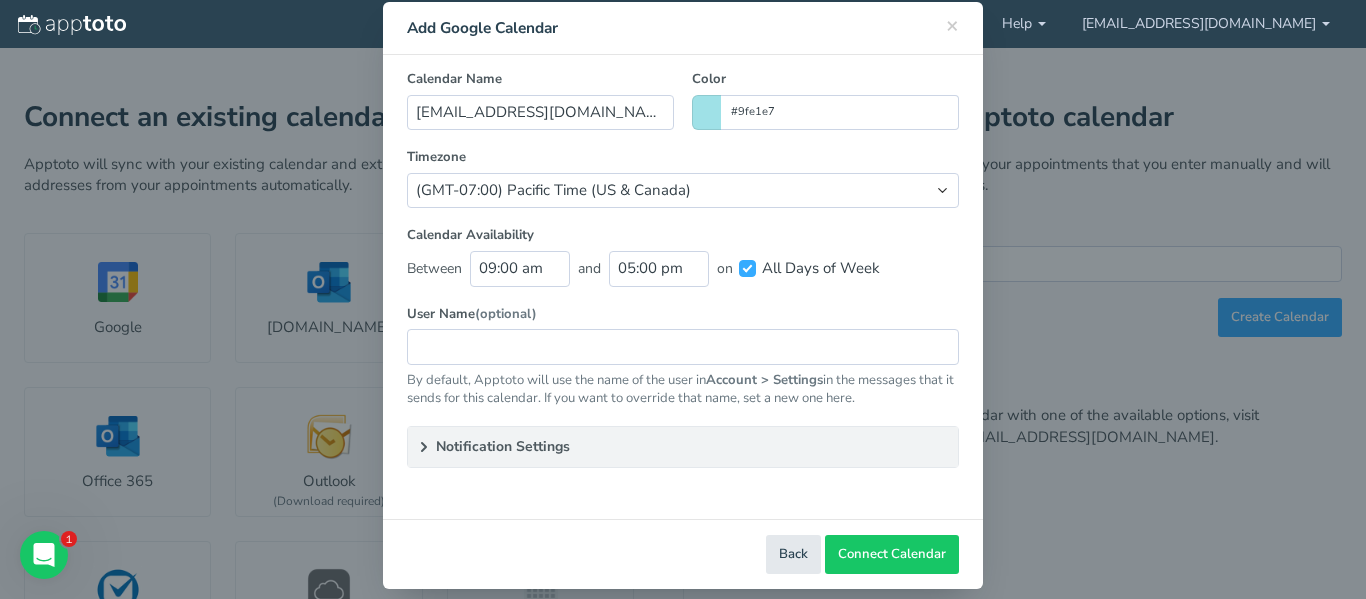 click on "Notification Settings" at bounding box center [683, 447] 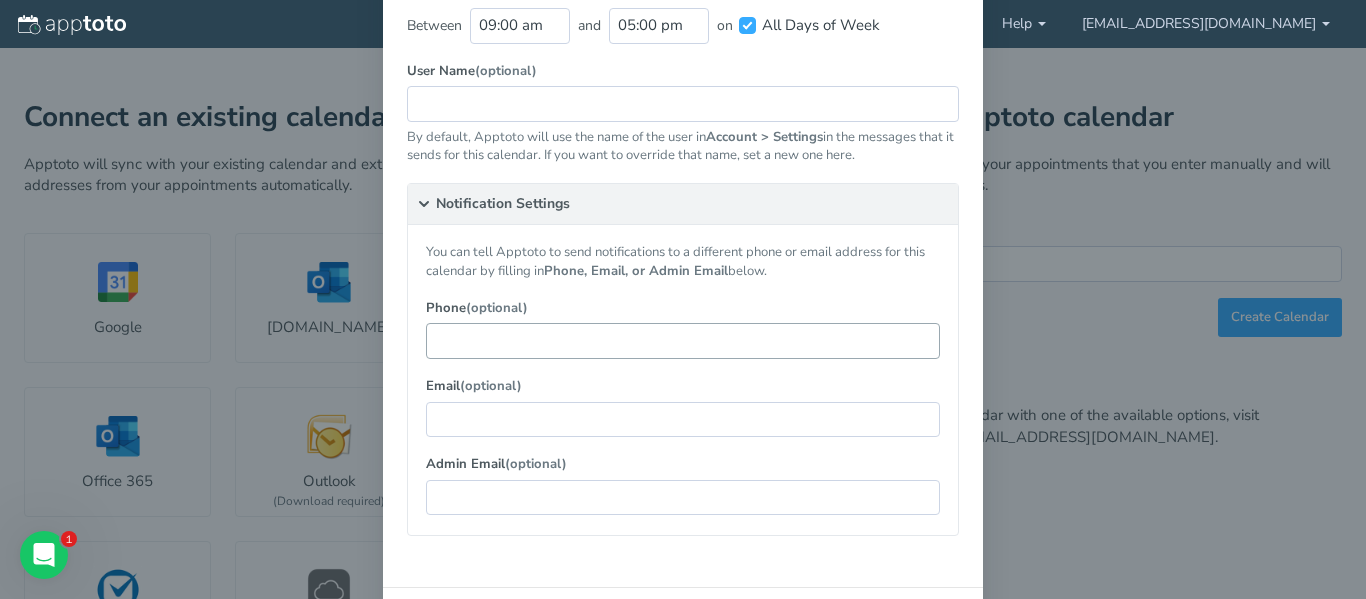 scroll, scrollTop: 407, scrollLeft: 0, axis: vertical 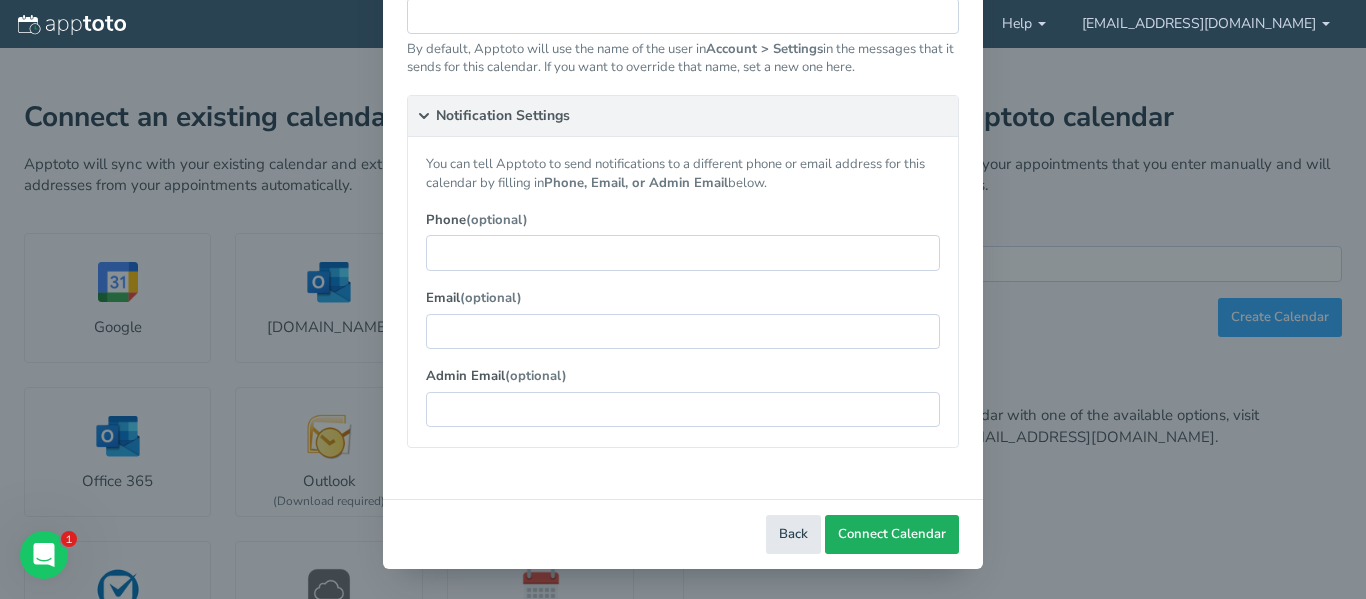 click on "Connect Calendar" at bounding box center (892, 534) 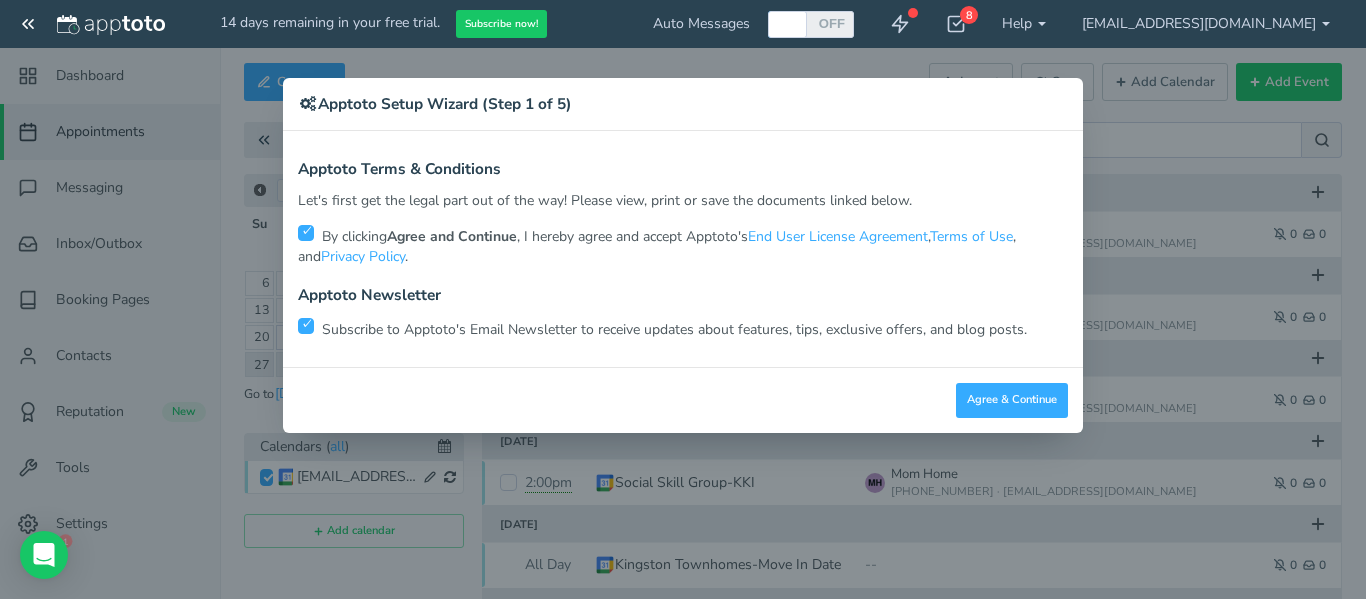 scroll, scrollTop: 0, scrollLeft: 0, axis: both 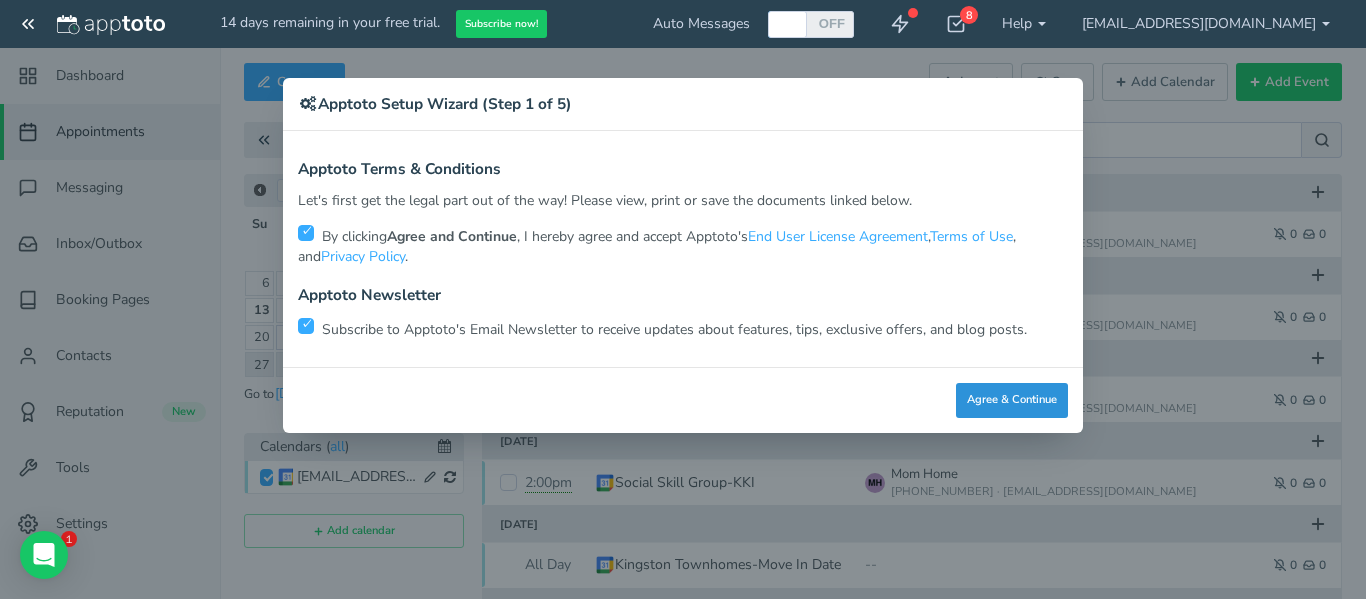 click on "Agree & Continue" at bounding box center [1012, 400] 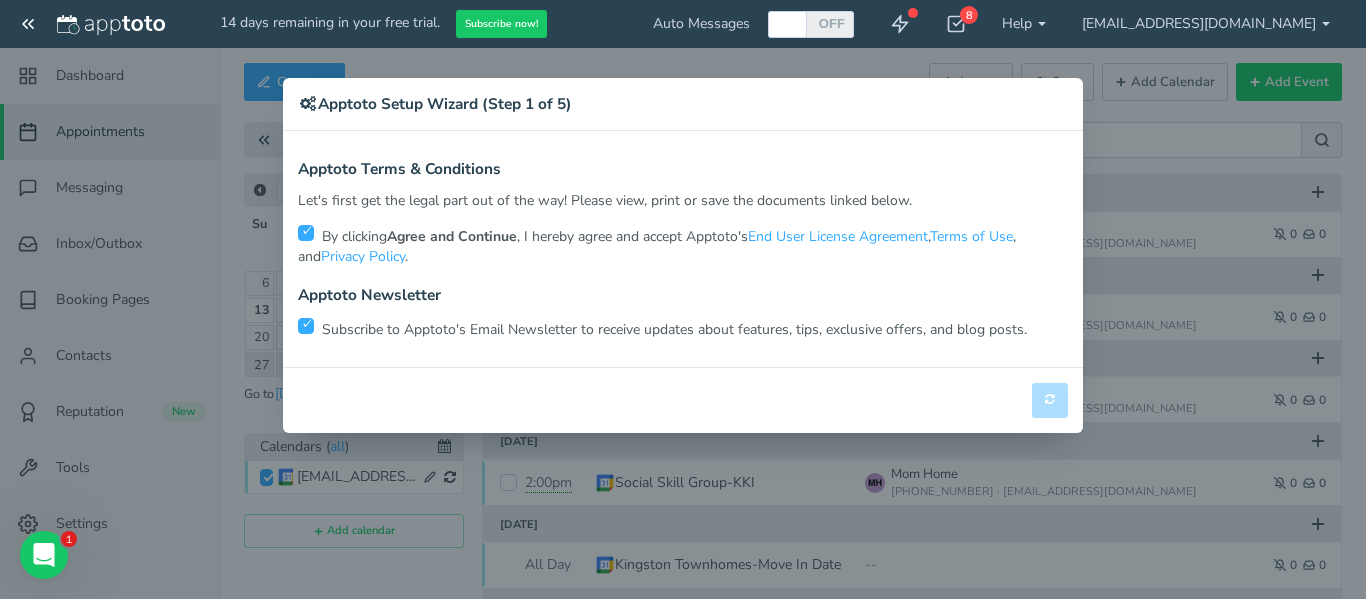 scroll, scrollTop: 0, scrollLeft: 0, axis: both 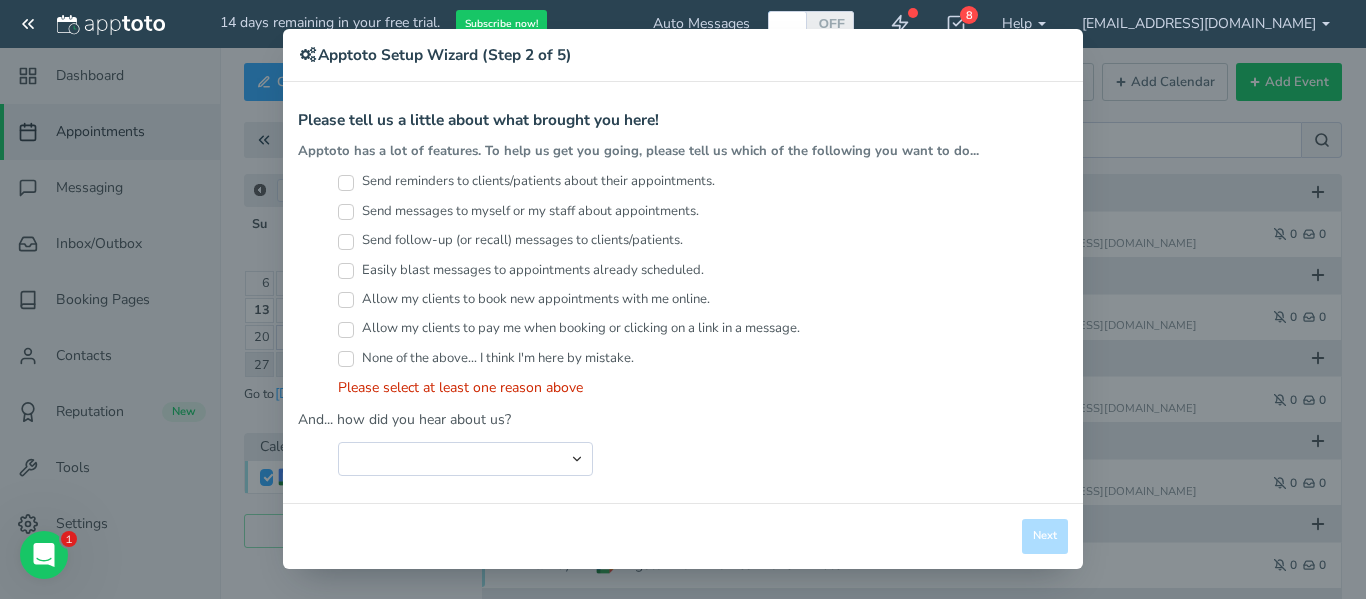 click on "Send reminders to clients/patients about their appointments." at bounding box center (346, 183) 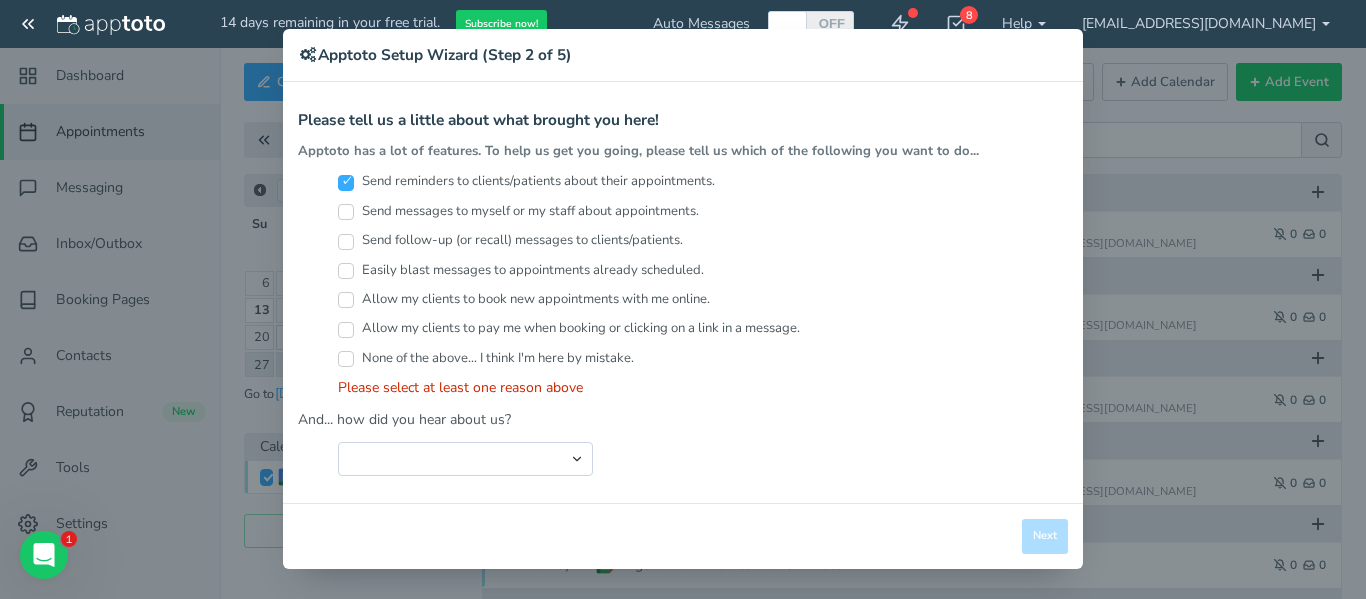 scroll, scrollTop: 29, scrollLeft: 0, axis: vertical 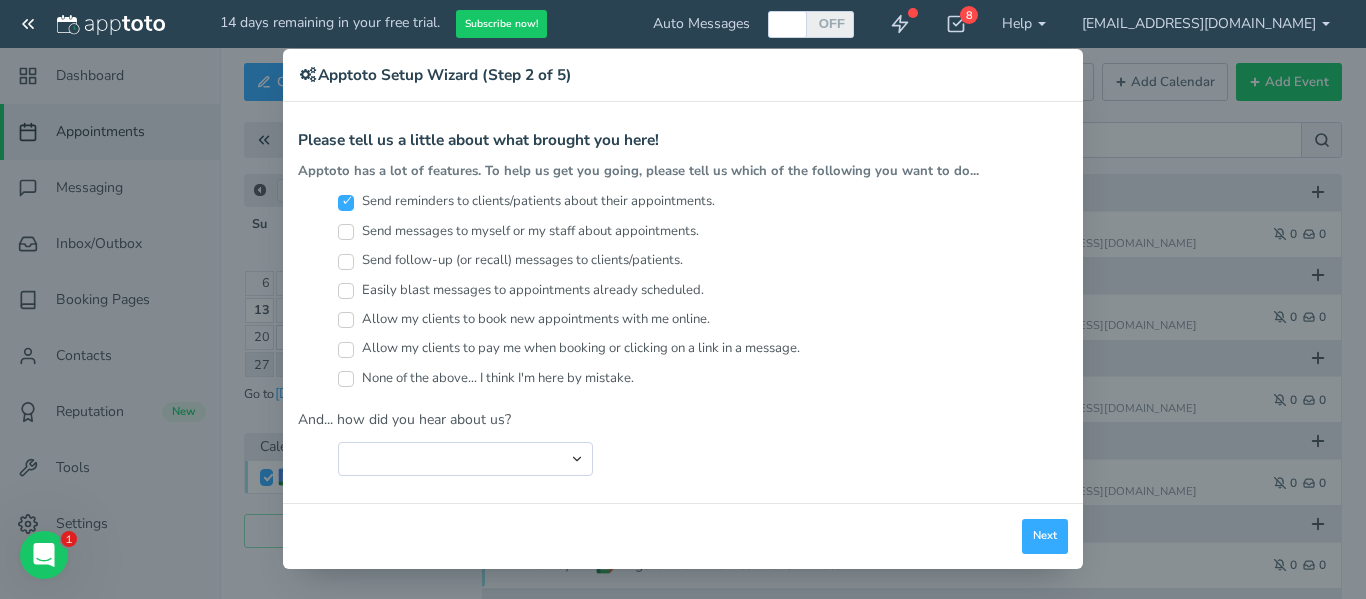 click on "Send messages to myself or my staff about appointments." at bounding box center (346, 232) 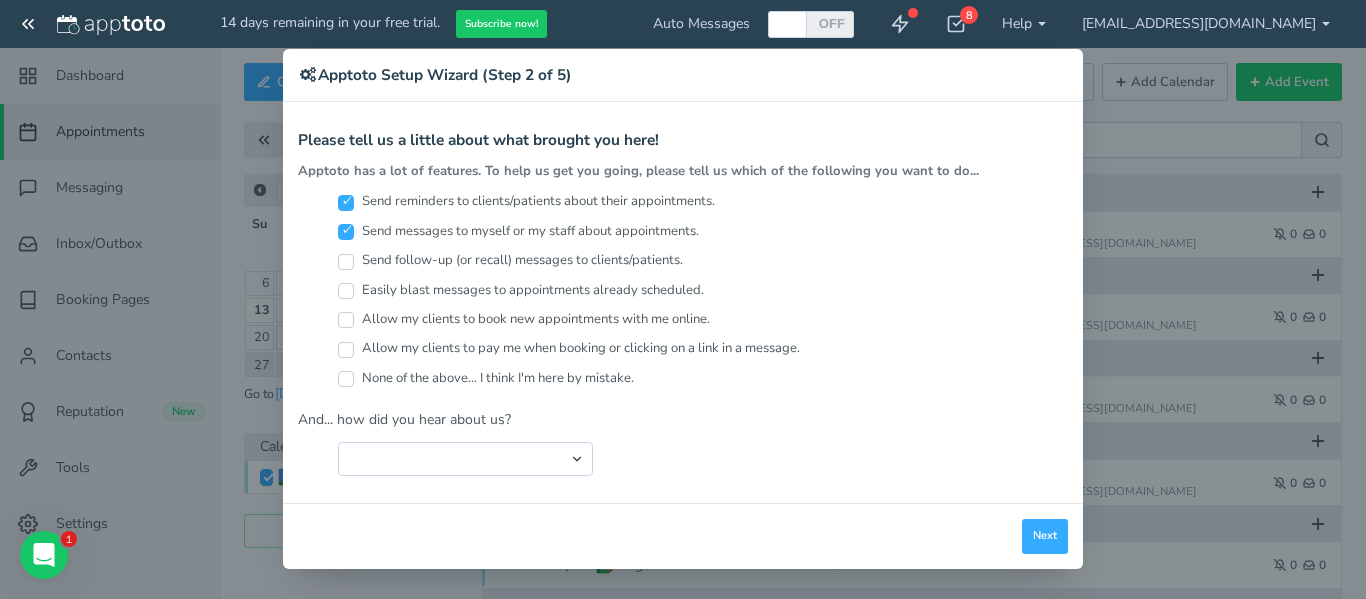 click on "Send follow-up (or recall) messages to clients/patients." at bounding box center (346, 262) 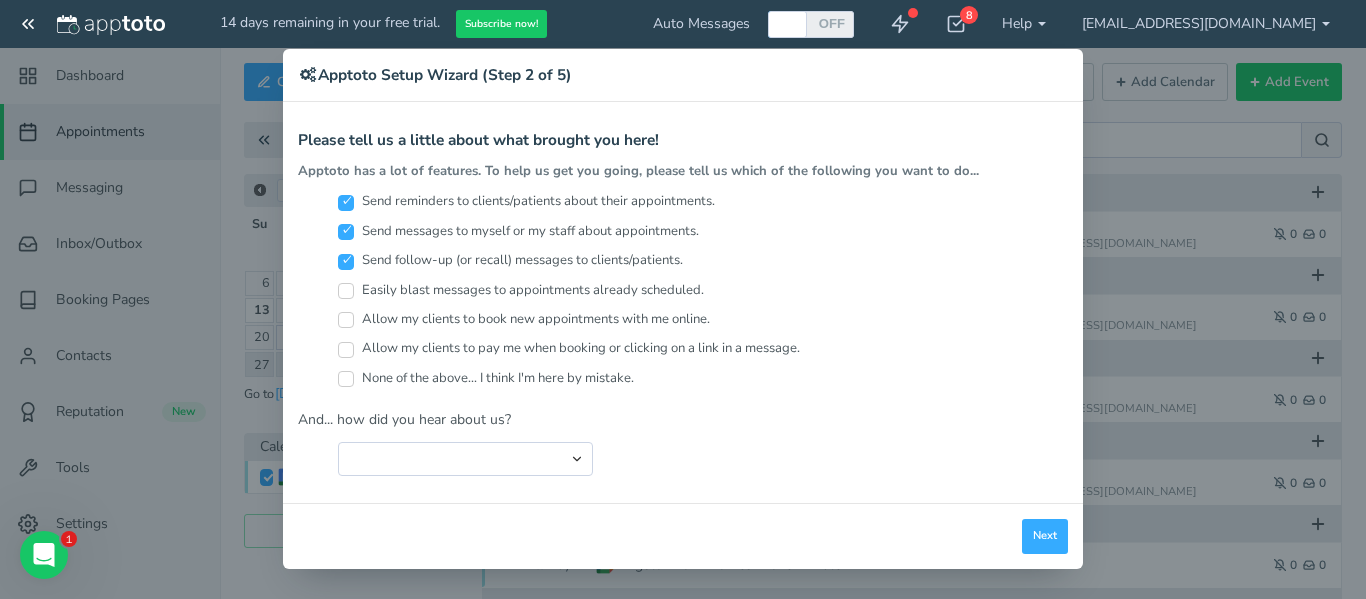 click on "Easily blast messages to appointments already scheduled." at bounding box center (346, 291) 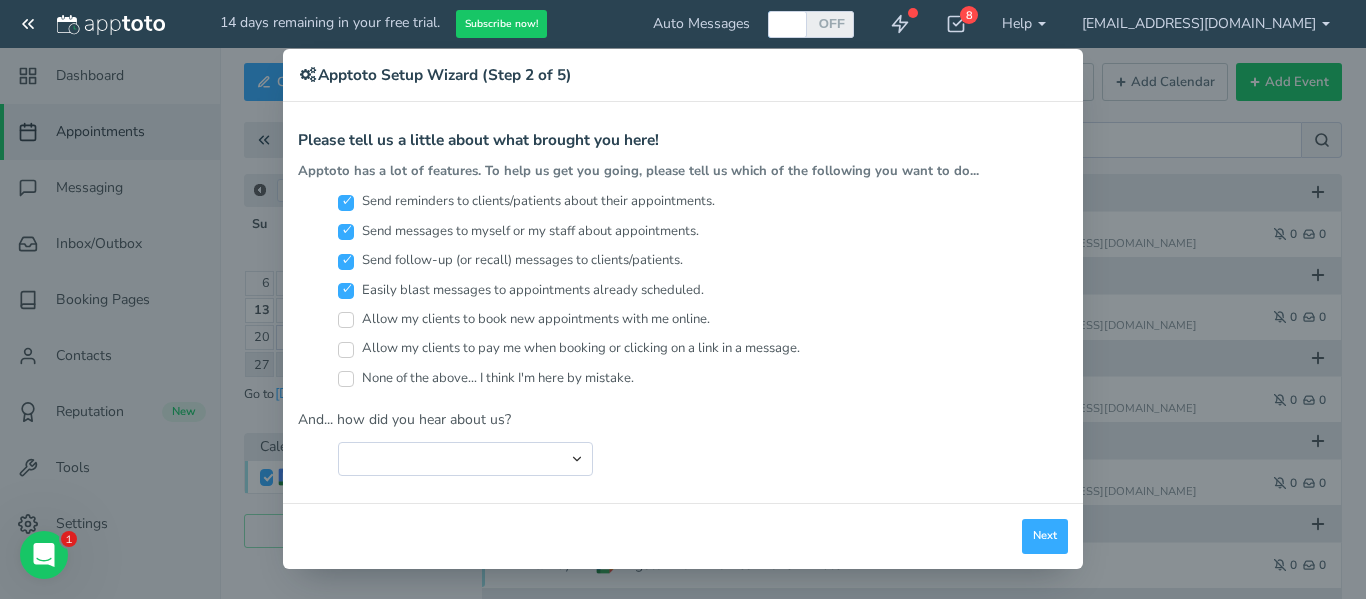 click on "Easily blast messages to appointments already scheduled." at bounding box center (703, 295) 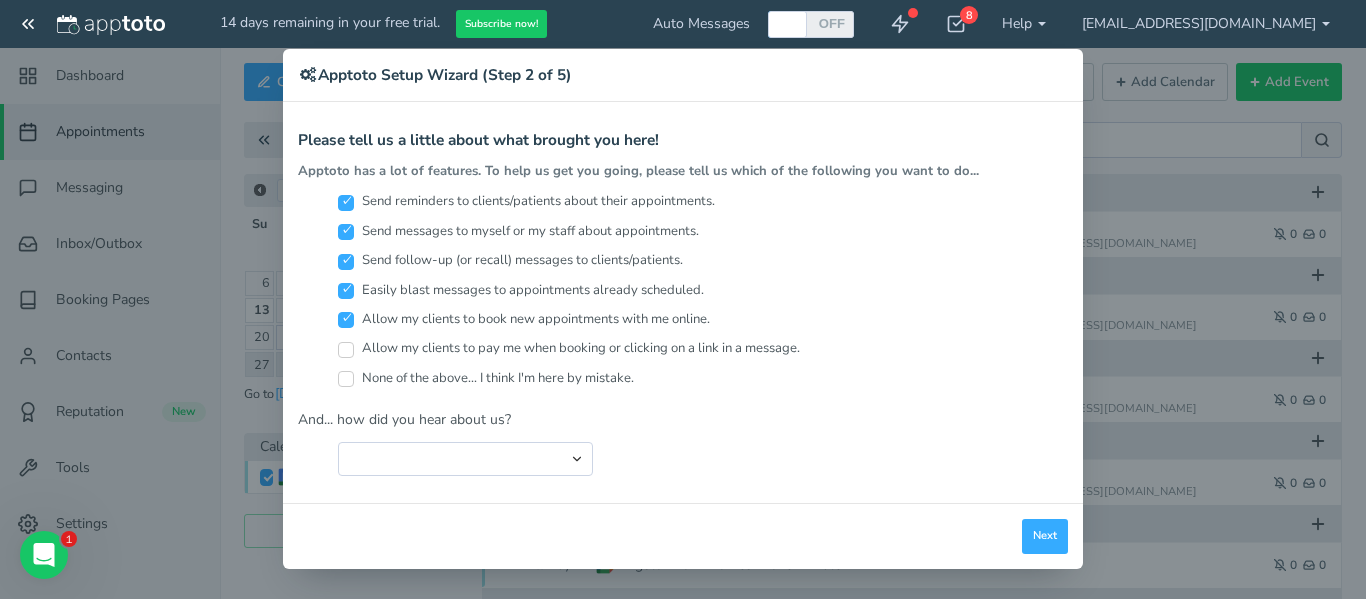click on "Allow my clients to pay me when booking or clicking on a link in a message." at bounding box center (346, 350) 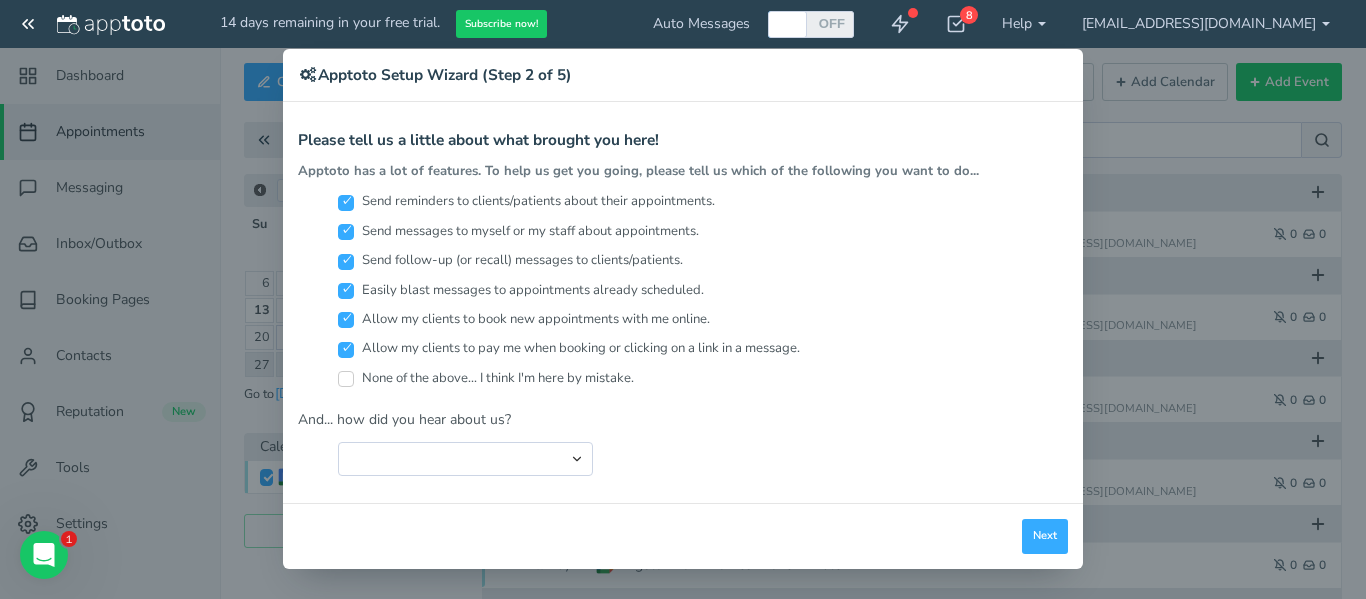 click on "None of the above... I think I'm here by mistake." at bounding box center [486, 378] 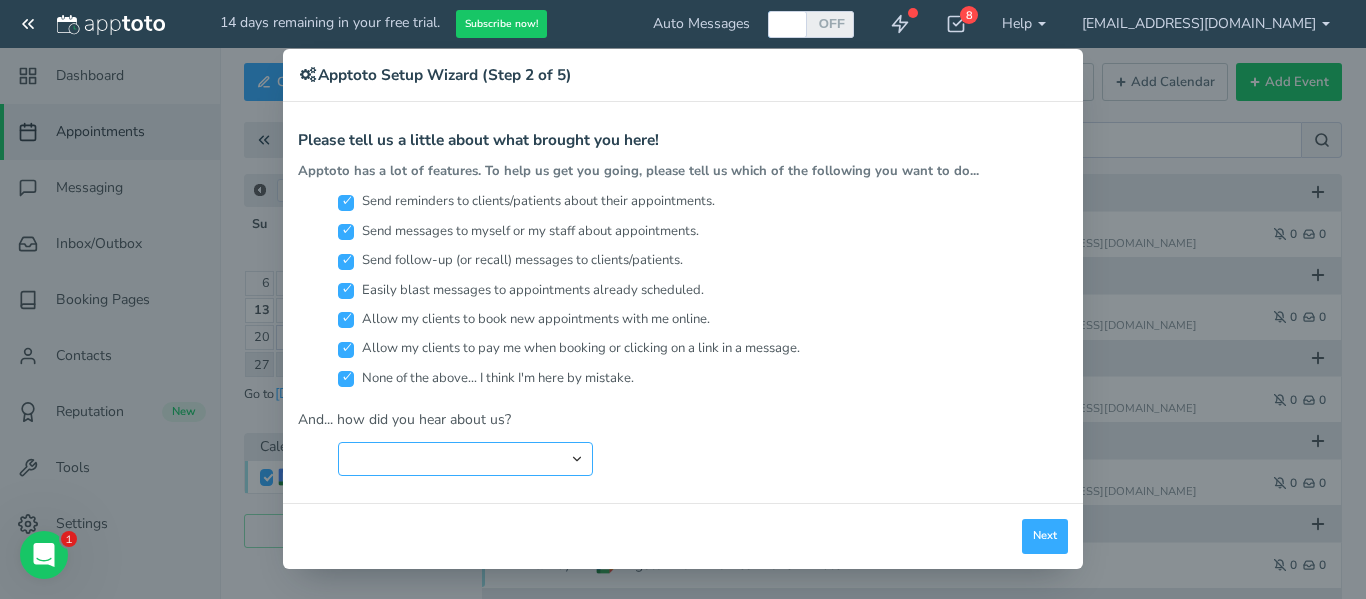 click on "Search Engine (Google, Yahoo, Bing, etc.) Search Engine Advertisement Blog Post Podcast Advertisement Online Forum Friend or Co-Worker I typed in [DOMAIN_NAME] just to see what was there Newspaper Article Online Article Capterra Google Calendar Add On Other" at bounding box center [465, 459] 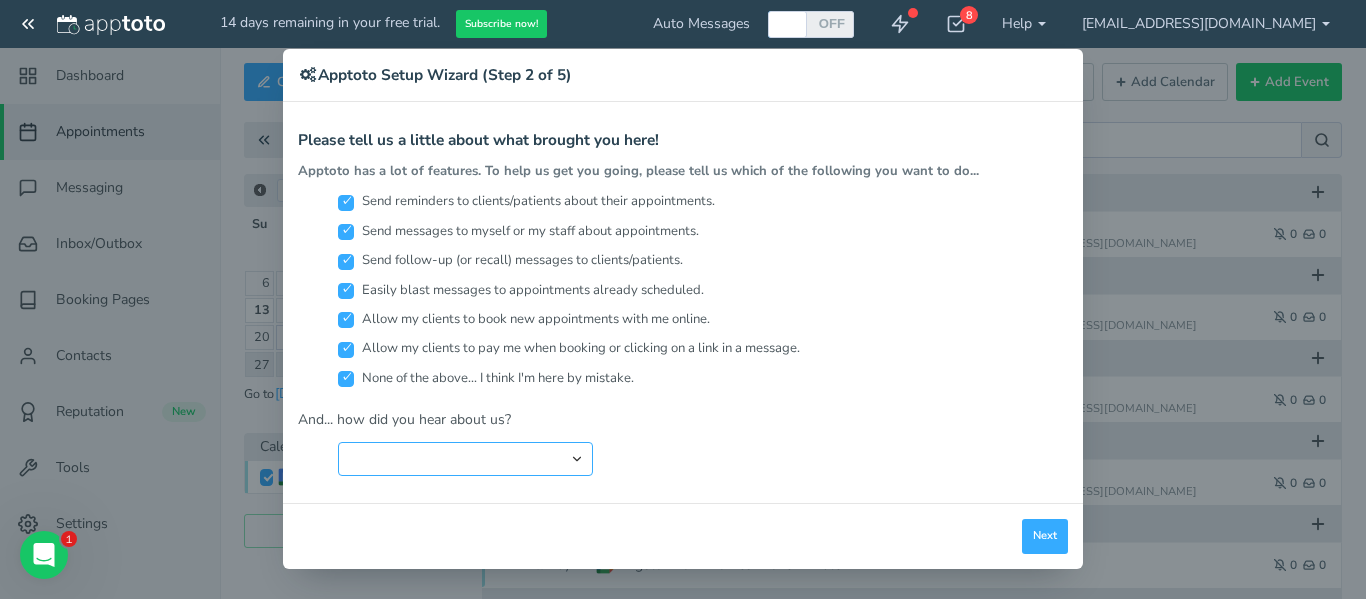 select on "string:Other" 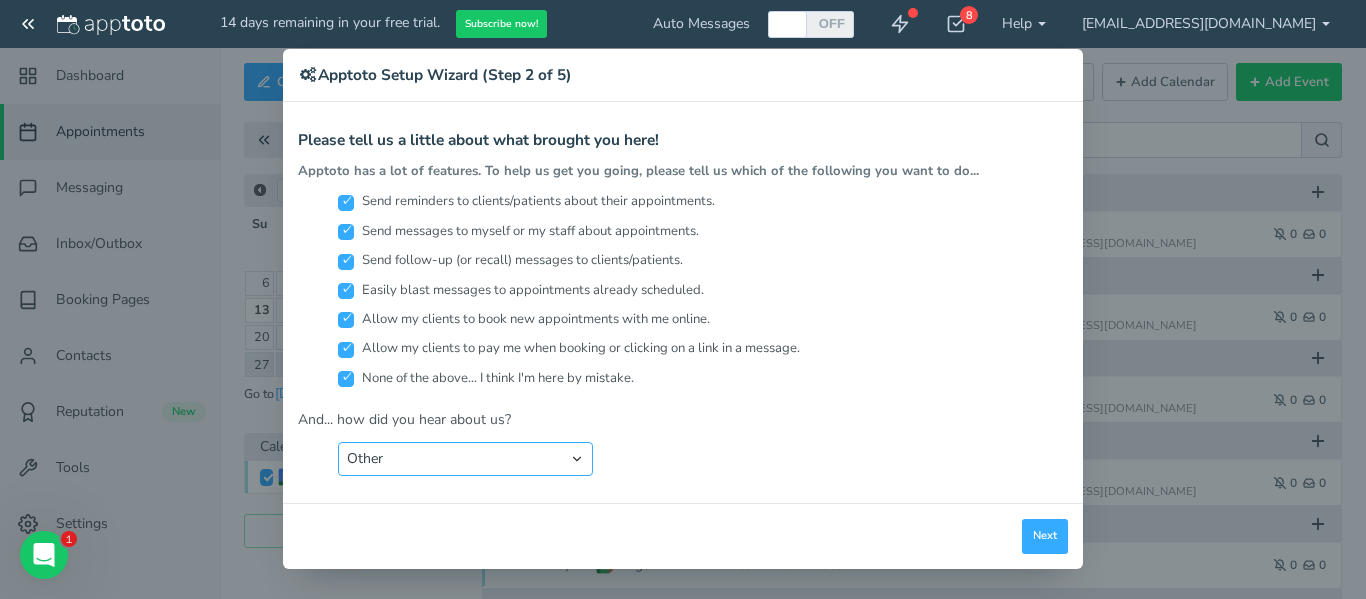 click on "Search Engine (Google, Yahoo, Bing, etc.) Search Engine Advertisement Blog Post Podcast Advertisement Online Forum Friend or Co-Worker I typed in [DOMAIN_NAME] just to see what was there Newspaper Article Online Article Capterra Google Calendar Add On Other" at bounding box center [465, 459] 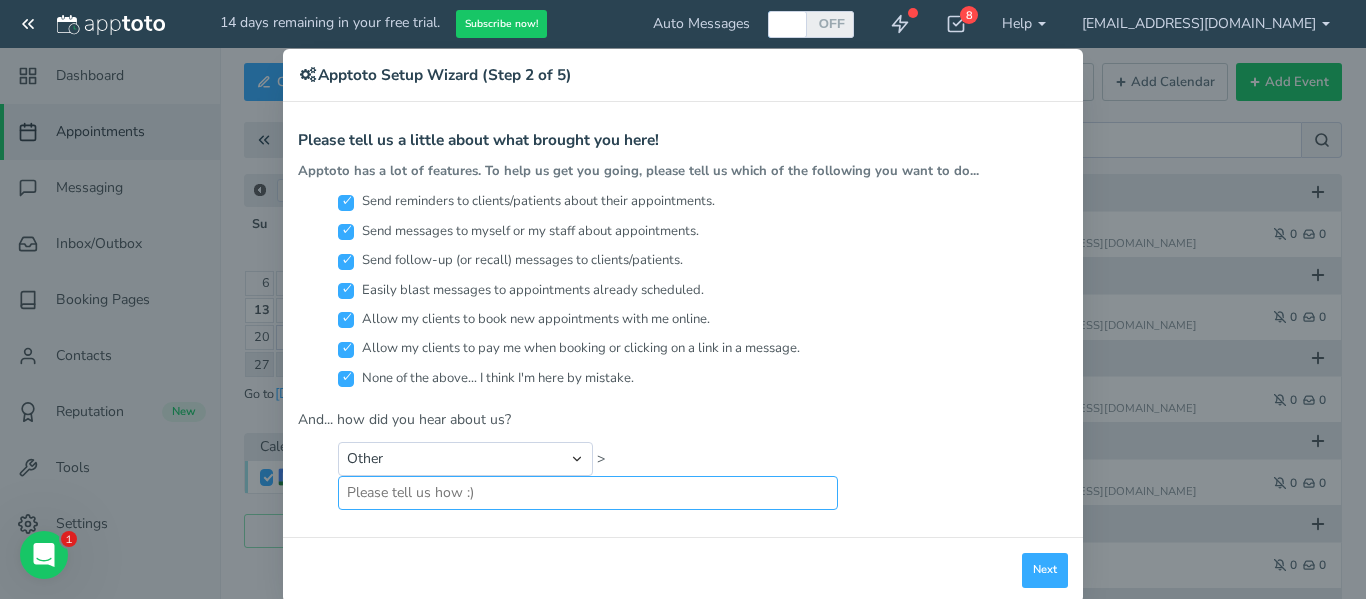 click at bounding box center (588, 493) 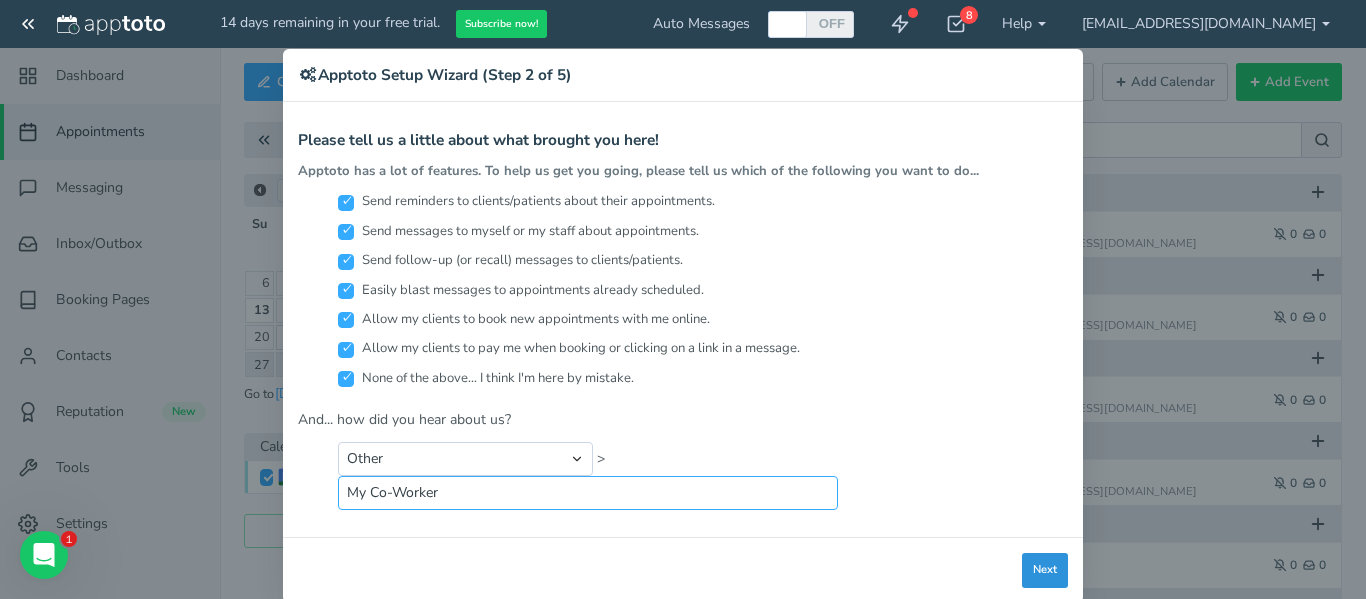 type on "My Co-Worker" 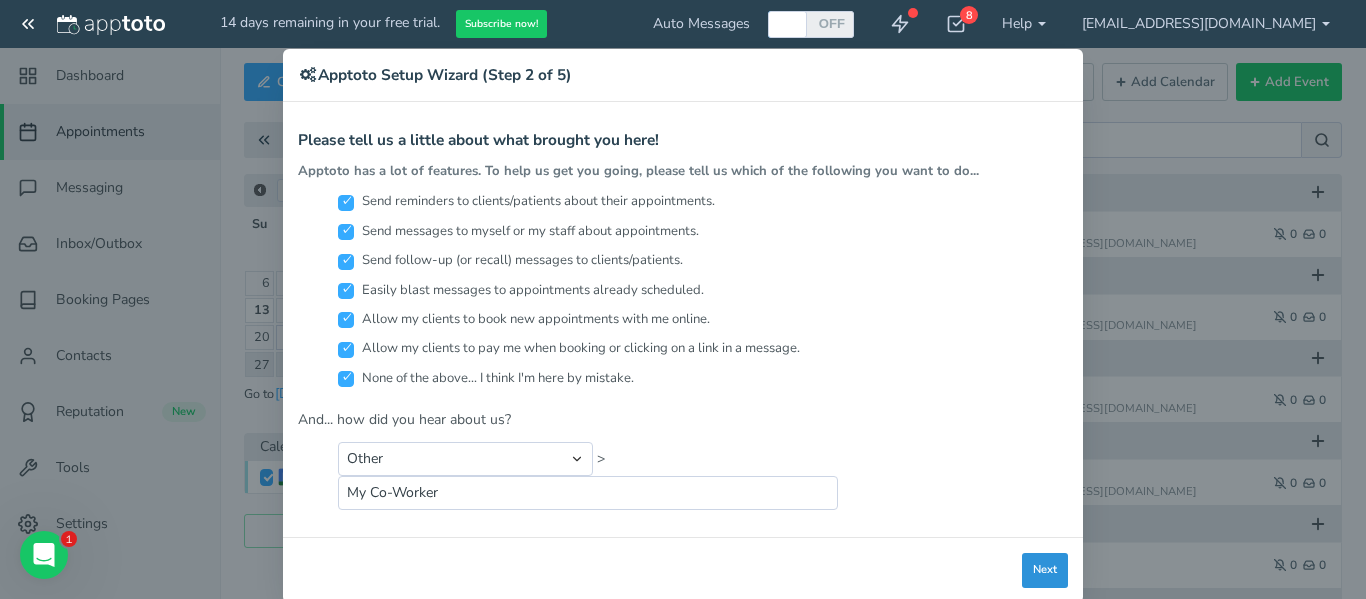 click on "Next" at bounding box center [1045, 570] 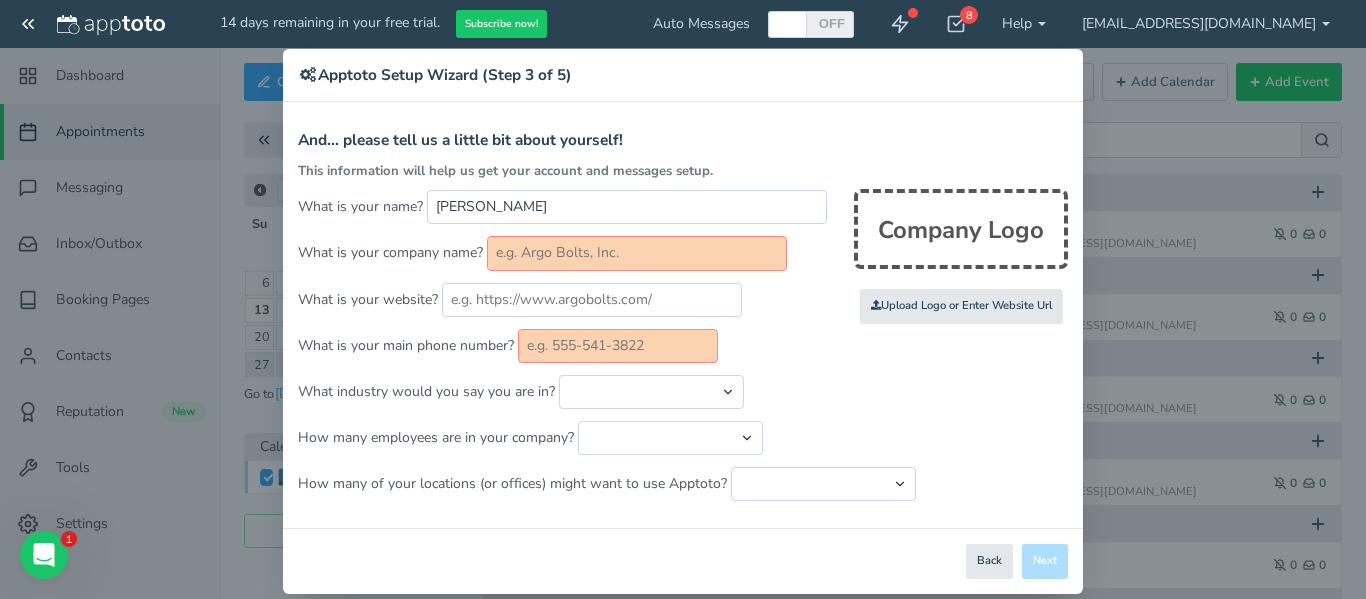 click at bounding box center [637, 253] 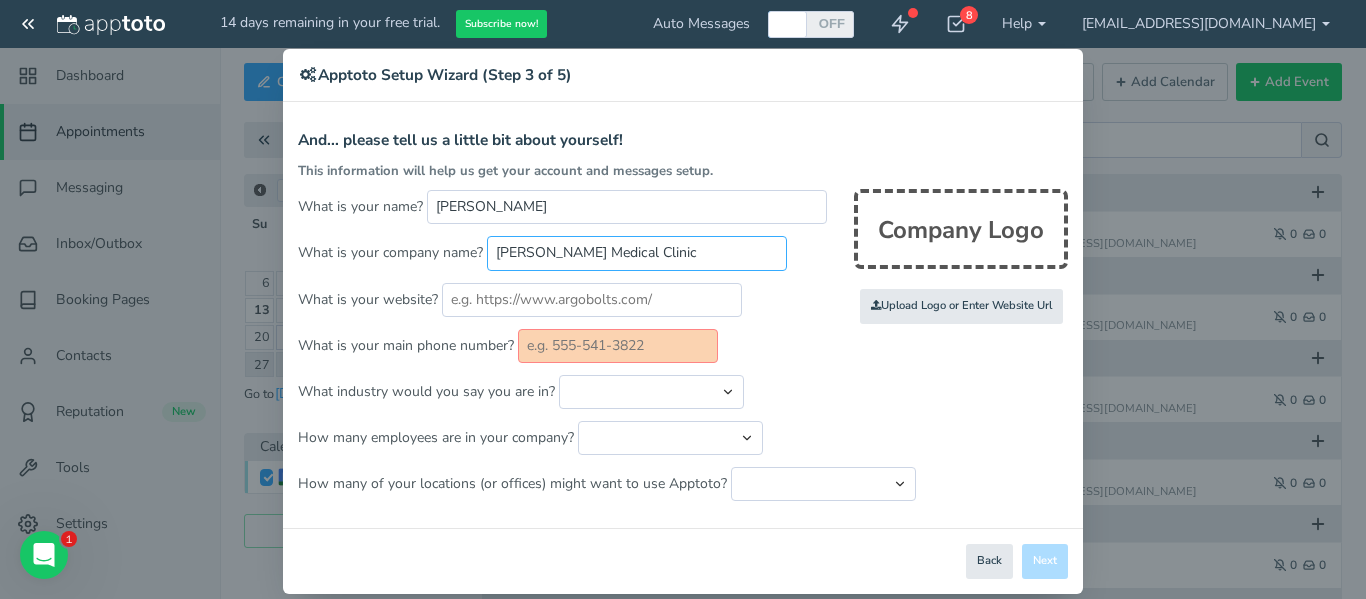 type on "[PERSON_NAME] Medical Clinic" 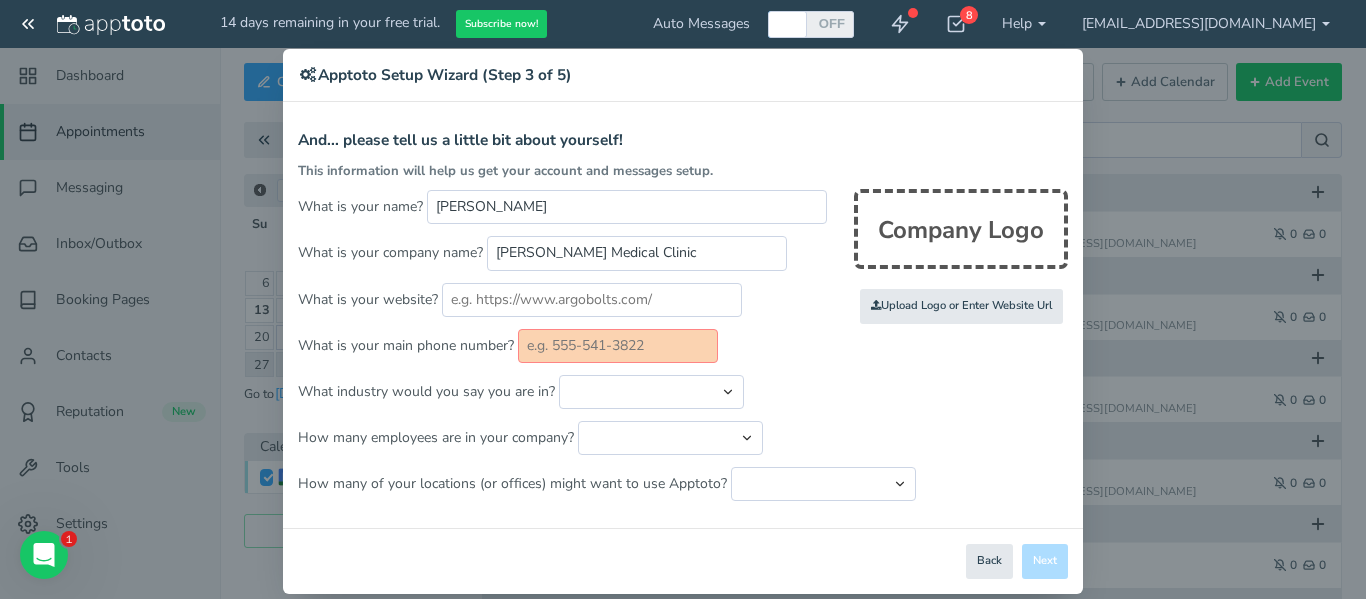 click at bounding box center [618, 346] 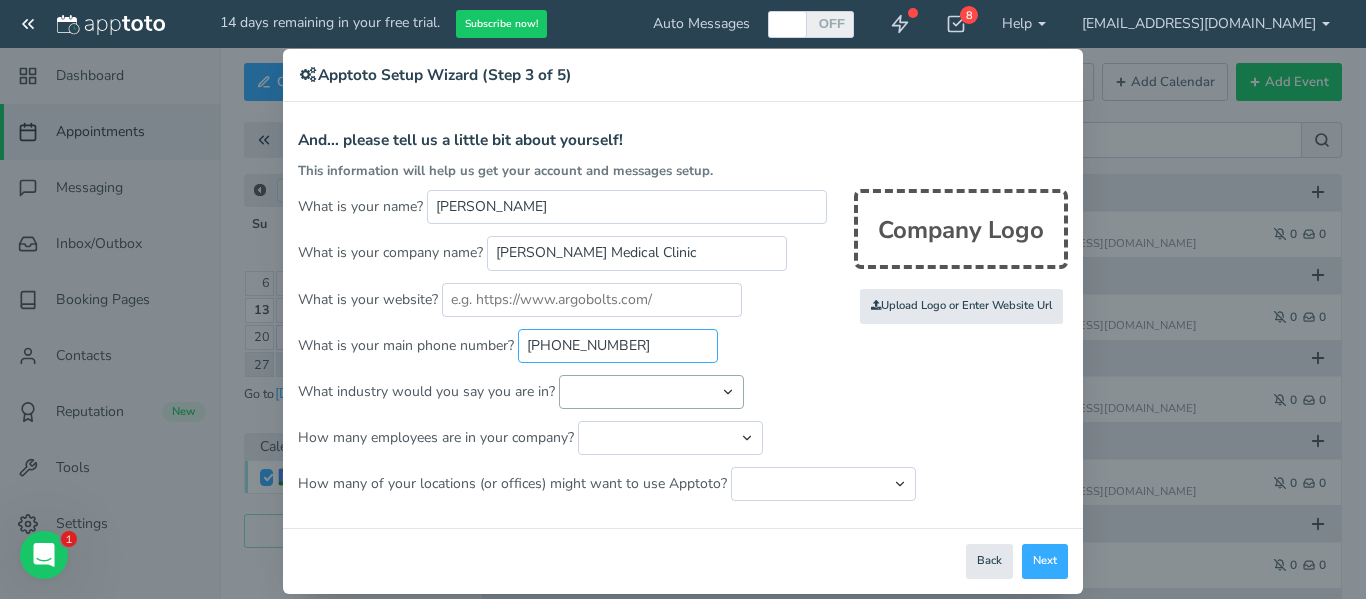 type on "[PHONE_NUMBER]" 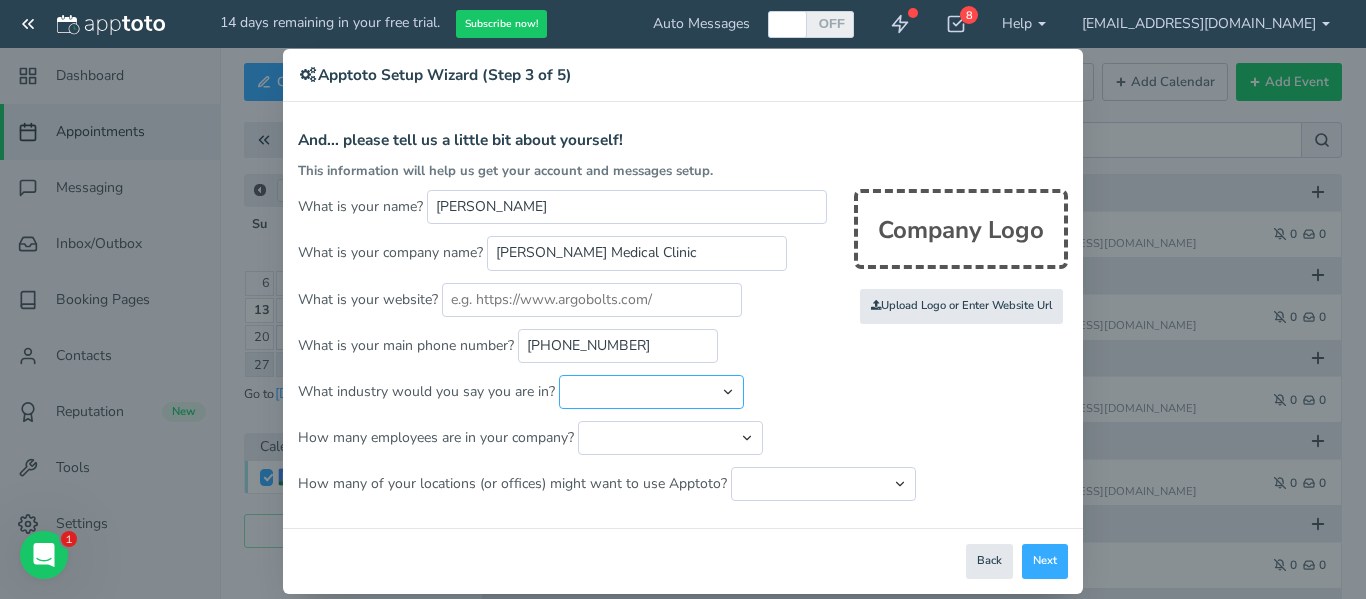 click on "Automotive Cleaning Services Consulting Education - Classroom Education - Admissions Electrical Financial Services - Advising Financial Services - Tax Prep Financial Services - Other Health & Fitness Healthcare - Primary & Family Care Healthcare - Counseling & Therapy Healthcare - Research Healthcare - Other Home Repair & Remodeling Services Hospitality HVAC Landscape Services Legal Services - Consumer (Bankruptcy, Divorce, etc.) Legal Services - Business (Patent, Contract, etc.) Legal Services - Other Marketing & Design Nonprofit Pet / Vet Pest Control Plumbing Real Estate Religious Sales Salon / Spa Software & IT Staffing Tattoo Tourism Windows/Flooring Other" at bounding box center [651, 392] 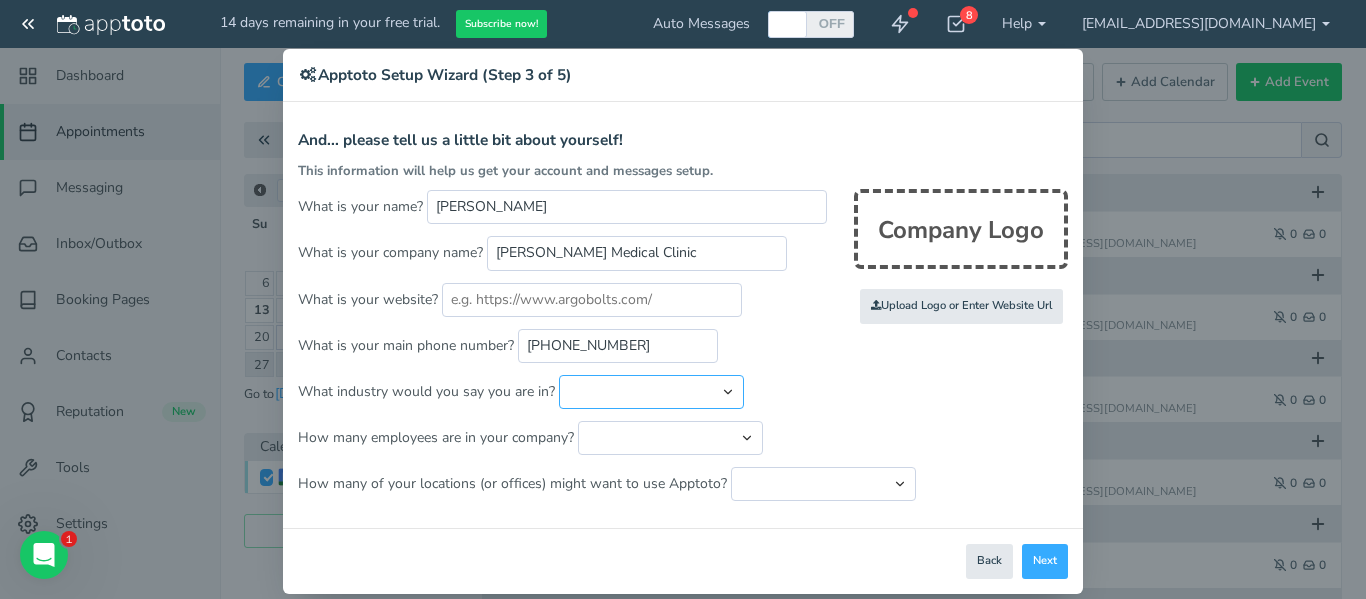 select on "string:Healthcare - Other" 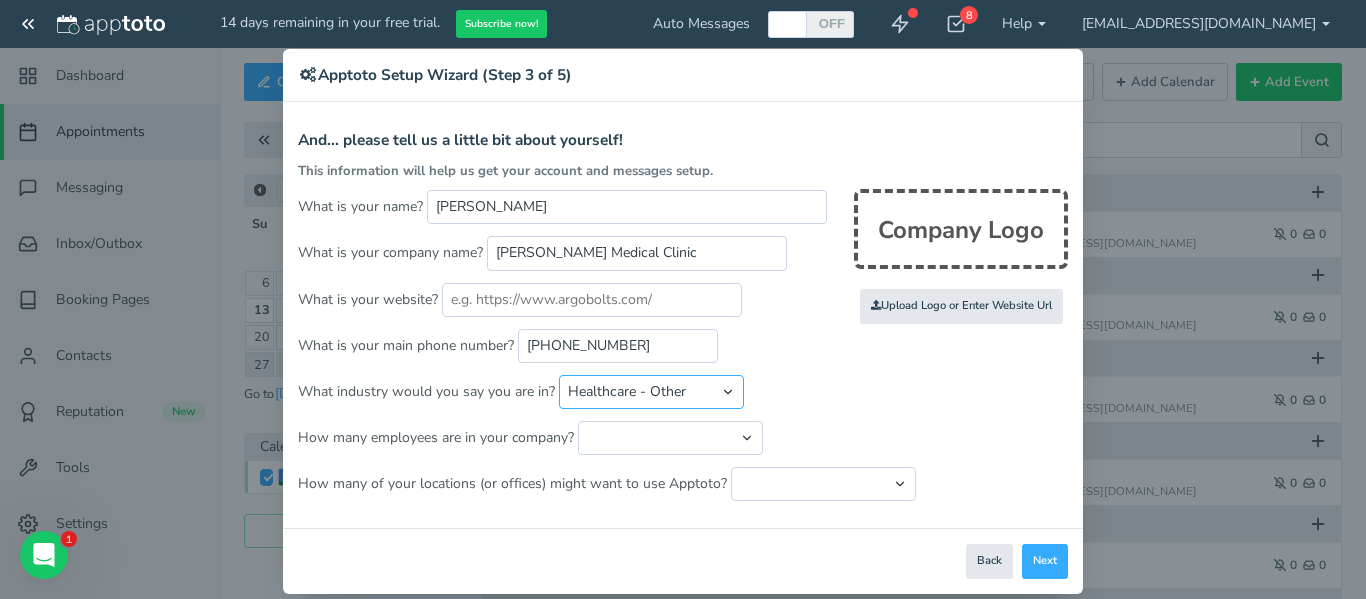 click on "Automotive Cleaning Services Consulting Education - Classroom Education - Admissions Electrical Financial Services - Advising Financial Services - Tax Prep Financial Services - Other Health & Fitness Healthcare - Primary & Family Care Healthcare - Counseling & Therapy Healthcare - Research Healthcare - Other Home Repair & Remodeling Services Hospitality HVAC Landscape Services Legal Services - Consumer (Bankruptcy, Divorce, etc.) Legal Services - Business (Patent, Contract, etc.) Legal Services - Other Marketing & Design Nonprofit Pet / Vet Pest Control Plumbing Real Estate Religious Sales Salon / Spa Software & IT Staffing Tattoo Tourism Windows/Flooring Other" at bounding box center (651, 392) 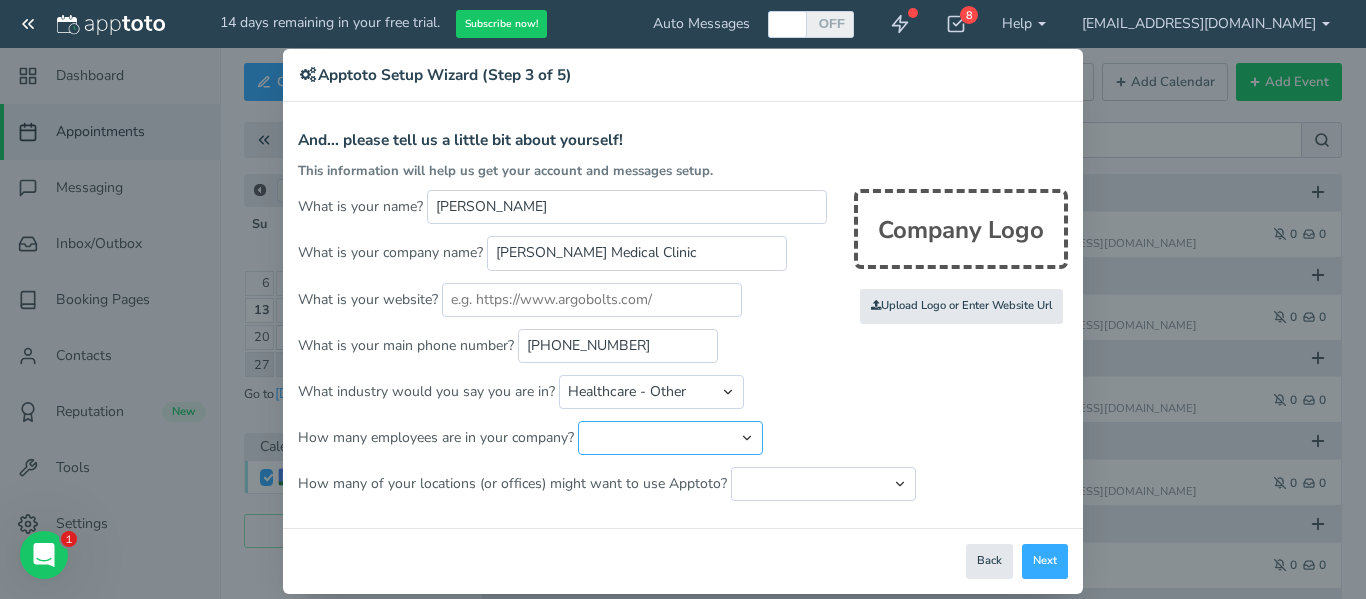 click on "Just me 1 to 5 6 to 10 11 to 25 26 to 50 51 to 100 101 to 500 501 to 1000 More than 1000" at bounding box center [670, 438] 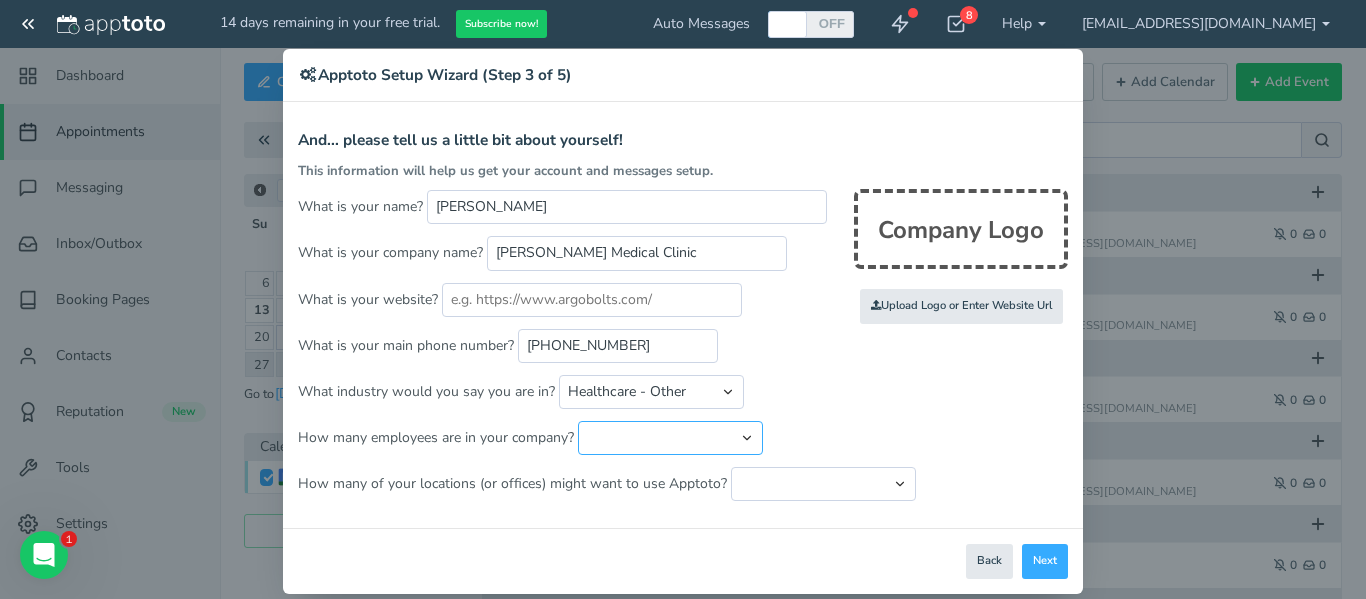 select on "string:1" 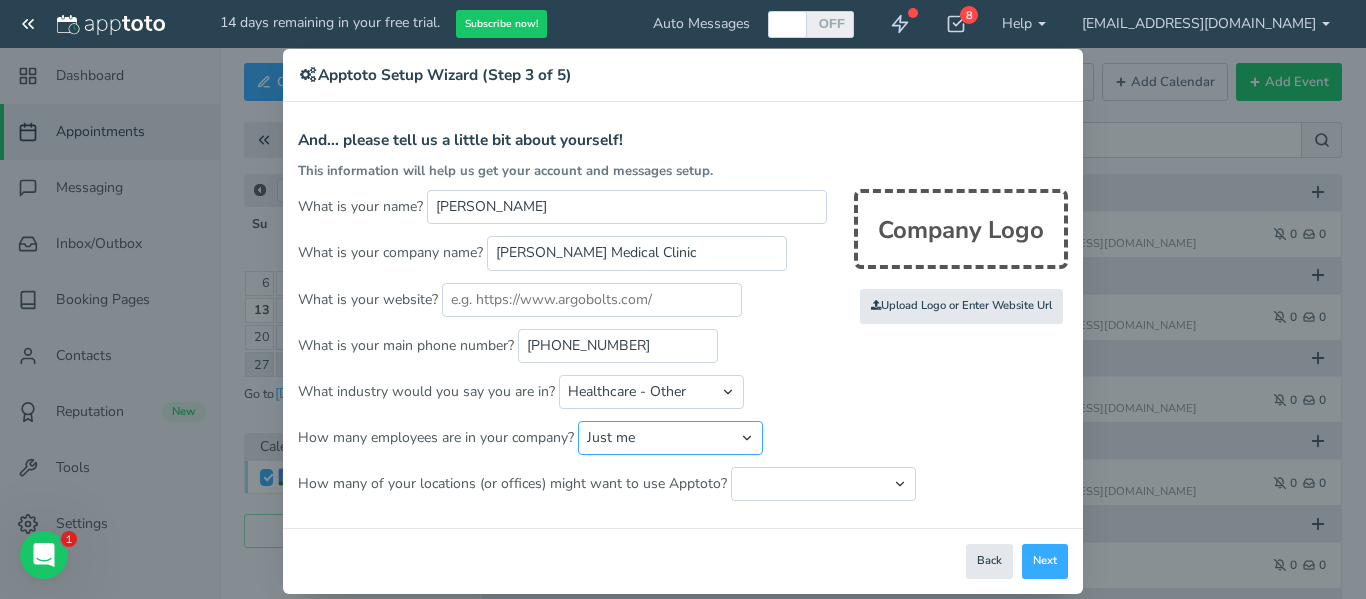click on "Just me 1 to 5 6 to 10 11 to 25 26 to 50 51 to 100 101 to 500 501 to 1000 More than 1000" at bounding box center (670, 438) 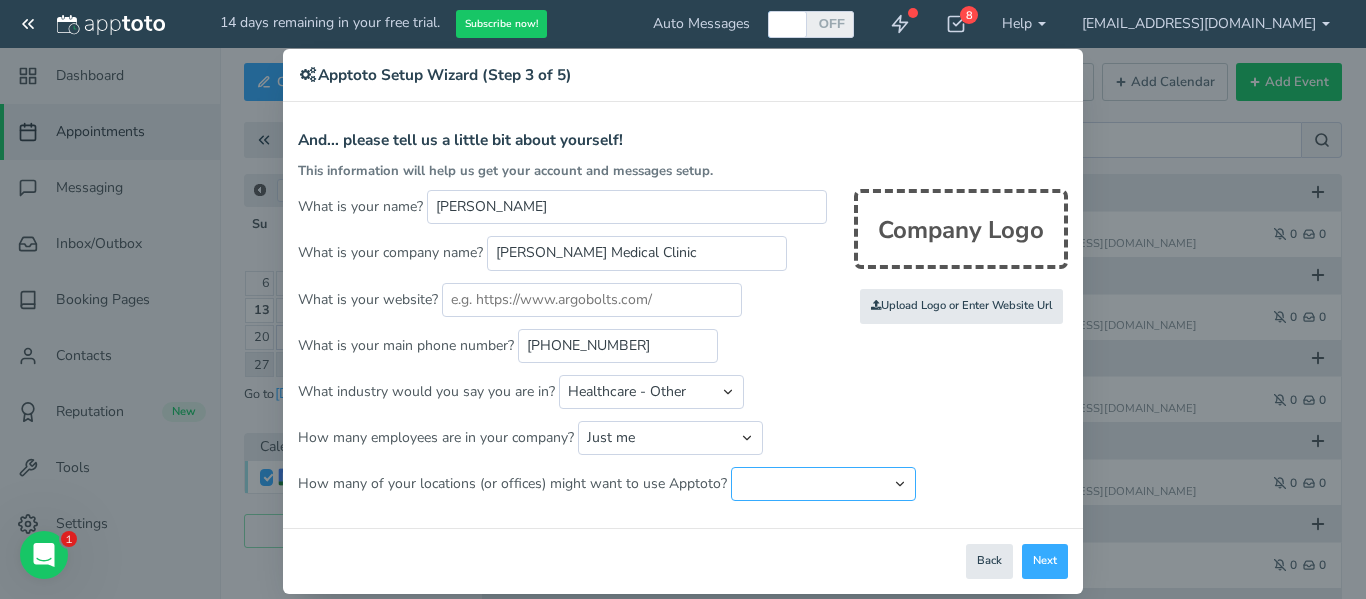 click on "Just one location 2 3 4 5 6 to 10 11 to 25 26 to 50 More than 50" at bounding box center [823, 484] 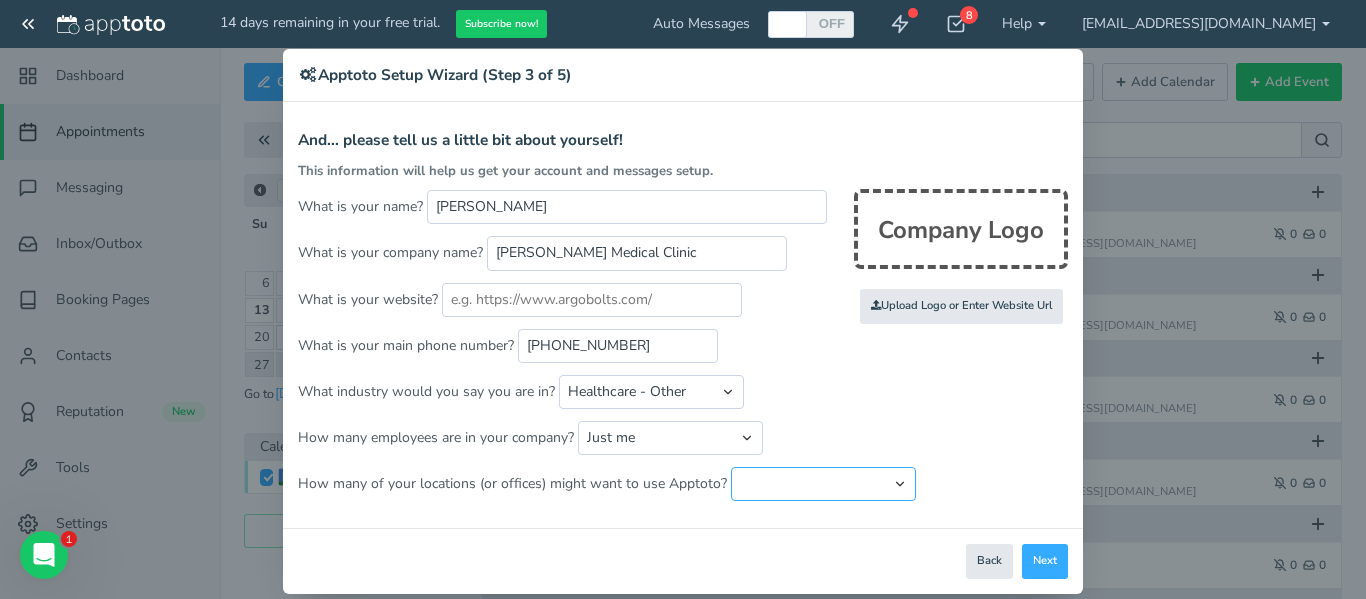 select on "string:1" 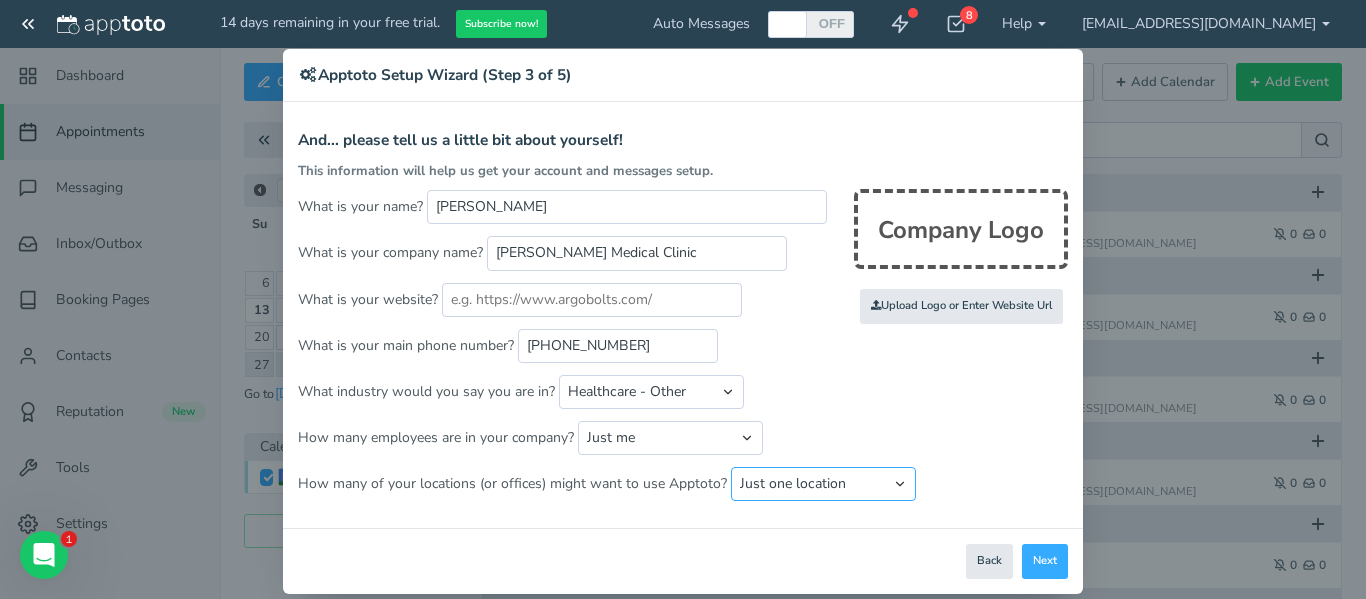 click on "Just one location 2 3 4 5 6 to 10 11 to 25 26 to 50 More than 50" at bounding box center (823, 484) 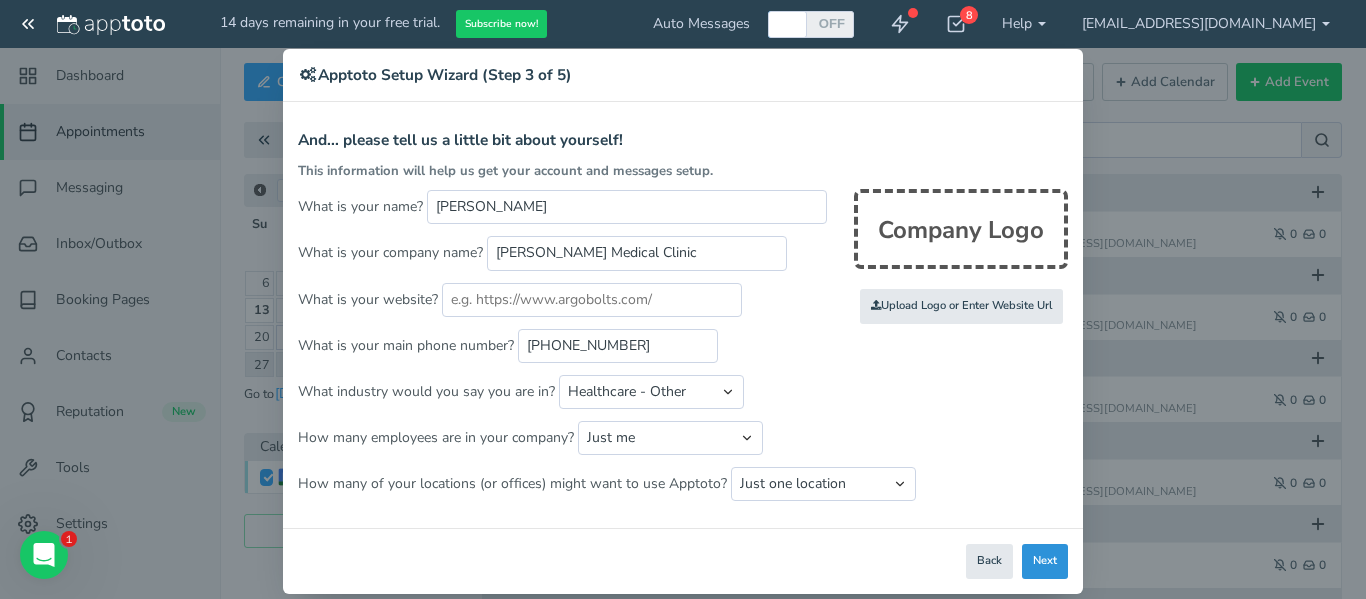 click on "Next" at bounding box center (1045, 561) 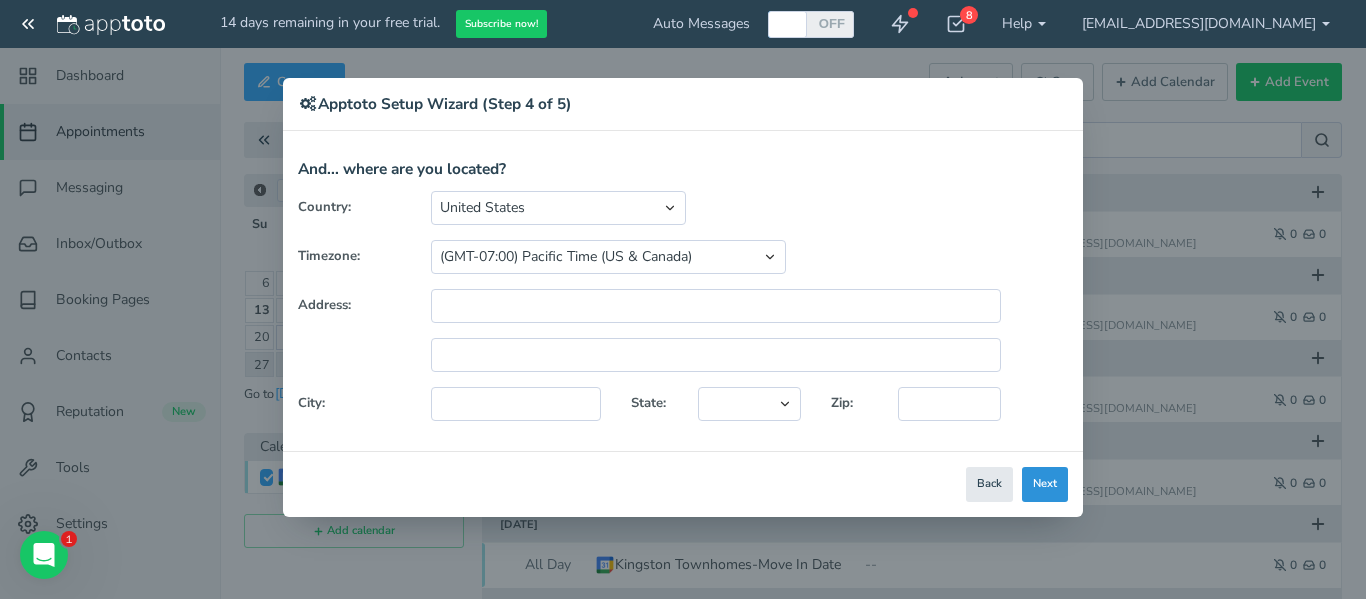 scroll, scrollTop: 0, scrollLeft: 0, axis: both 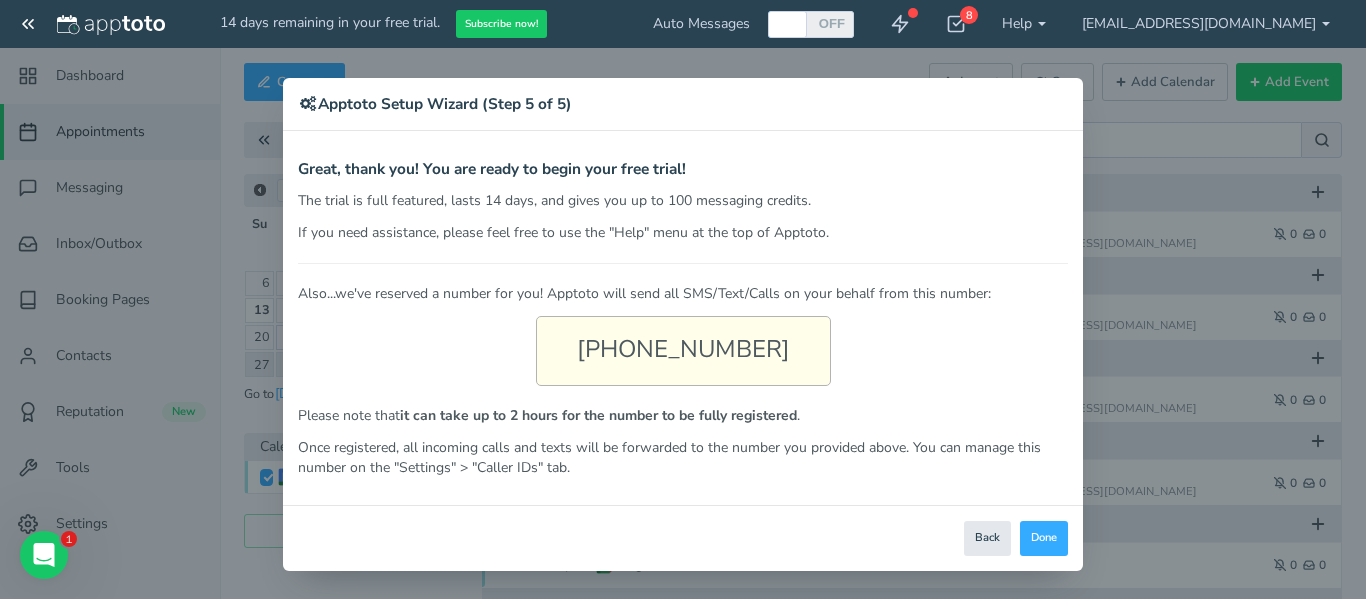 drag, startPoint x: 601, startPoint y: 350, endPoint x: 785, endPoint y: 353, distance: 184.02446 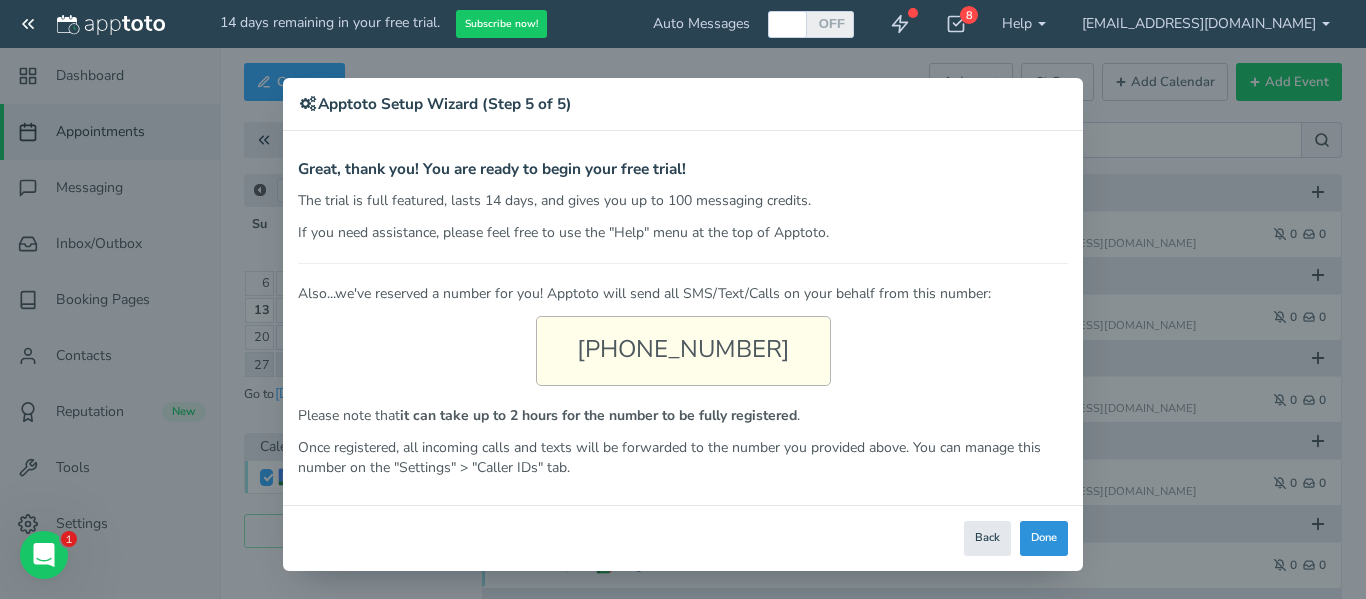 click on "Done" at bounding box center (1044, 538) 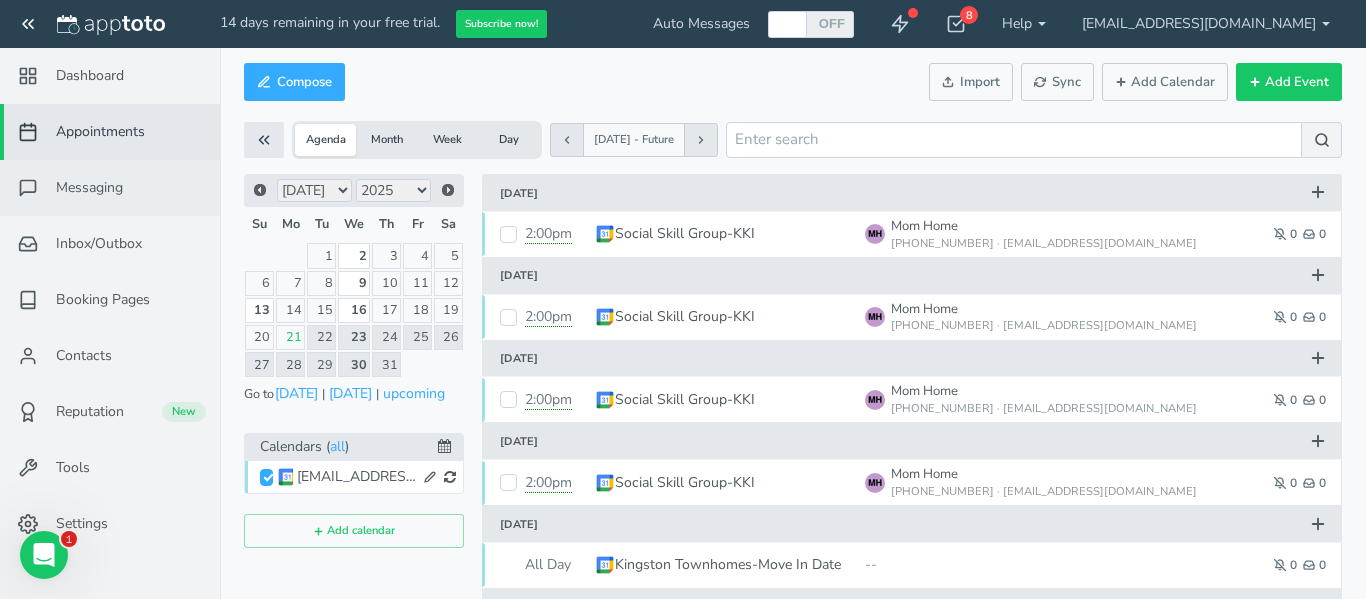 click on "Messaging" at bounding box center (110, 188) 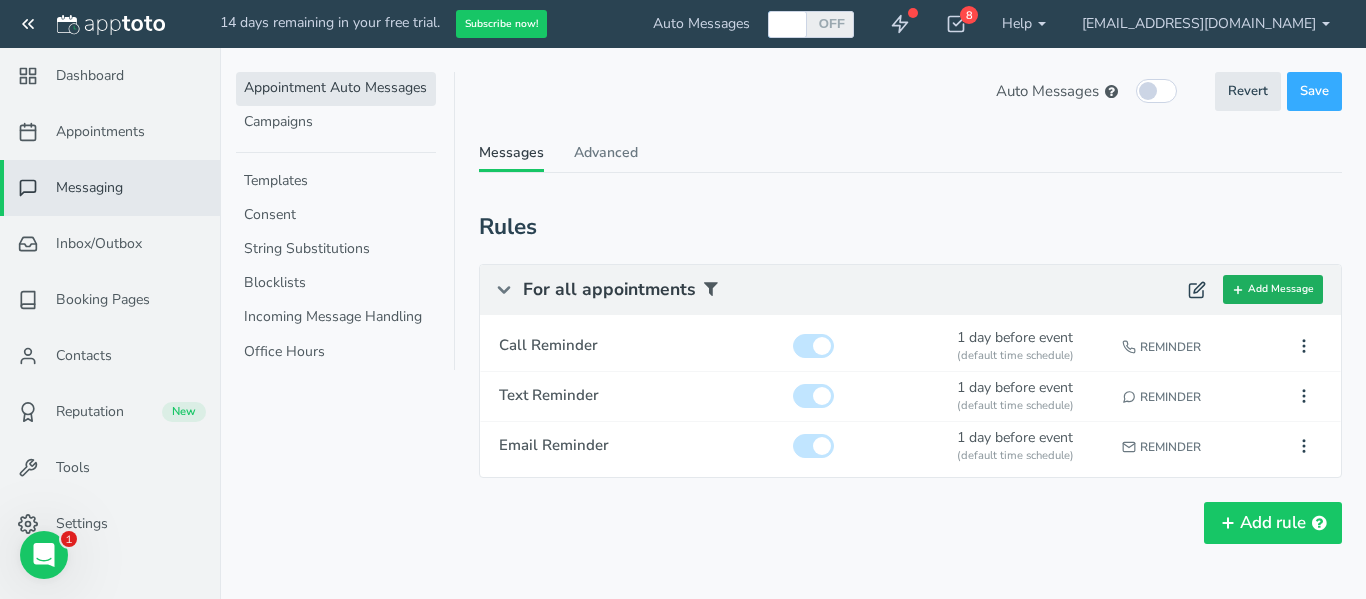 click on "Add Message" at bounding box center [1273, 289] 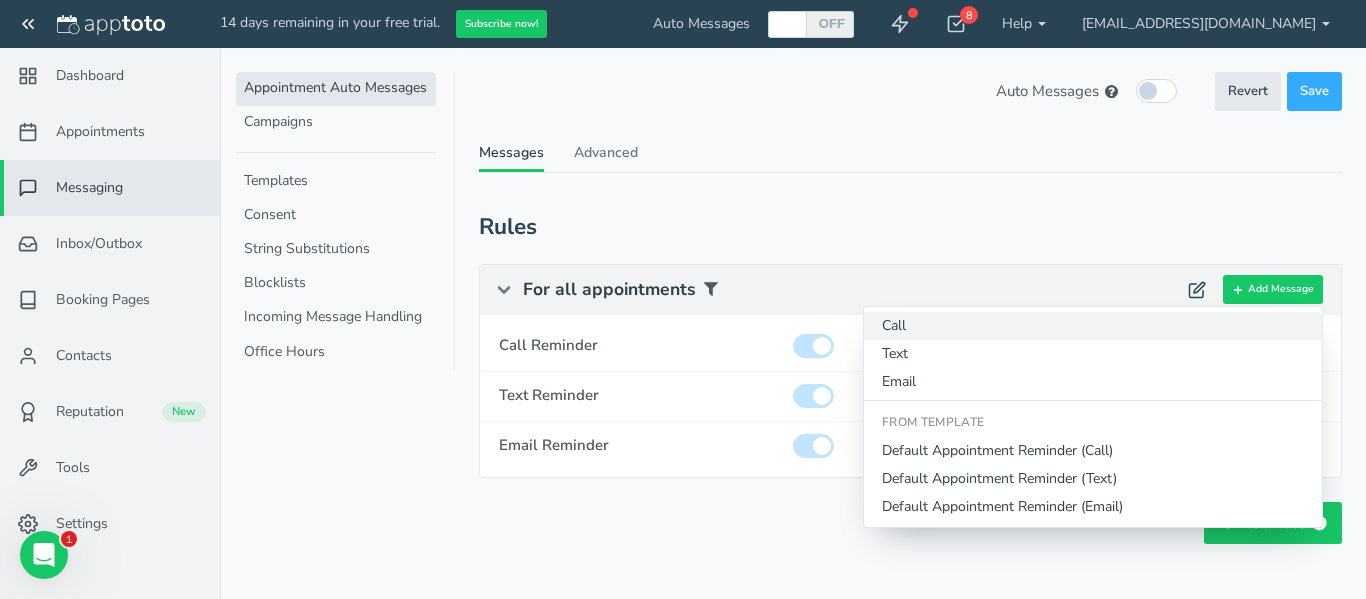 click on "Call" at bounding box center [1093, 326] 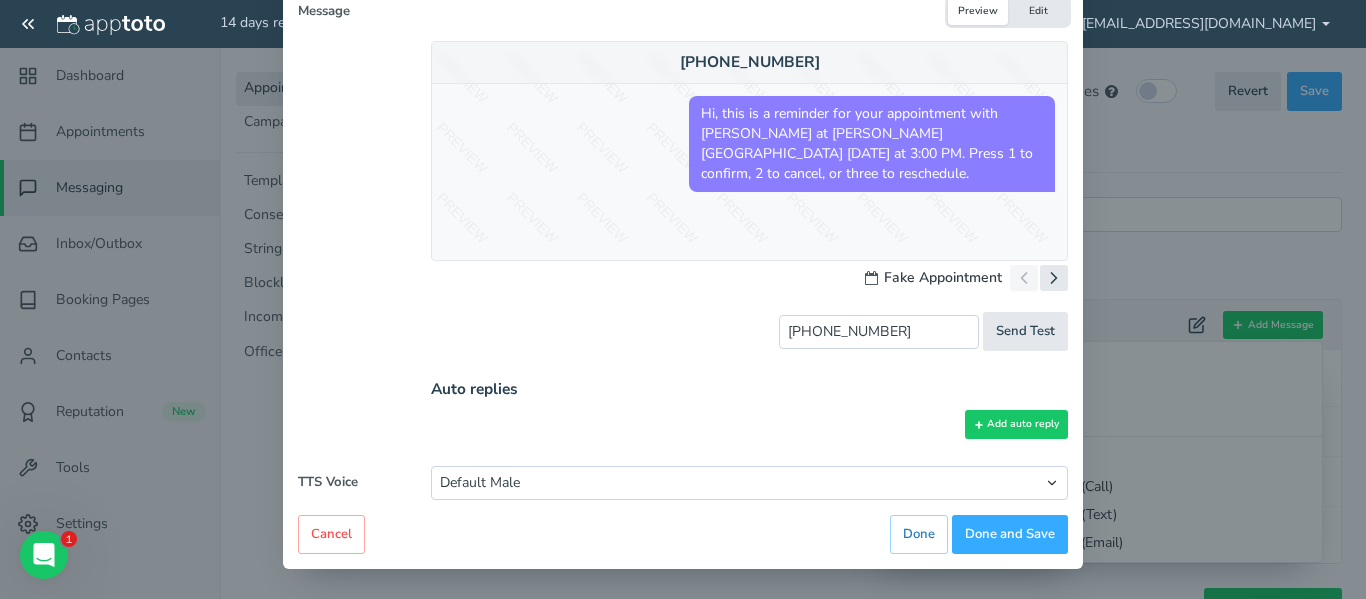 scroll, scrollTop: 0, scrollLeft: 0, axis: both 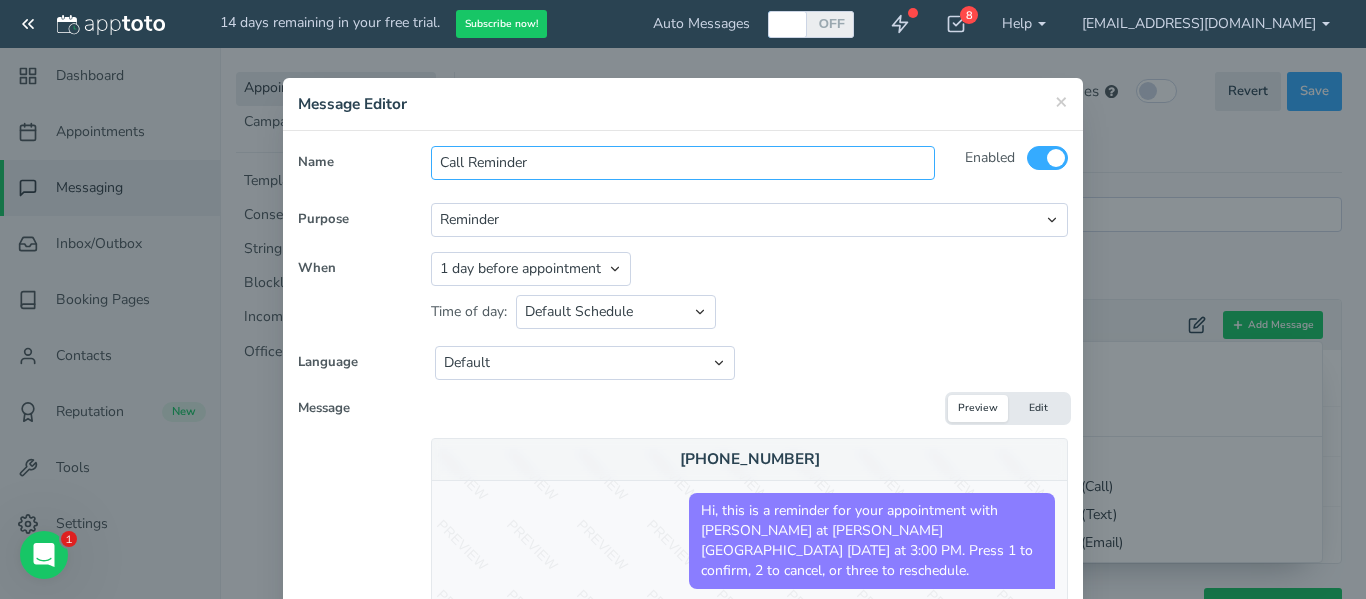 click on "Call Reminder" at bounding box center (682, 163) 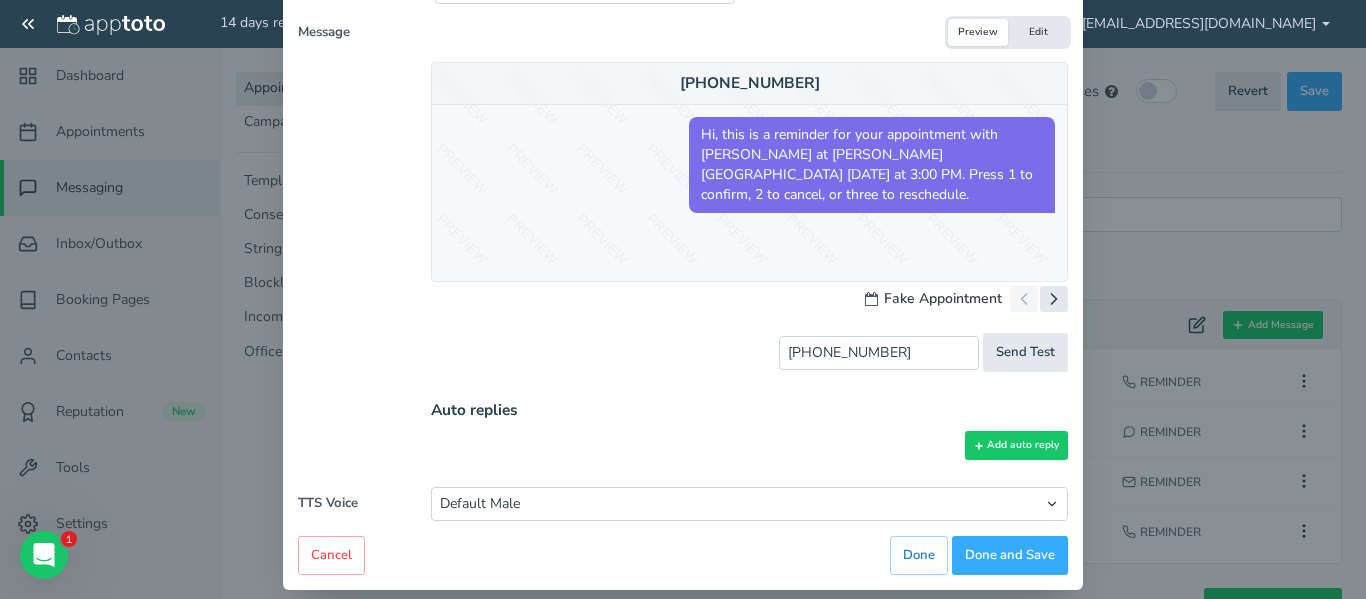 click on "Hi, this is a reminder for your appointment with [PERSON_NAME] at [PERSON_NAME][GEOGRAPHIC_DATA] [DATE] at 3:00 PM. Press 1 to confirm, 2 to cancel, or three to reschedule." at bounding box center [872, 165] 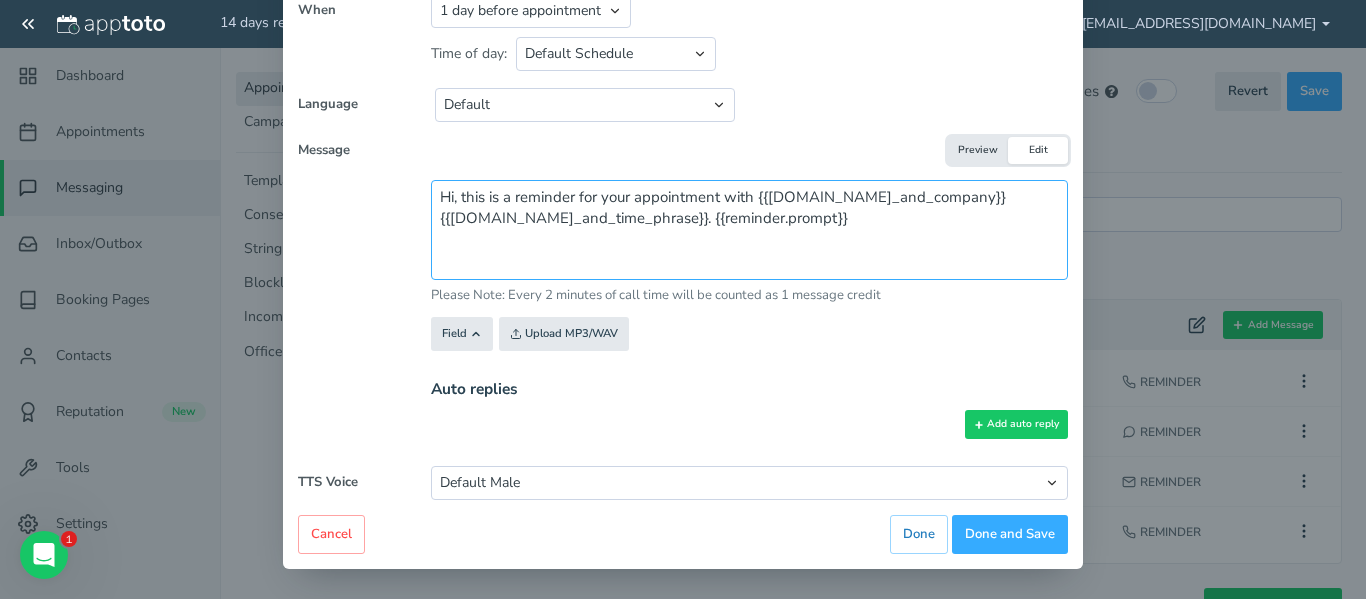 click on "Hi, this is a reminder for your appointment with {{[DOMAIN_NAME]_and_company}} {{[DOMAIN_NAME]_and_time_phrase}}. {{reminder.prompt}}" at bounding box center (749, 230) 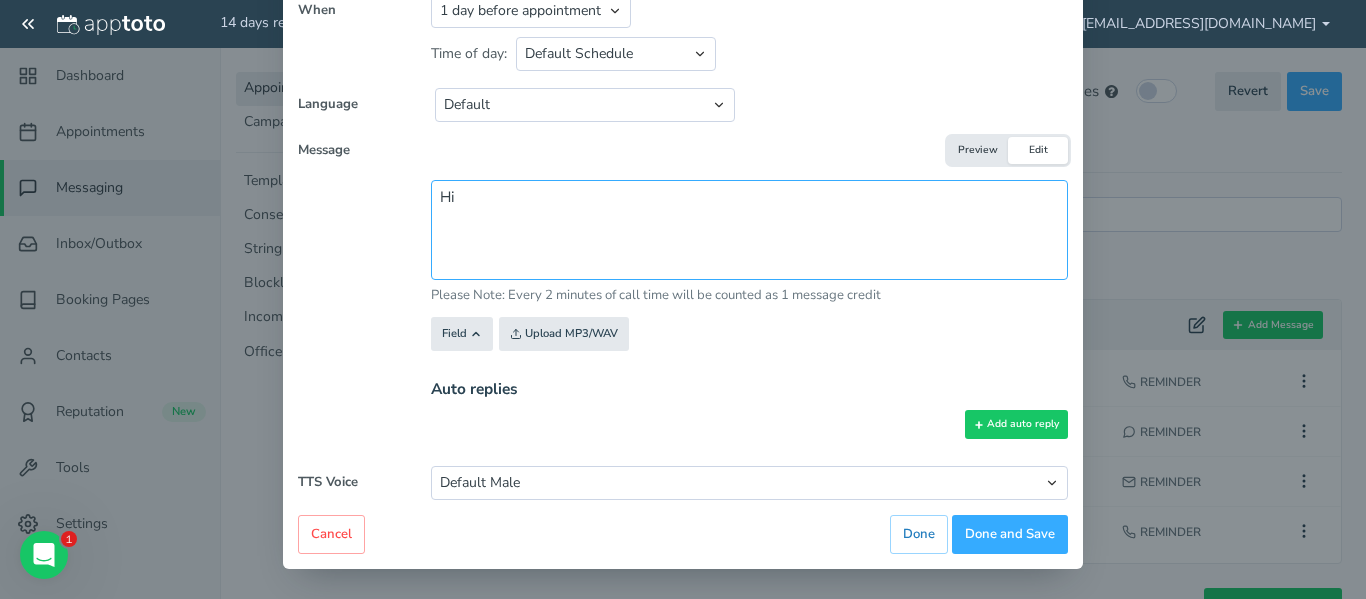type on "H" 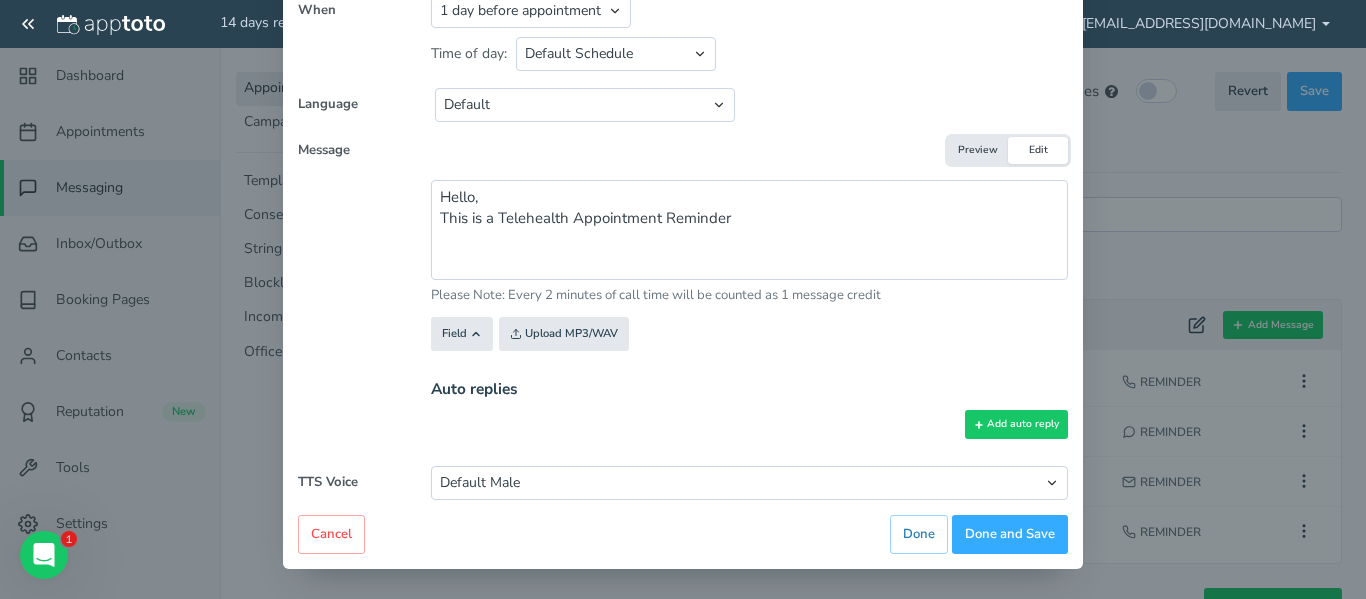 click on "Preview" at bounding box center (978, 150) 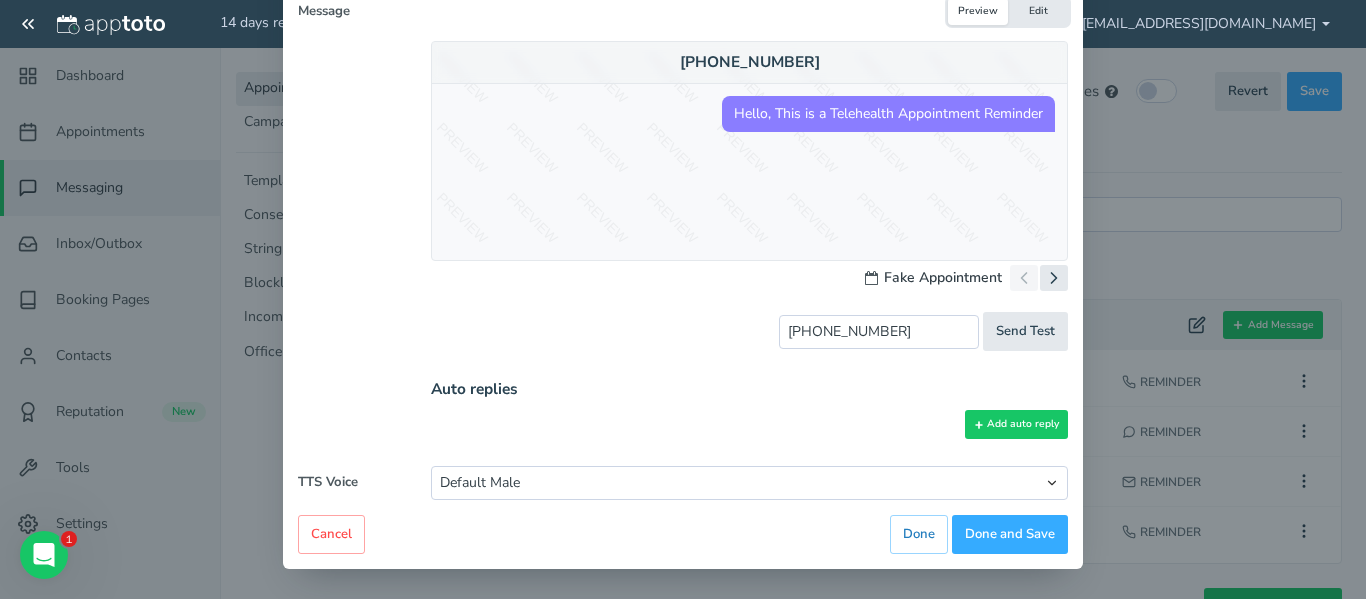 scroll, scrollTop: 0, scrollLeft: 0, axis: both 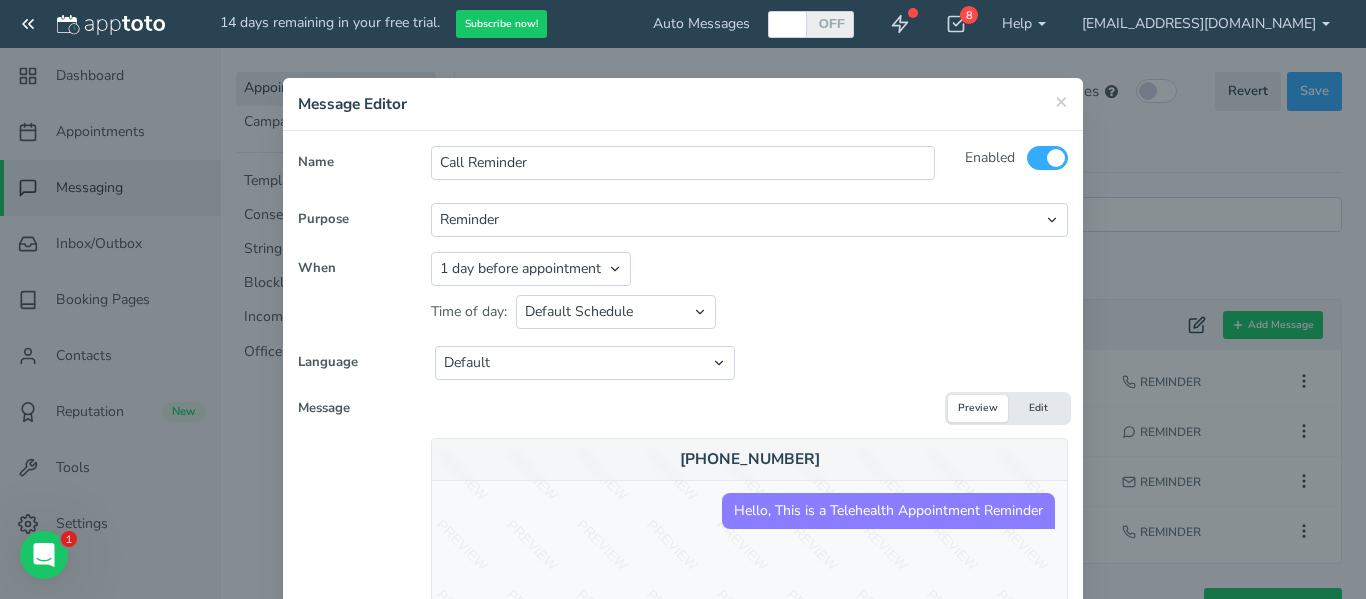 click on "Edit" at bounding box center (1038, 408) 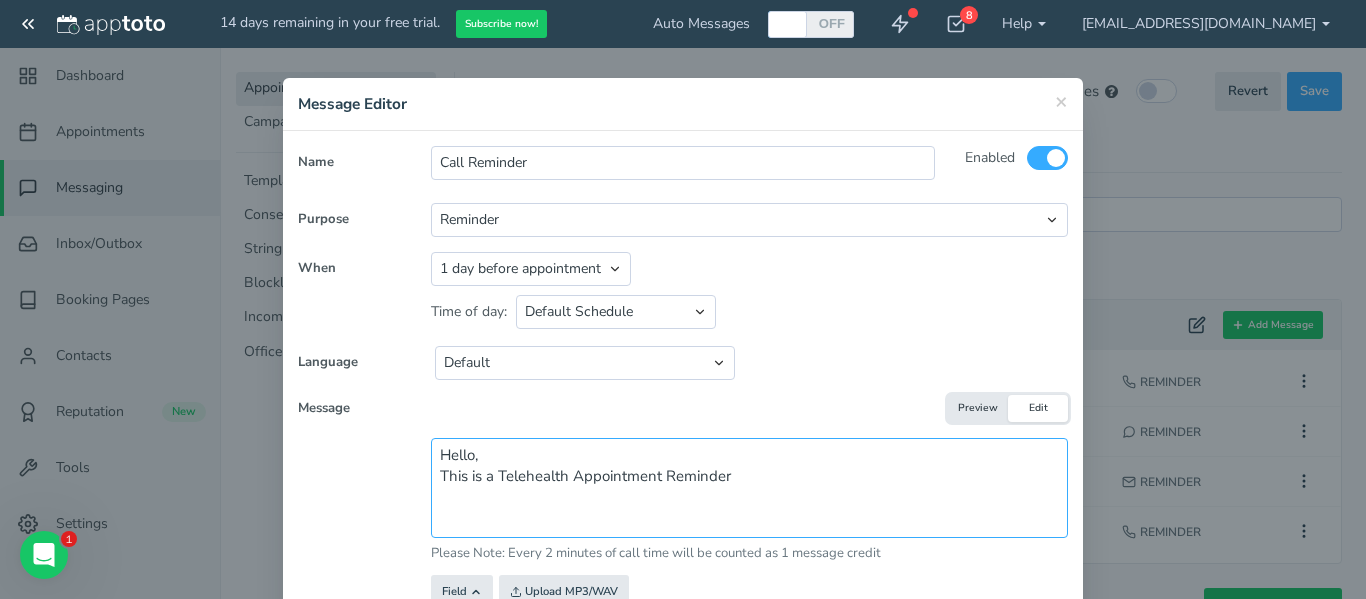 click on "Hello,
This is a Telehealth Appointment Reminder" at bounding box center [749, 488] 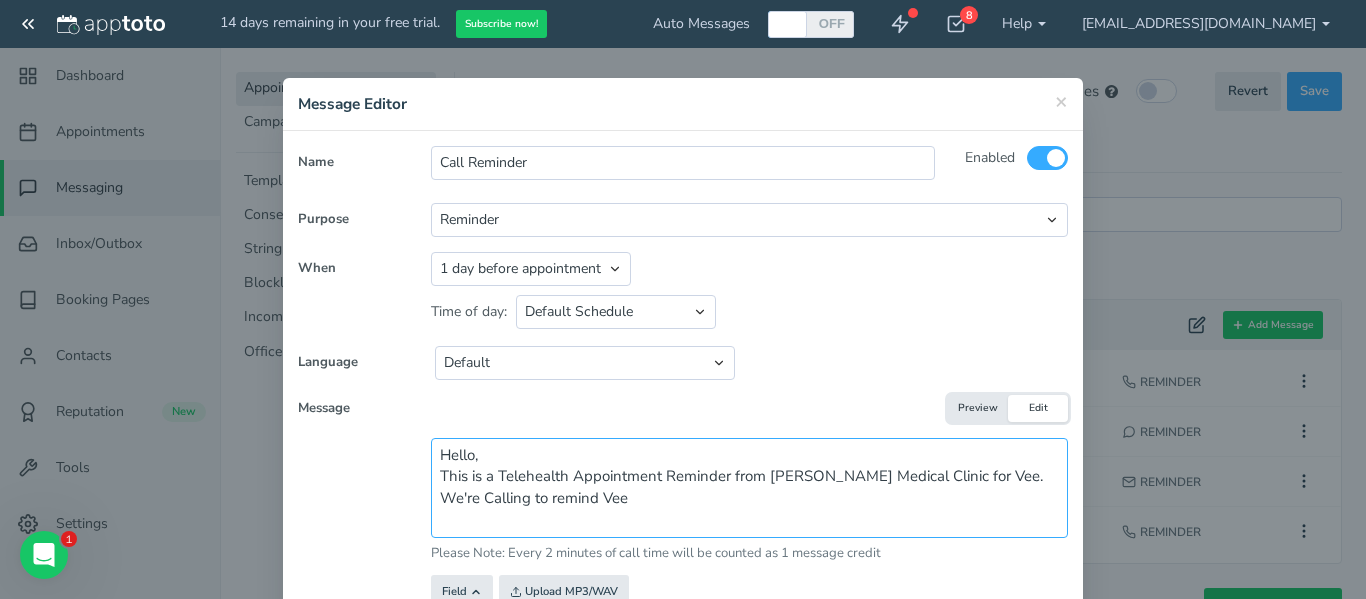 paste on "[PHONE_NUMBER]" 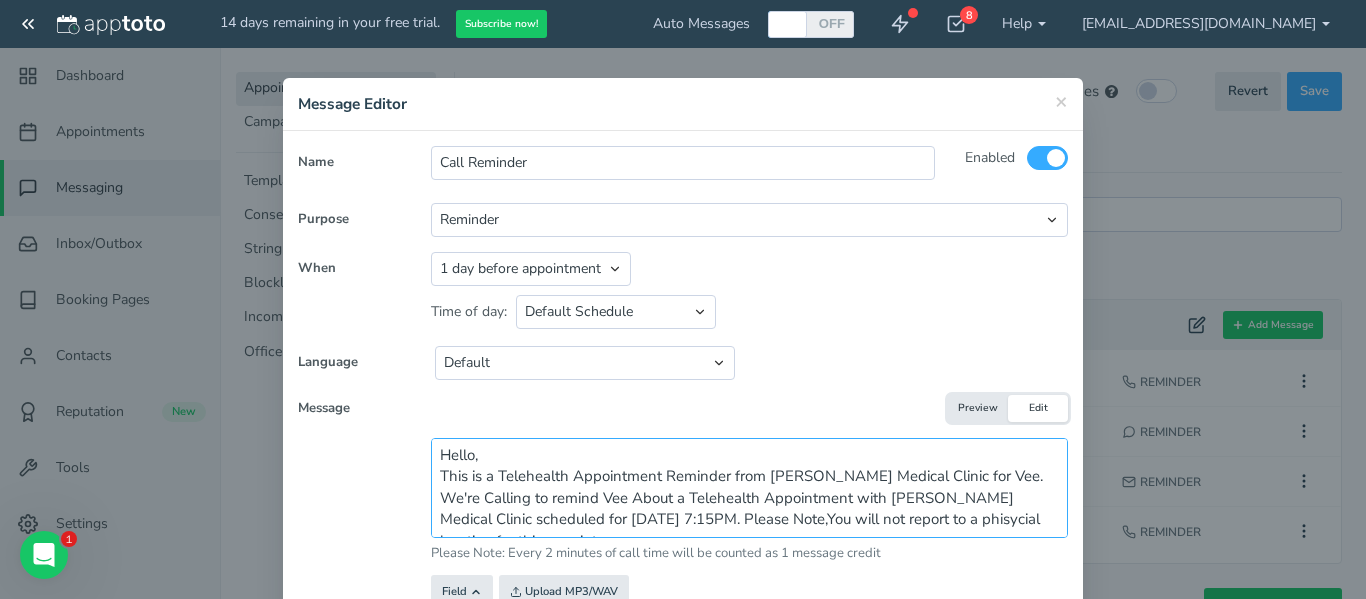 scroll, scrollTop: 14, scrollLeft: 0, axis: vertical 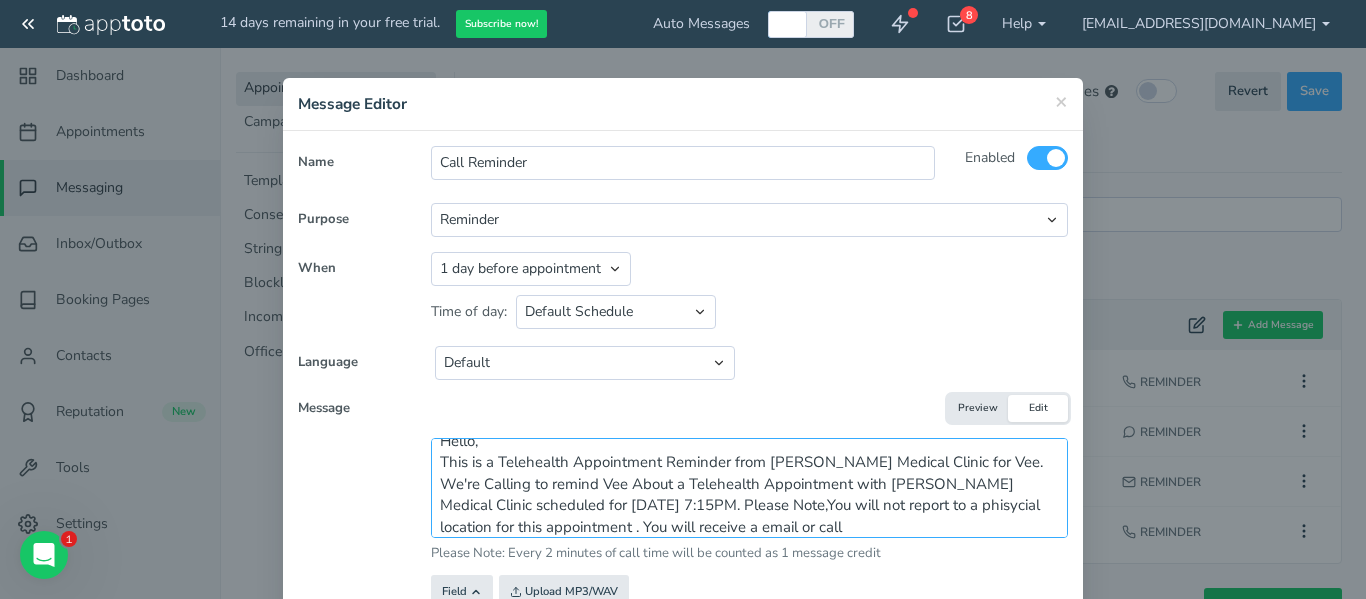 paste on "with the information on how to join the video conference or call for this visit. Some of our providers are working remotely, so you may receive a call that is indicated to be an unknown or blocked number. Please contact the clinic if you have any questions or concerns. Our phone number is [PHONE_NUMBER]. We look forward to speaking with you. If we dialed a wrong number, please dial toll-free [PHONE_NUMBER] from the number that we called." 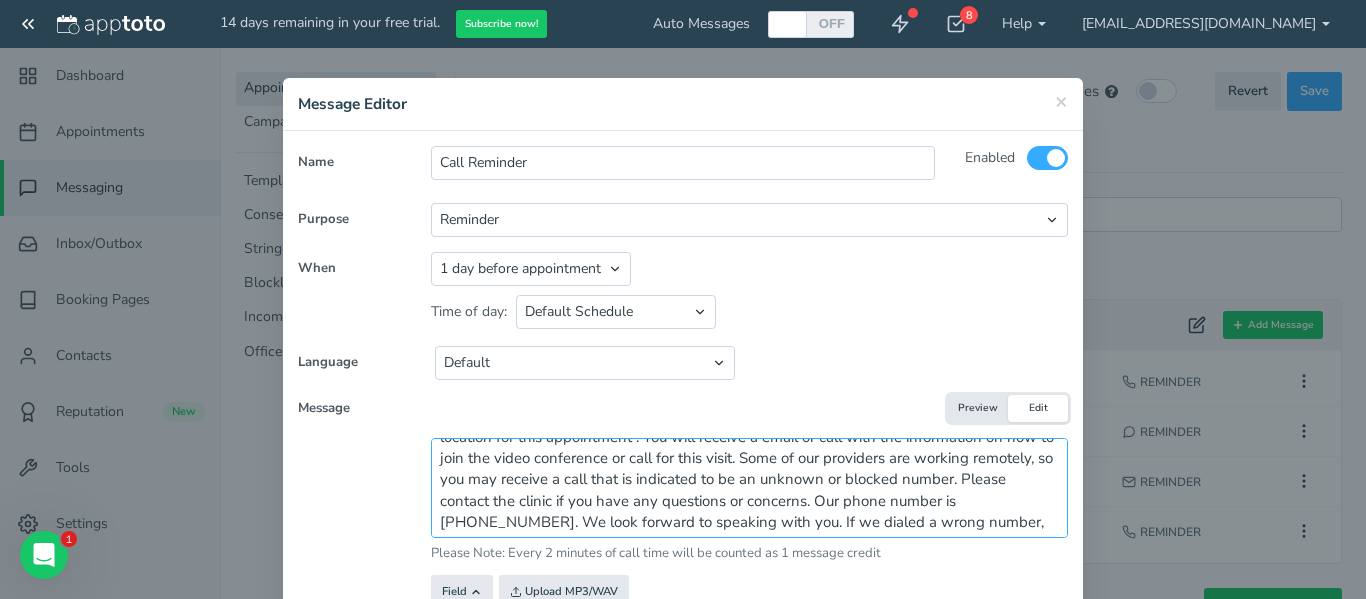 scroll, scrollTop: 107, scrollLeft: 0, axis: vertical 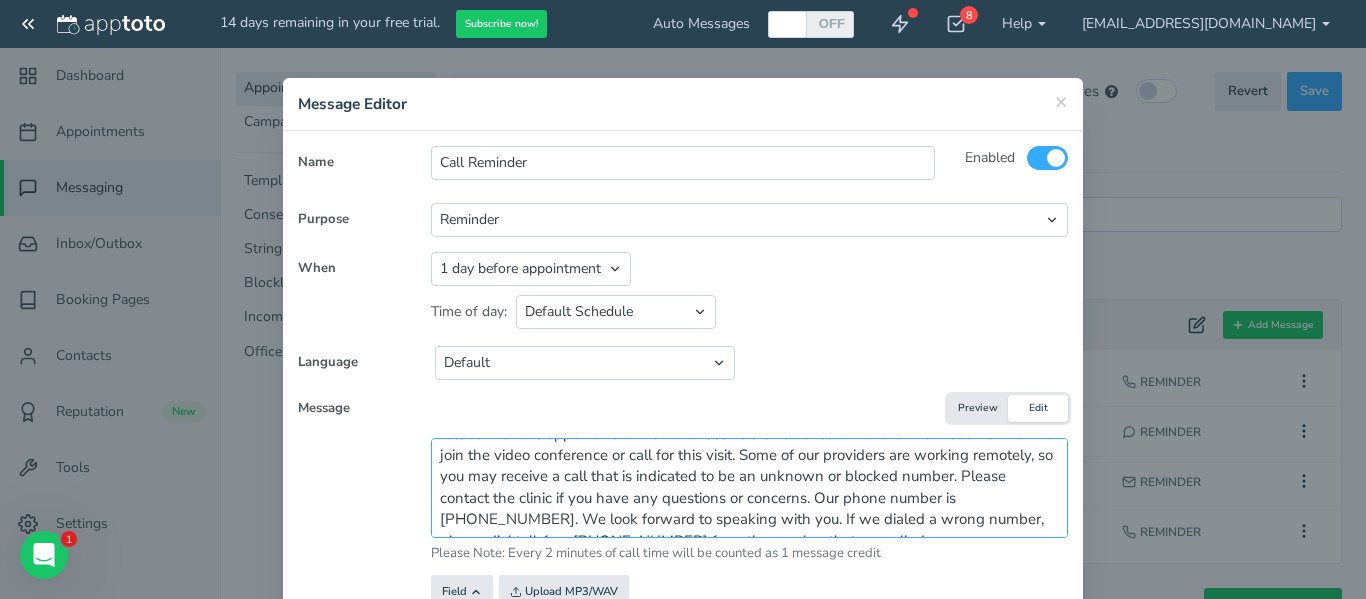 drag, startPoint x: 884, startPoint y: 498, endPoint x: 988, endPoint y: 496, distance: 104.019226 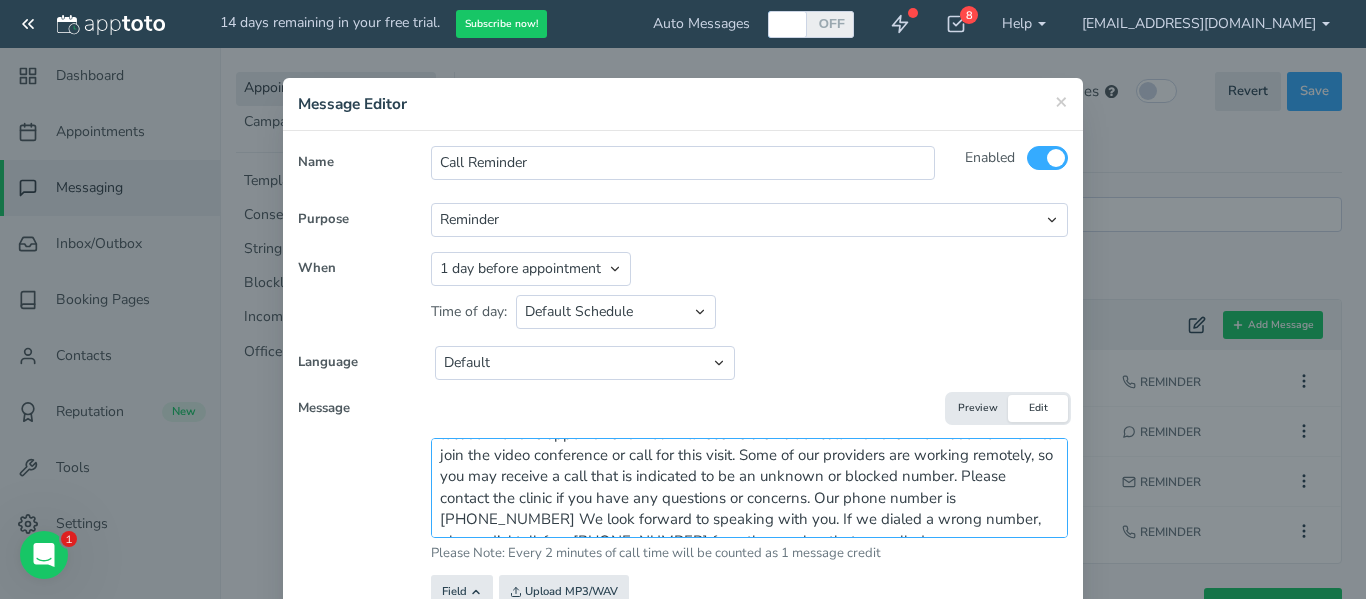 scroll, scrollTop: 128, scrollLeft: 0, axis: vertical 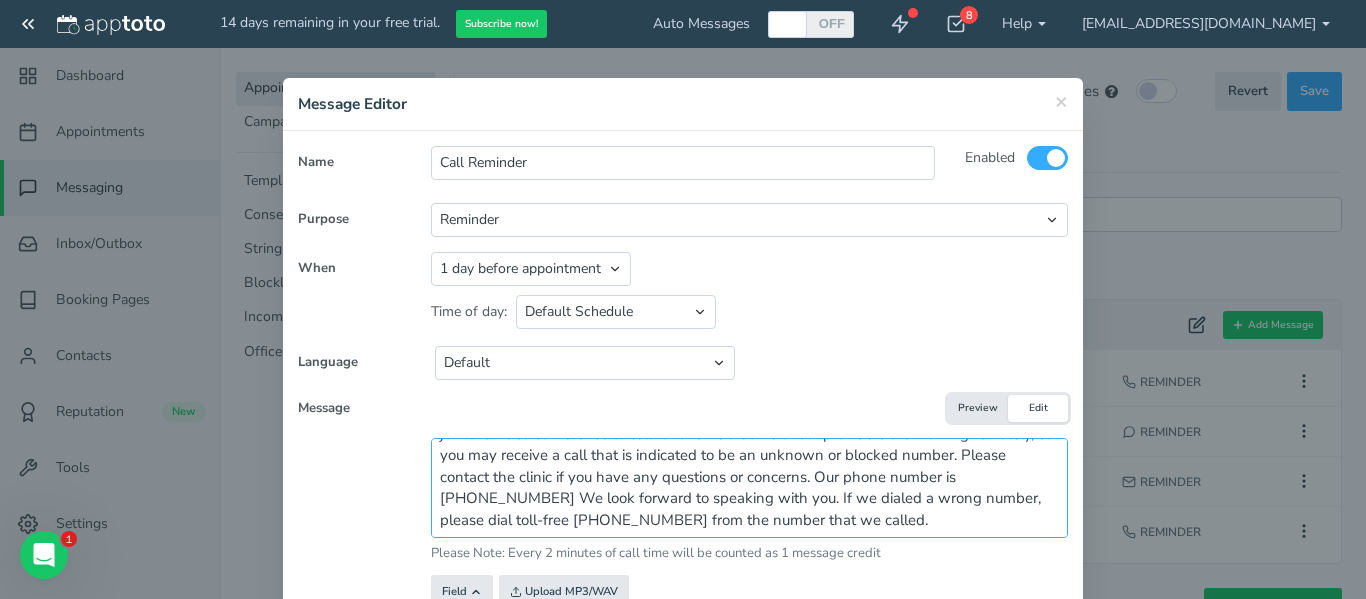 drag, startPoint x: 892, startPoint y: 495, endPoint x: 920, endPoint y: 496, distance: 28.01785 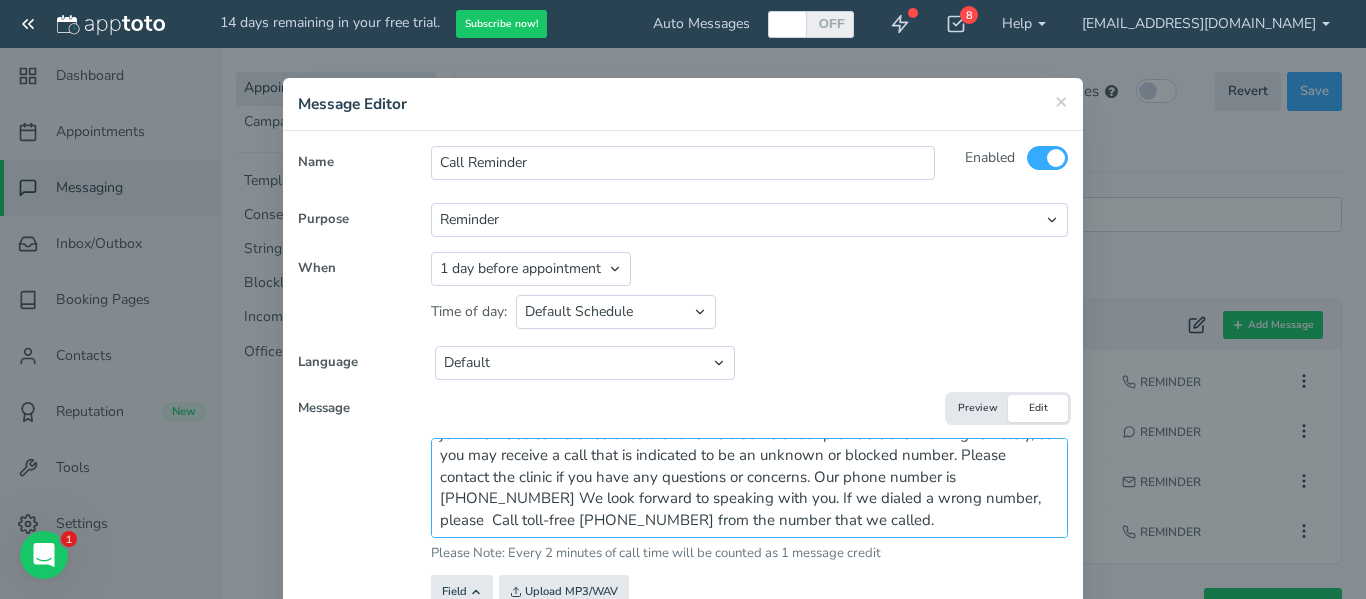 drag, startPoint x: 925, startPoint y: 497, endPoint x: 970, endPoint y: 497, distance: 45 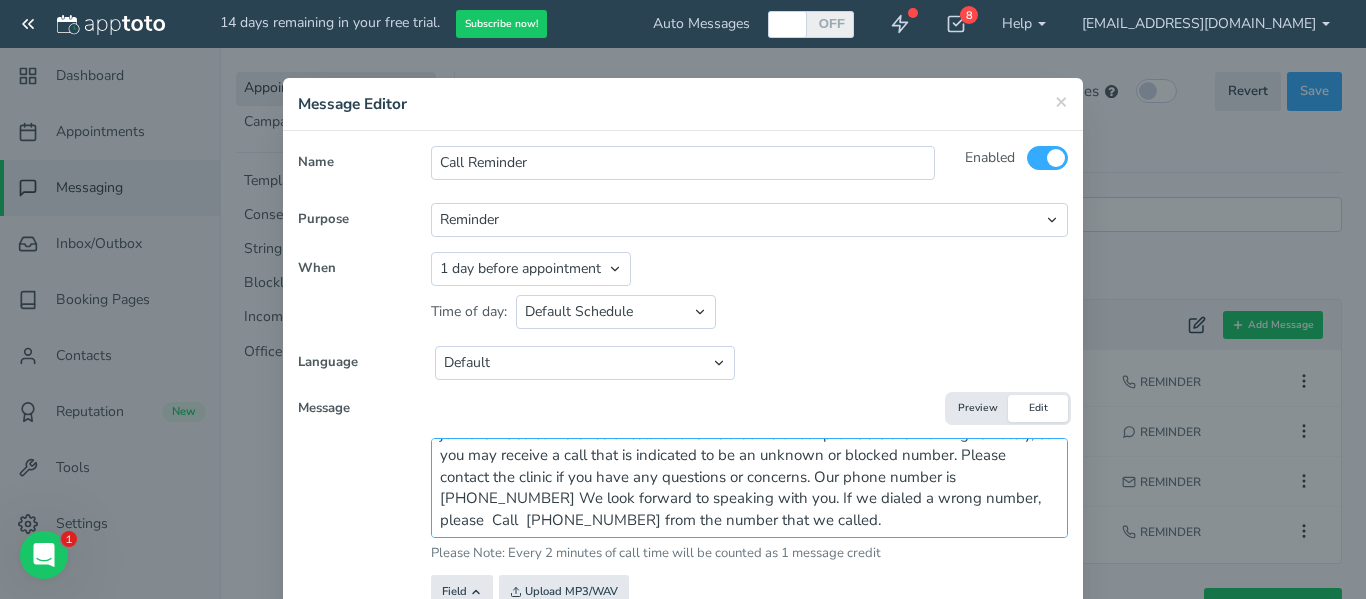 drag, startPoint x: 929, startPoint y: 494, endPoint x: 1053, endPoint y: 502, distance: 124.2578 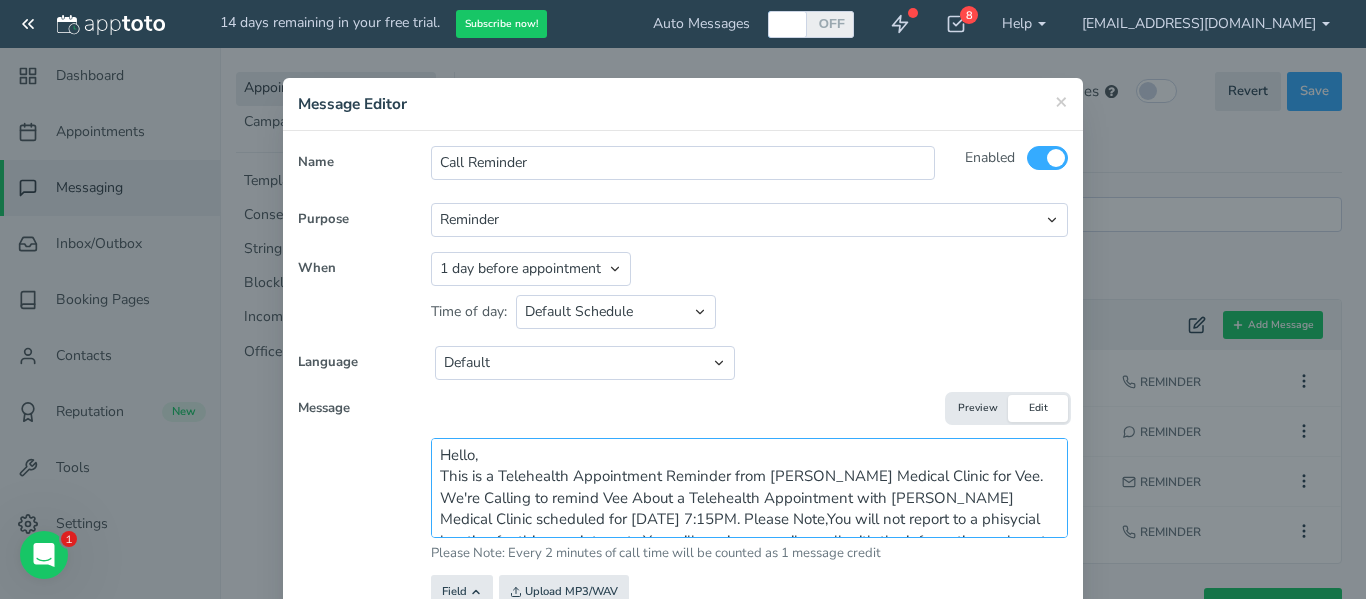 scroll, scrollTop: 128, scrollLeft: 0, axis: vertical 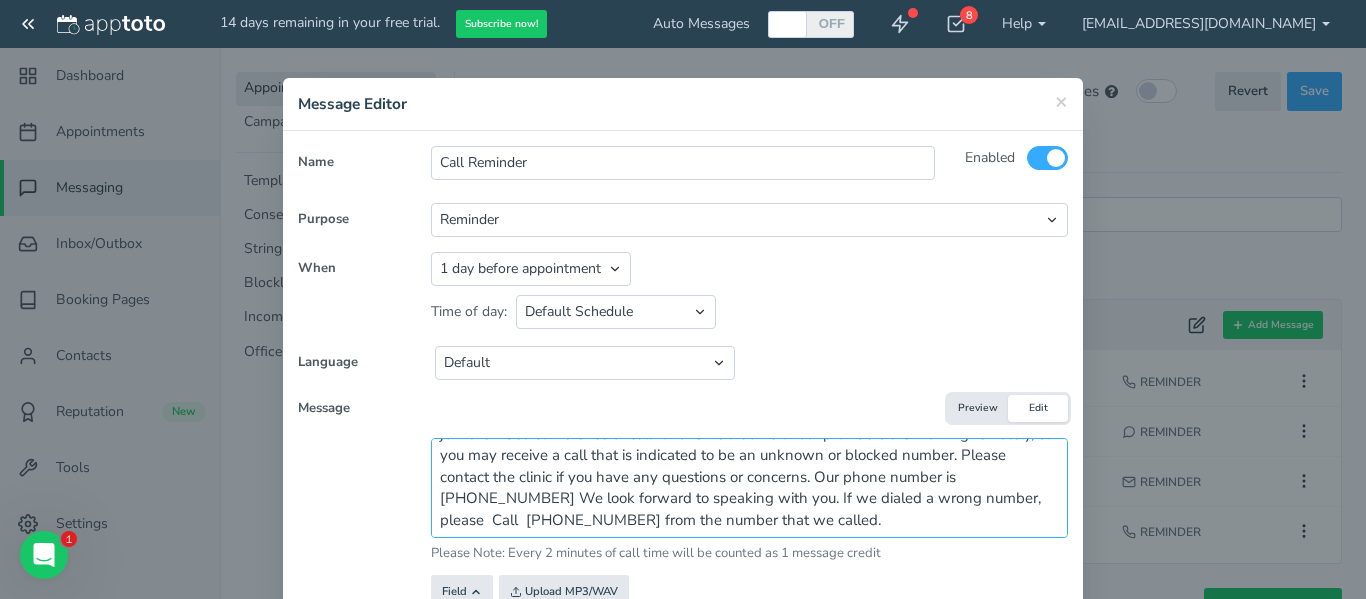 click on "Hello,
This is a Telehealth Appointment Reminder from [PERSON_NAME] Medical Clinic for Vee. We're Calling to remind Vee About a Telehealth Appointment with [PERSON_NAME] Medical Clinic scheduled for [DATE] 7:15PM. Please Note,You will not report to a phisycial location for this appointment . You will receive a email or call with the information on how to join the video conference or call for this visit. Some of our providers are working remotely, so you may receive a call that is indicated to be an unknown or blocked number. Please contact the clinic if you have any questions or concerns. Our phone number is  [PHONE_NUMBER] We look forward to speaking with you. If we dialed a wrong number, please  Call  [PHONE_NUMBER] from the number that we called." at bounding box center [749, 488] 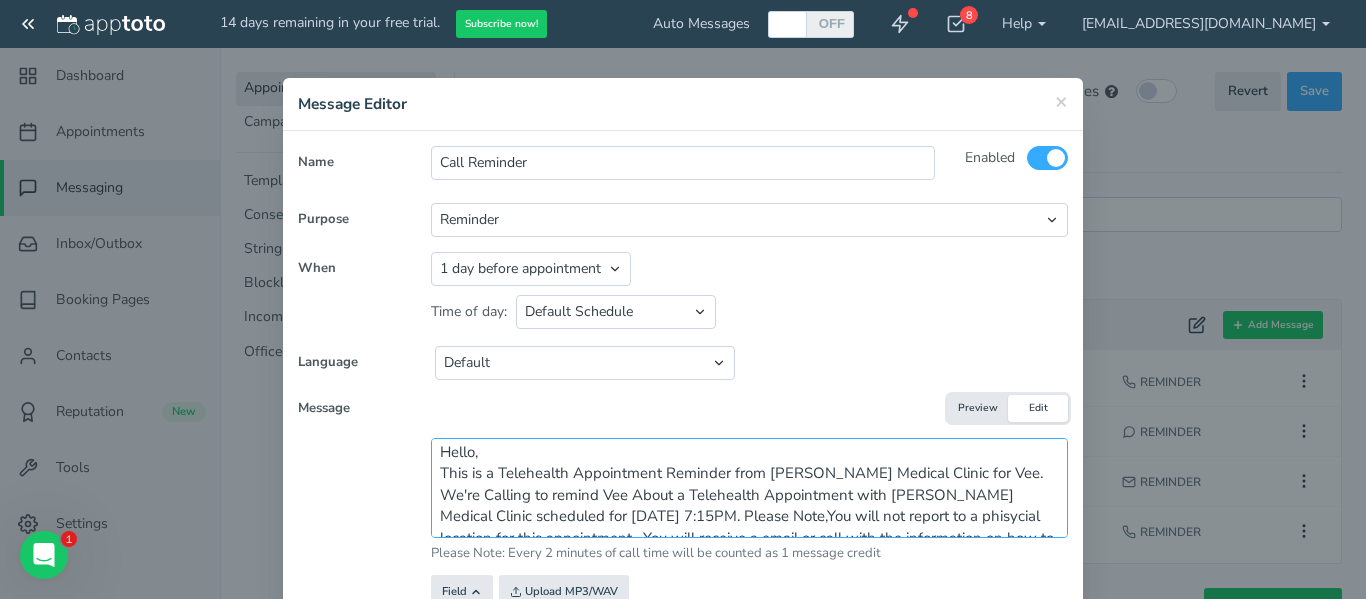 scroll, scrollTop: 128, scrollLeft: 0, axis: vertical 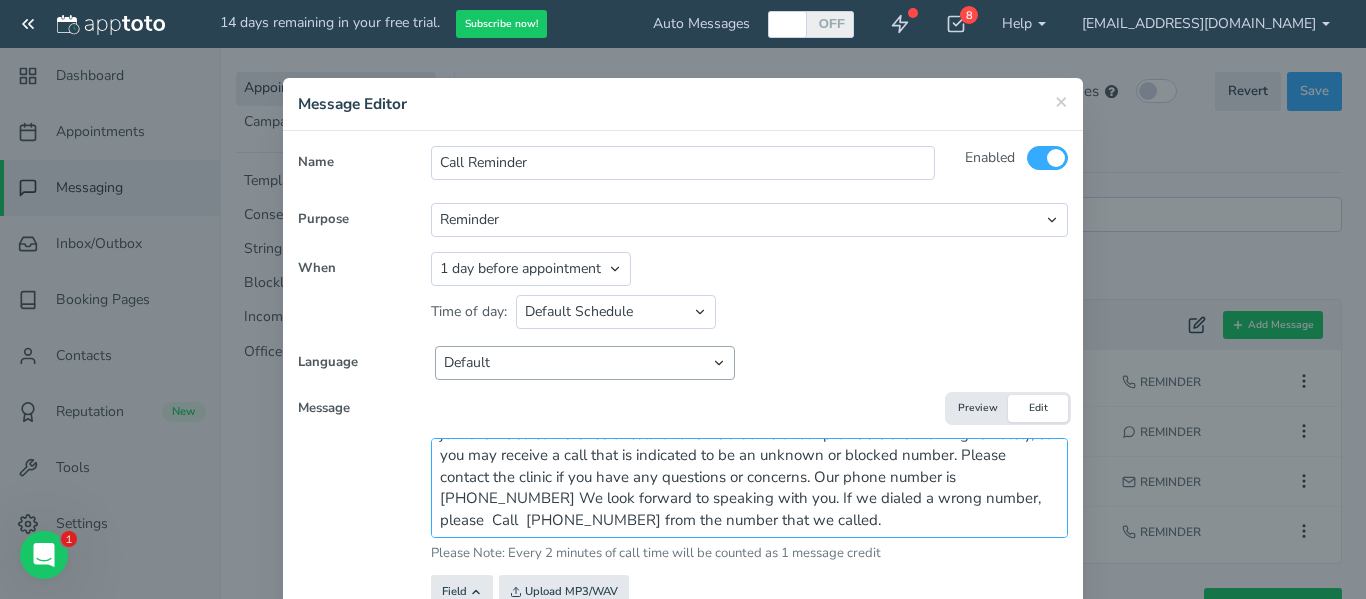 type on "Hello,
This is a Telehealth Appointment Reminder from [PERSON_NAME] Medical Clinic for Vee. We're Calling to remind Vee About a Telehealth Appointment with [PERSON_NAME] Medical Clinic scheduled for [DATE] 7:15PM. Please Note,You will not report to a phisycial location for this appointment . You will receive a email or call with the information on how to join the video conference or call for this visit. Some of our providers are working remotely, so you may receive a call that is indicated to be an unknown or blocked number. Please contact the clinic if you have any questions or concerns. Our phone number is  [PHONE_NUMBER] We look forward to speaking with you. If we dialed a wrong number, please  Call  [PHONE_NUMBER] from the number that we called." 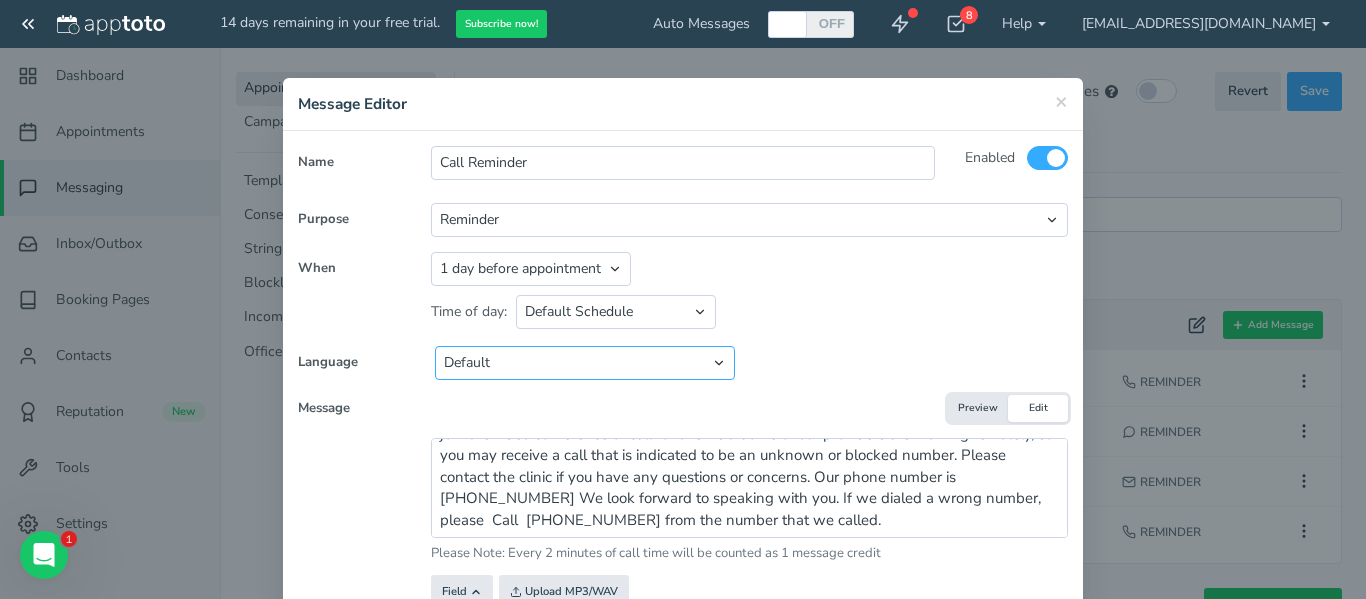 click on "Default English - [GEOGRAPHIC_DATA] English - [GEOGRAPHIC_DATA] English - [GEOGRAPHIC_DATA] English - [GEOGRAPHIC_DATA] Dutch French Spanish German" at bounding box center (585, 363) 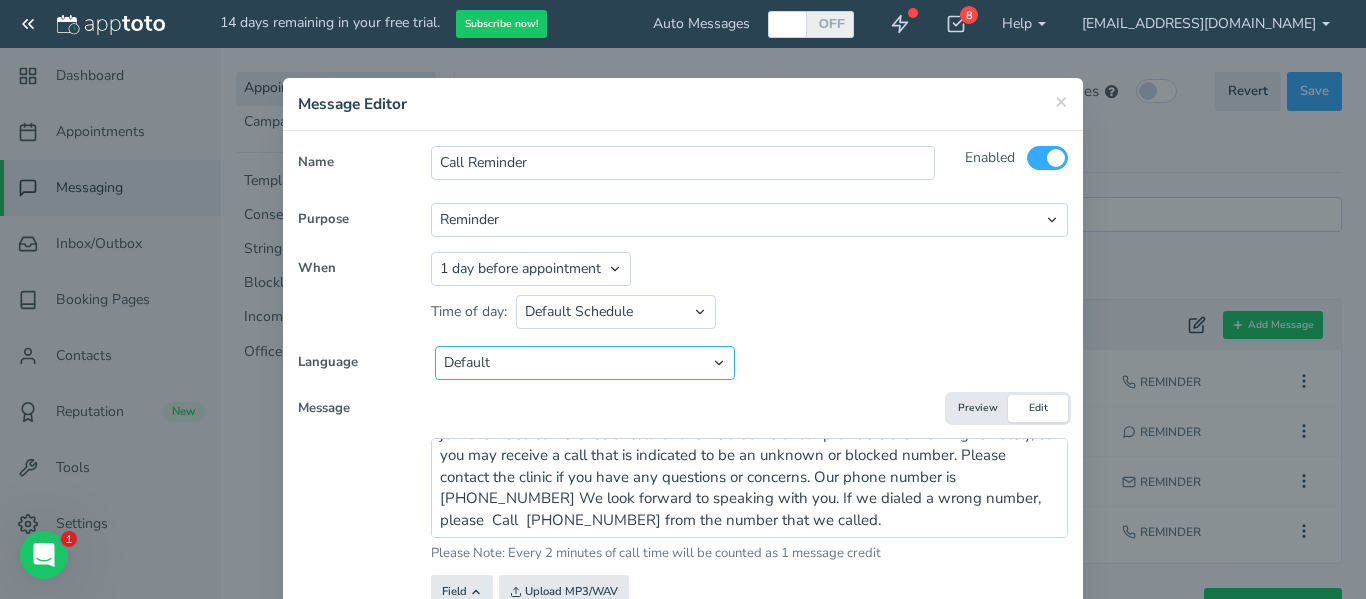 select on "string:en-[GEOGRAPHIC_DATA]" 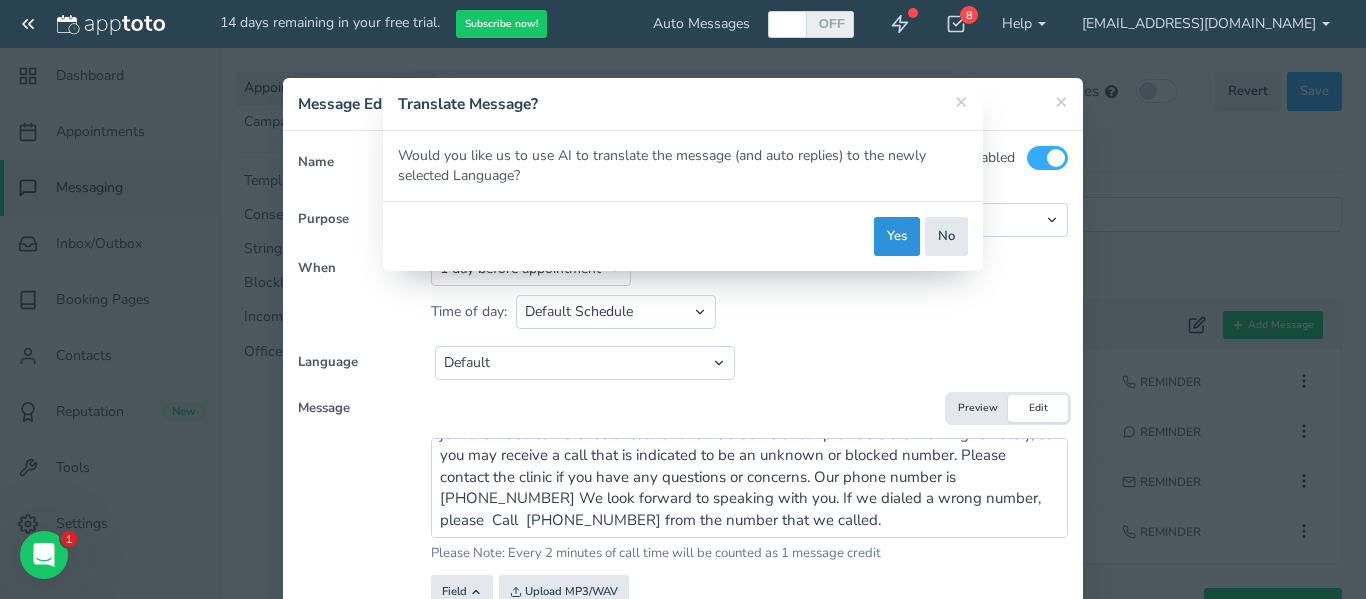 click on "Yes" at bounding box center [897, 236] 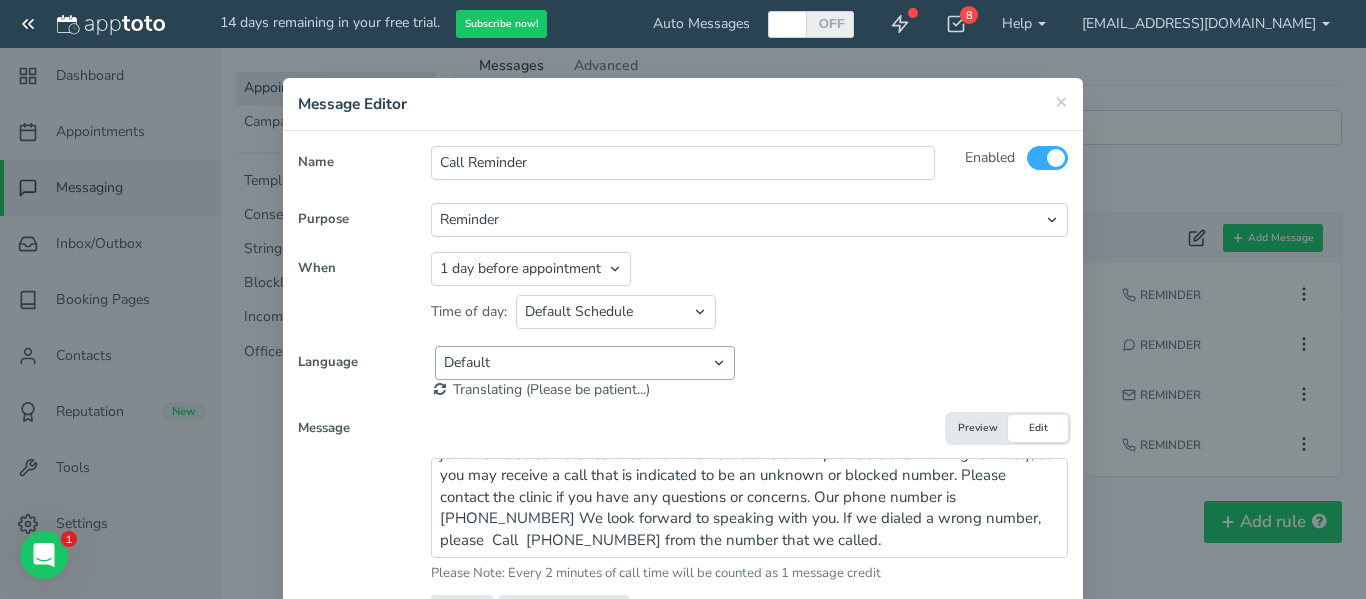 scroll, scrollTop: 90, scrollLeft: 0, axis: vertical 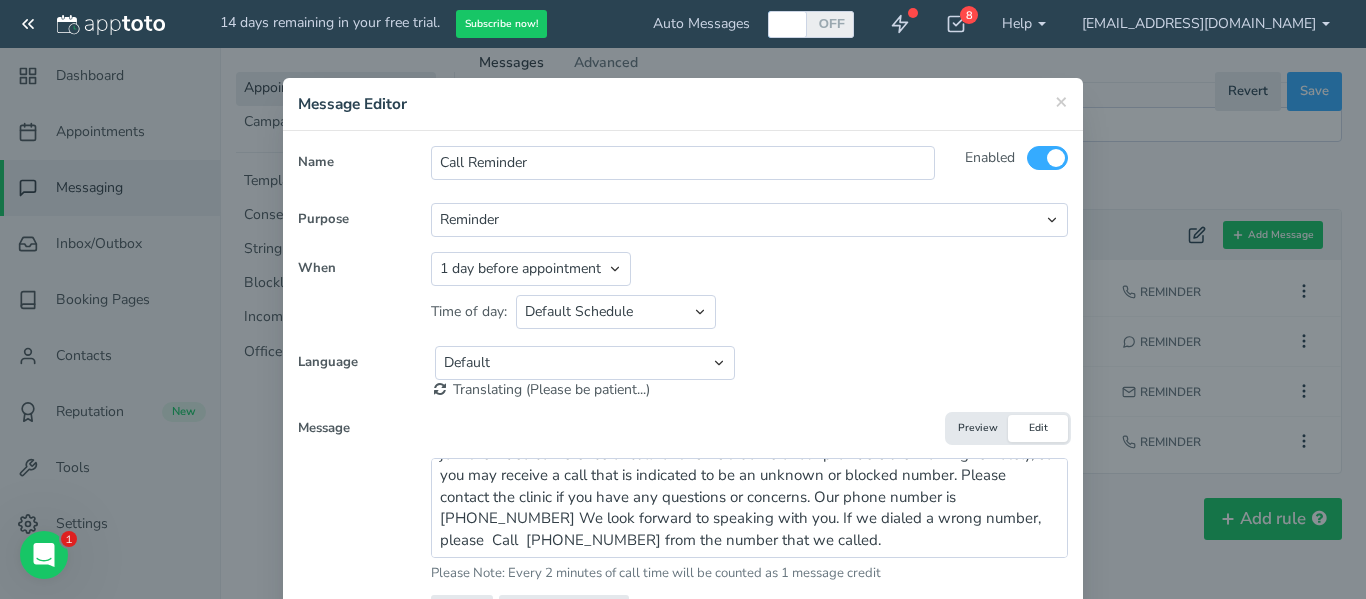 type on "Hello,
This is a Telehealth Appointment Reminder from [PERSON_NAME] Medical Clinic for Vee. We're calling to remind Vee about a Telehealth Appointment with [PERSON_NAME] Medical Clinic scheduled for [DATE] 7:15 PM. Please note, you will not report to a physical location for this appointment. You will receive an email or call with the information on how to join the video conference or call for this visit. Some of our providers are working remotely, so you may receive a call that is indicated to be an unknown or blocked number. Please contact the clinic if you have any questions or concerns. Our phone number is [PHONE_NUMBER]. We look forward to speaking with you. If we dialed a wrong number, please call [PHONE_NUMBER] from the number that we called." 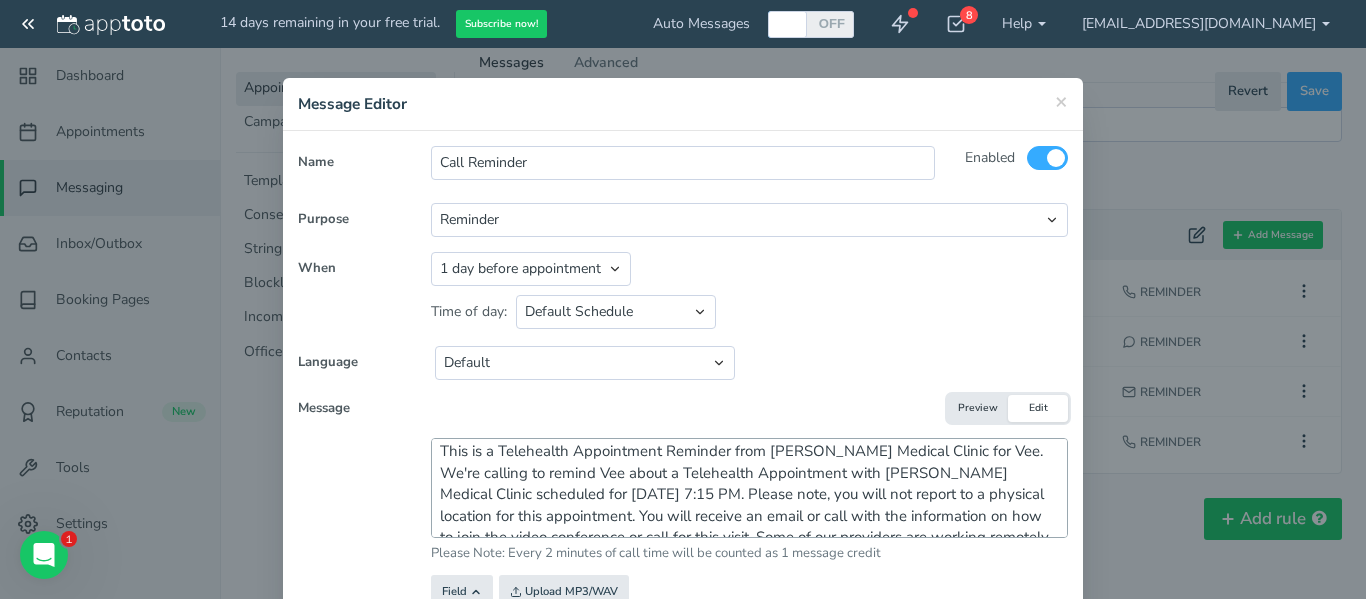 scroll, scrollTop: 128, scrollLeft: 0, axis: vertical 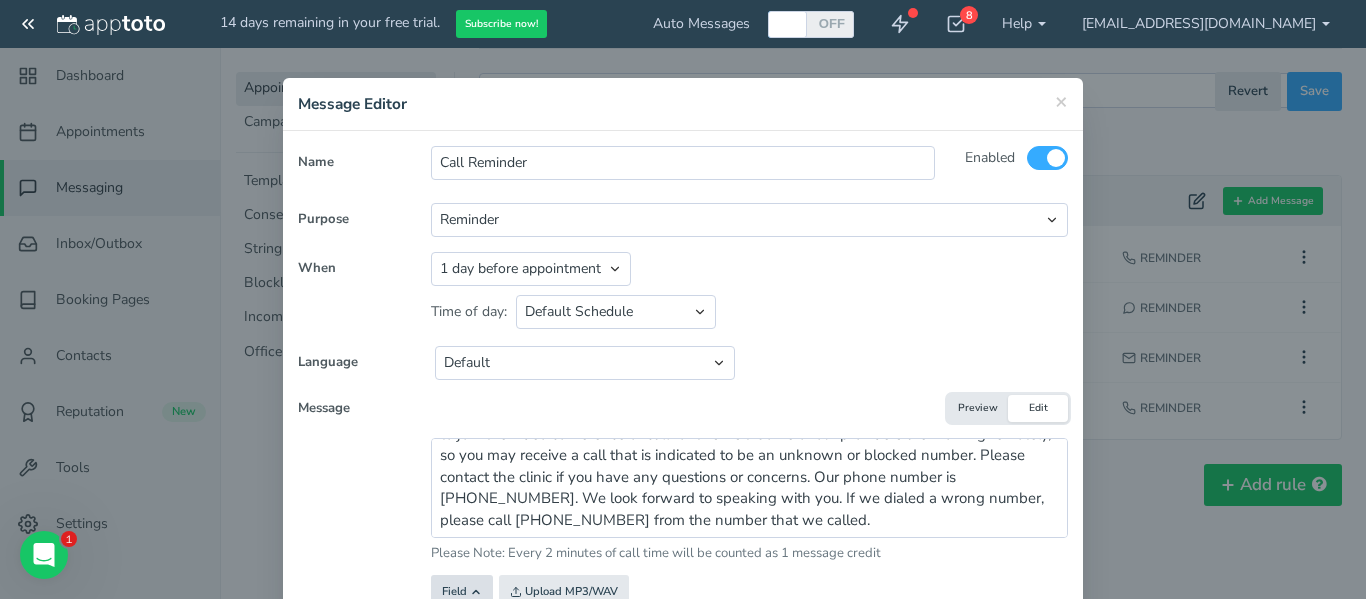 click on "Field" at bounding box center (462, 592) 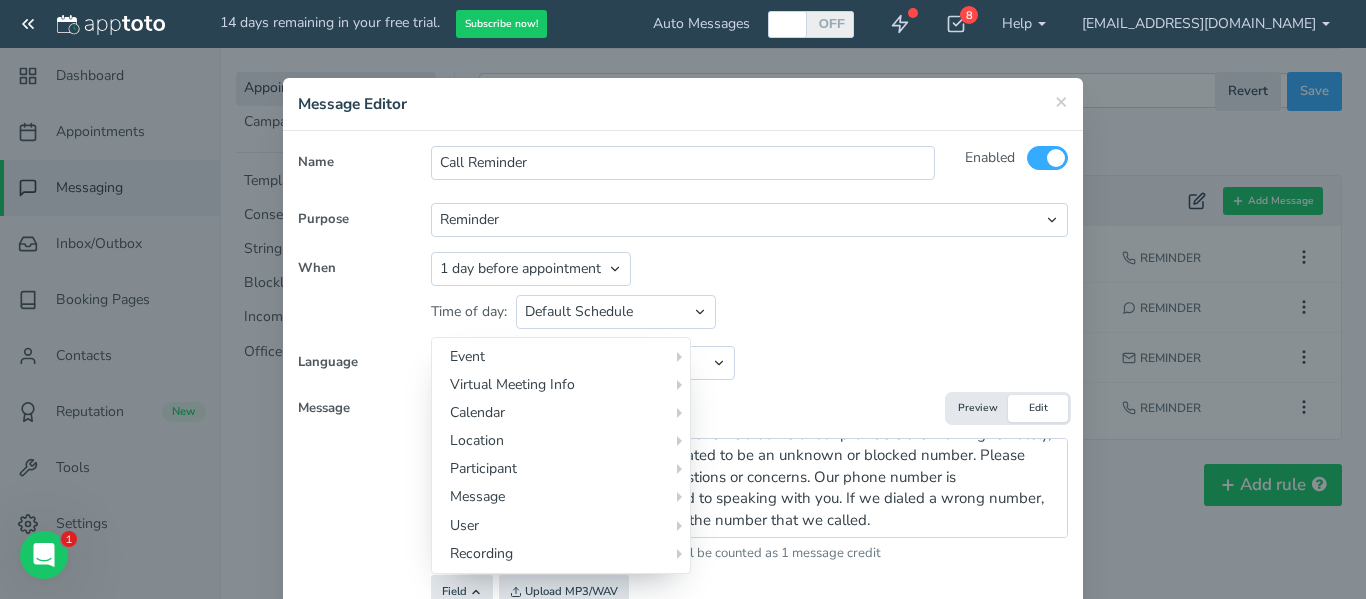 click on "Hello,
This is a Telehealth Appointment Reminder from [PERSON_NAME] Medical Clinic for Vee. We're calling to remind Vee about a Telehealth Appointment with [PERSON_NAME] Medical Clinic scheduled for [DATE] 7:15 PM. Please note, you will not report to a physical location for this appointment. You will receive an email or call with the information on how to join the video conference or call for this visit. Some of our providers are working remotely, so you may receive a call that is indicated to be an unknown or blocked number. Please contact the clinic if you have any questions or concerns. Our phone number is [PHONE_NUMBER]. We look forward to speaking with you. If we dialed a wrong number, please call [PHONE_NUMBER] from the number that we called." at bounding box center (683, 523) 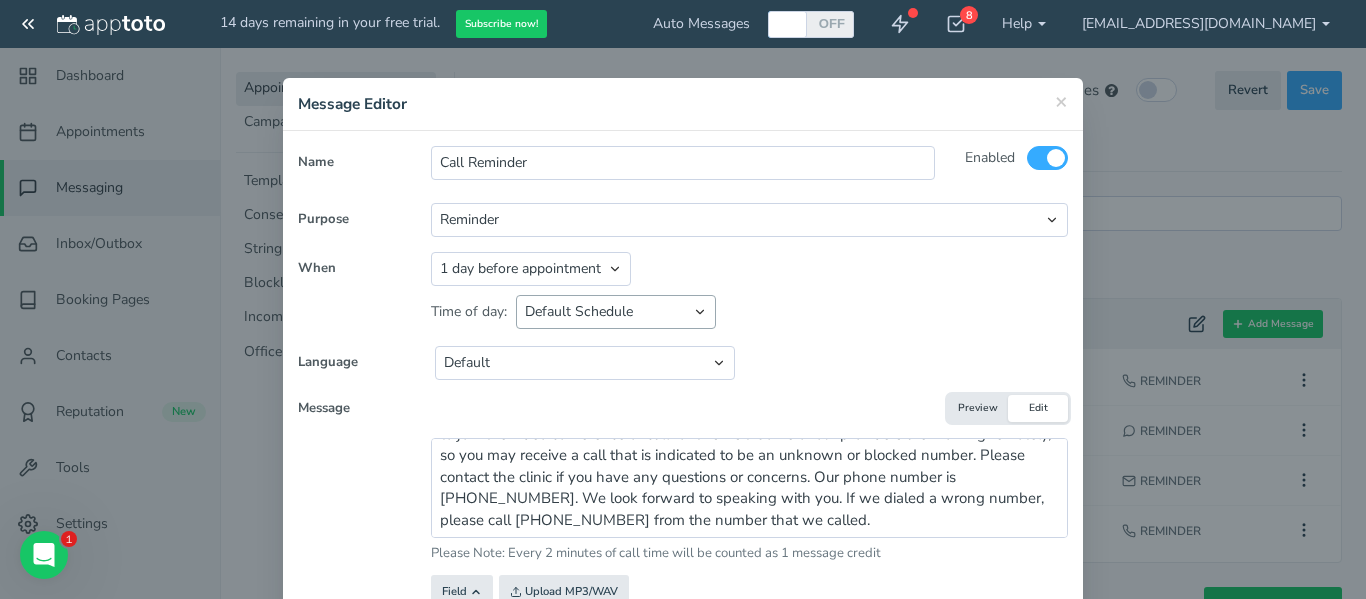 scroll, scrollTop: 124, scrollLeft: 0, axis: vertical 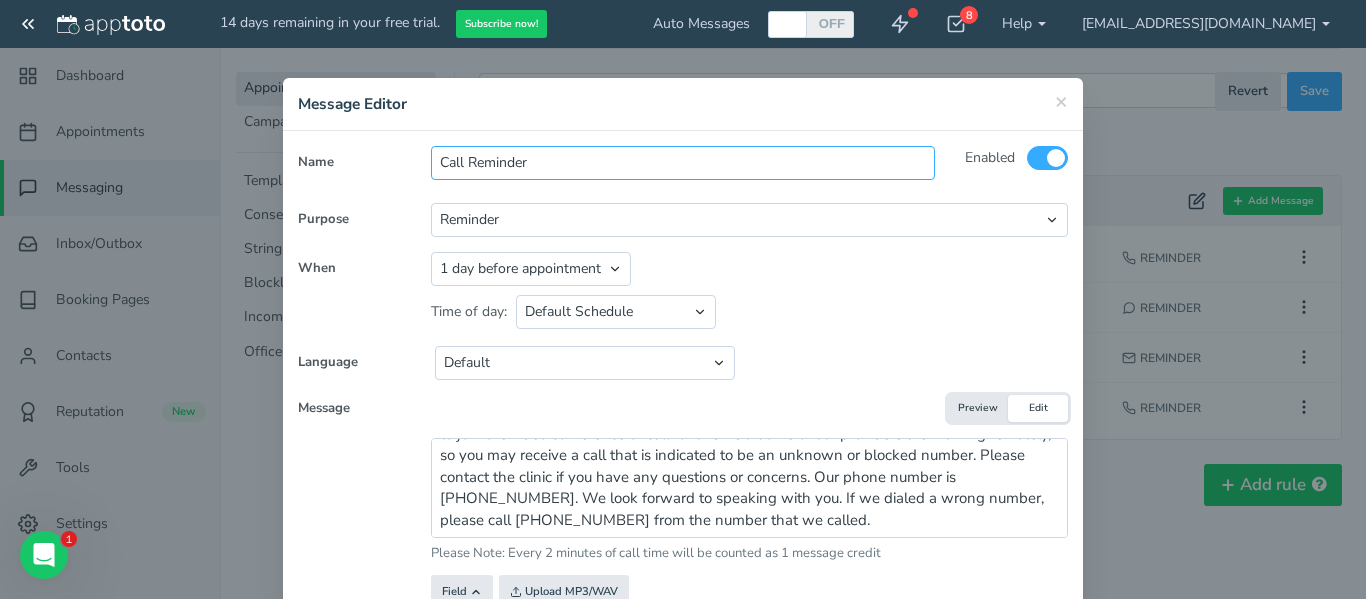 click on "Call Reminder" at bounding box center (682, 163) 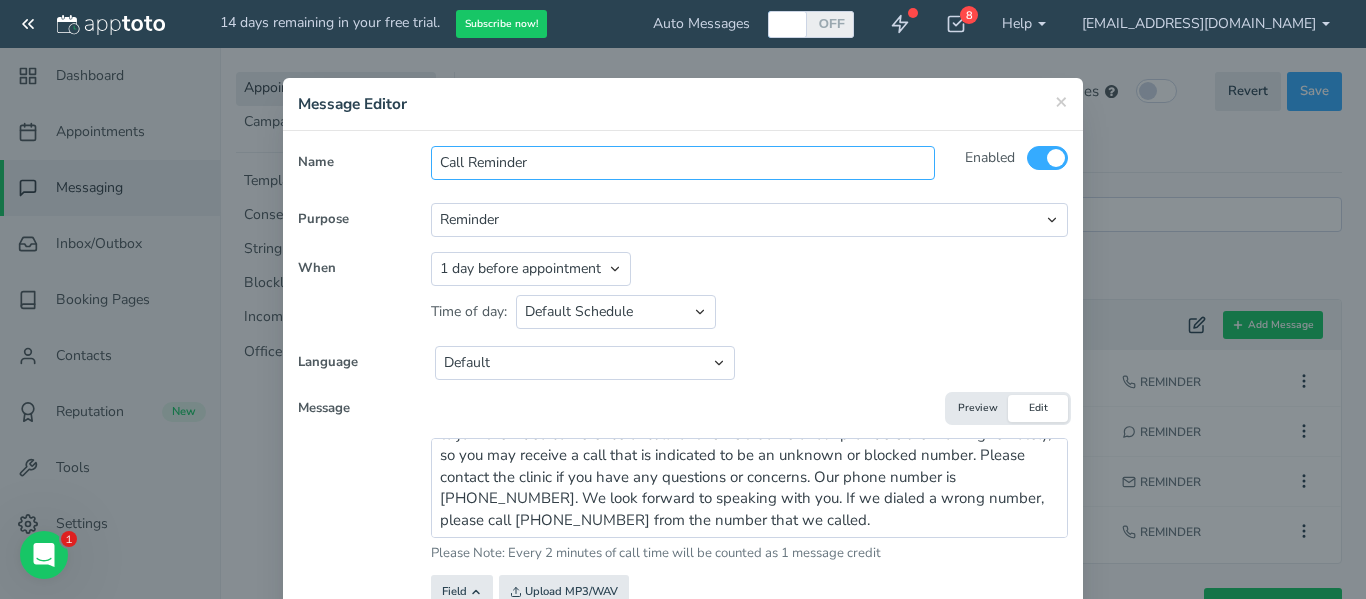 scroll, scrollTop: 124, scrollLeft: 0, axis: vertical 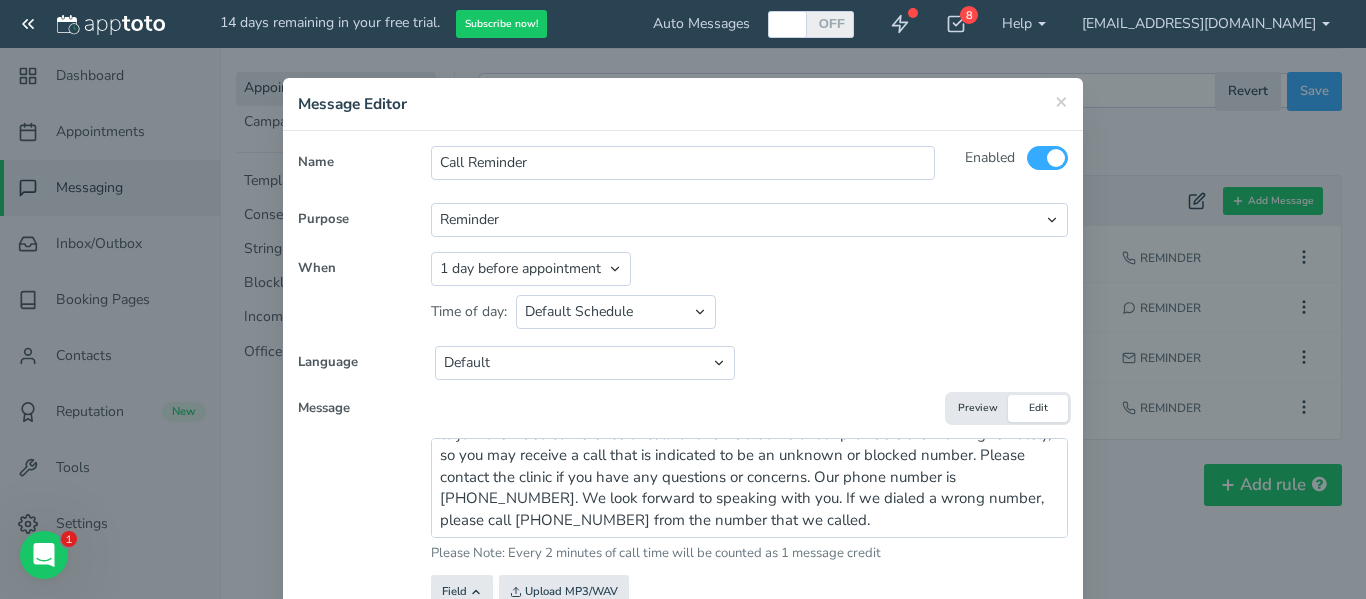 click on "Preview" at bounding box center [978, 408] 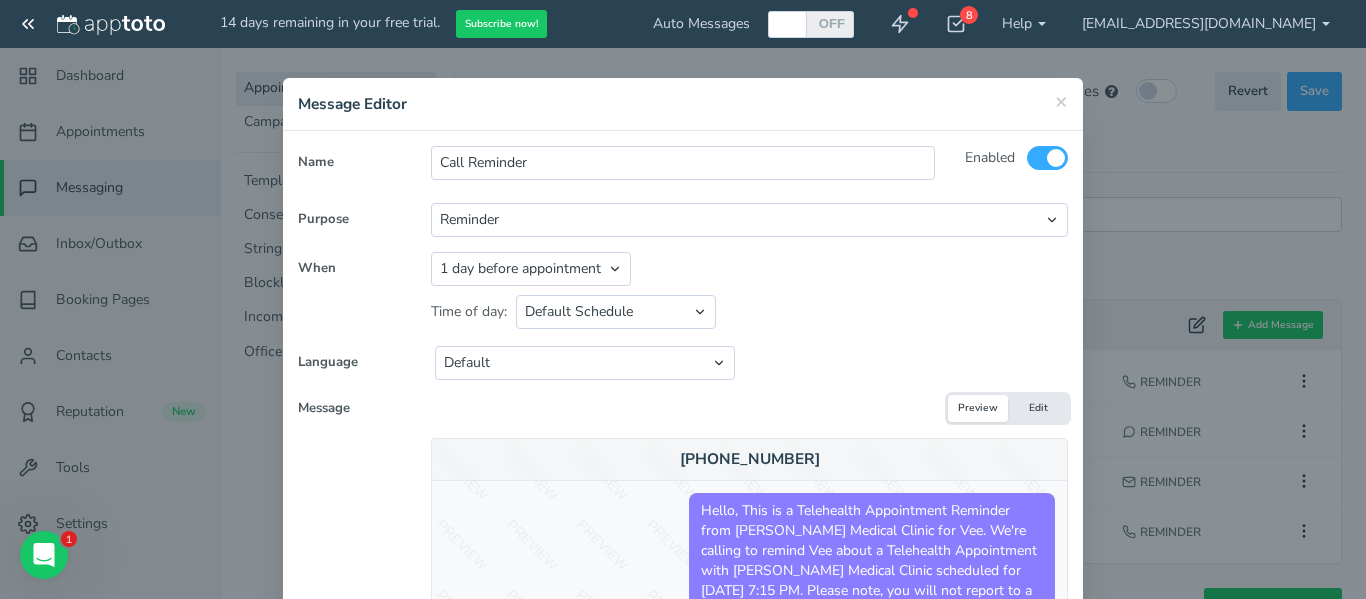 scroll, scrollTop: 3, scrollLeft: 0, axis: vertical 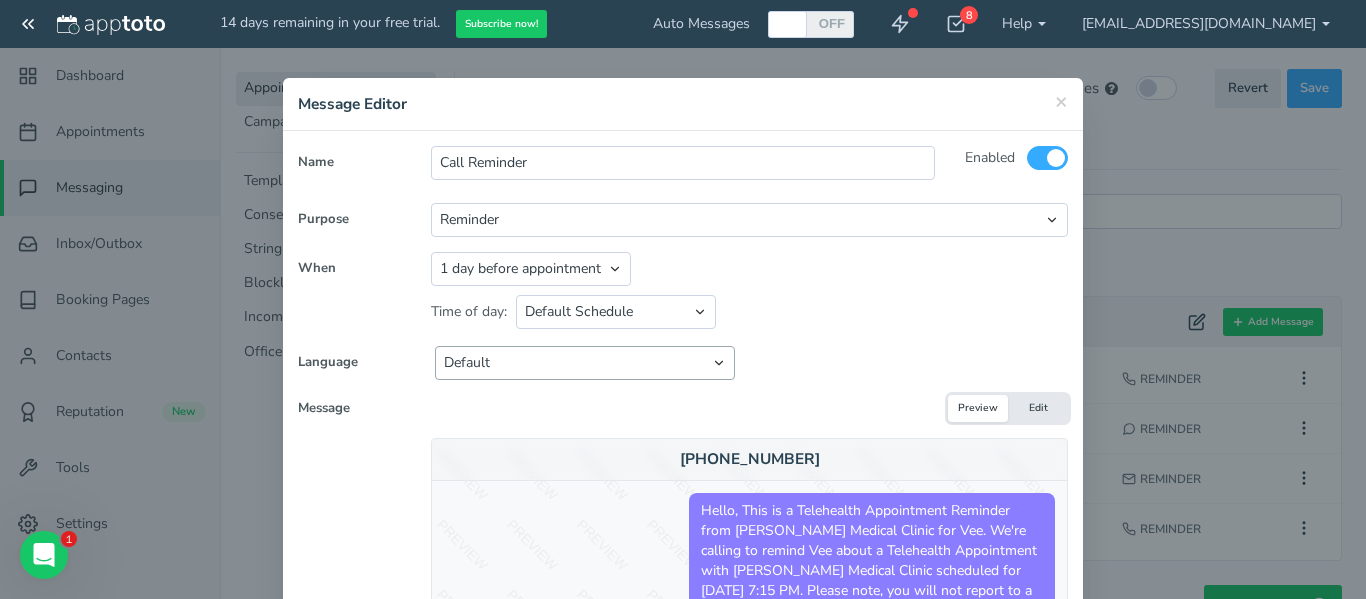 type 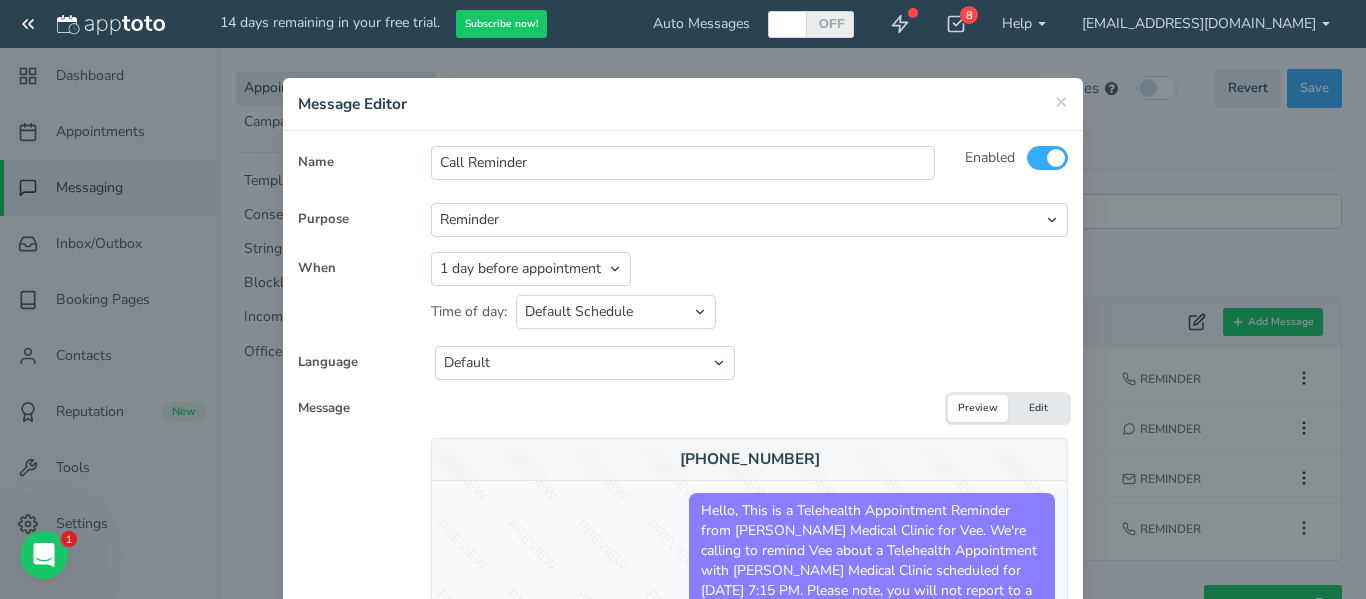 click on "Appointment created or updated after
[DATE] 5:23pm
Set to now
And
Appointment start time Day of appointment 1 day before appointment 2 days before appointment 3 days before appointment 7 days before appointment 14 days before appointment 1 hour before appointment 1 hour 30 minutes before appointment 2 hours before appointment 3 hours before appointment 4 hours before appointment 30 minutes before appointment Between Relative day and time
days before event @
01:00 pm
01:00 pm and" at bounding box center (749, 291) 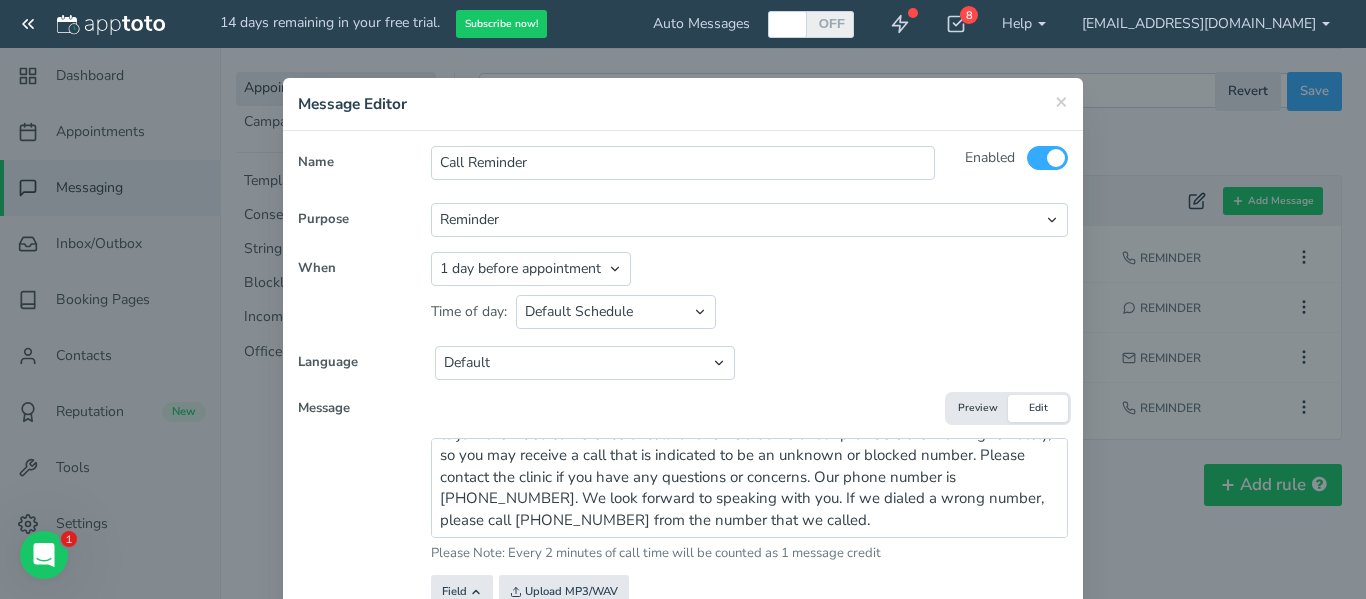 scroll, scrollTop: 0, scrollLeft: 0, axis: both 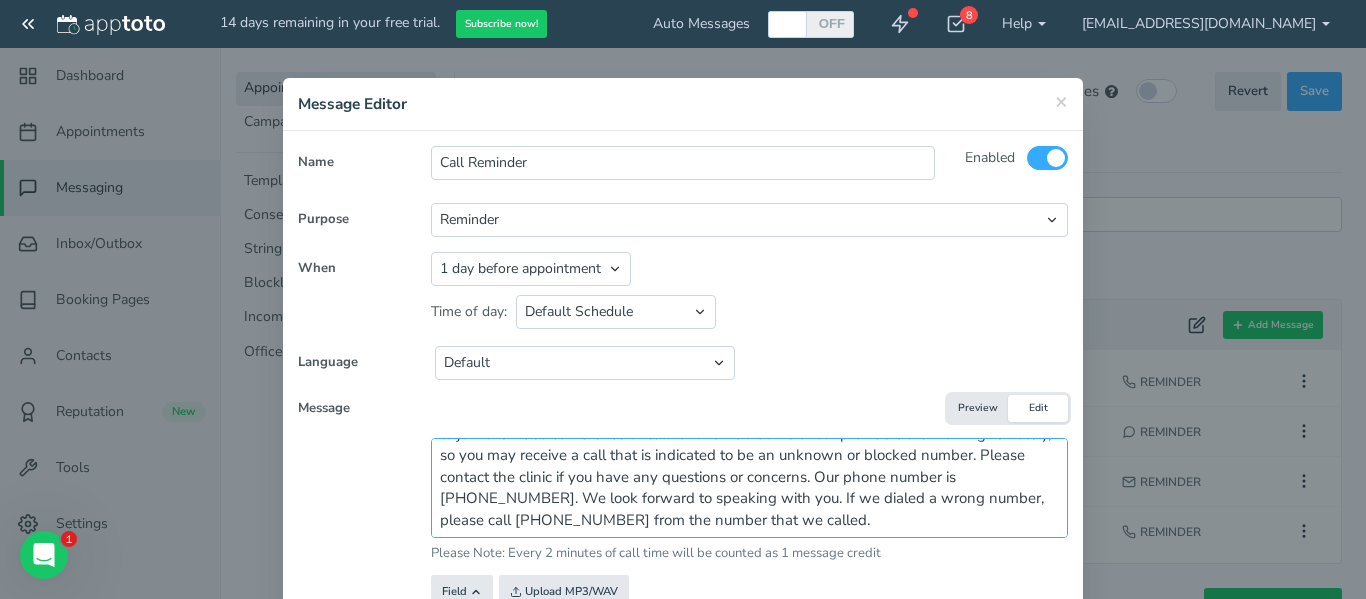 drag, startPoint x: 440, startPoint y: 456, endPoint x: 868, endPoint y: 608, distance: 454.1894 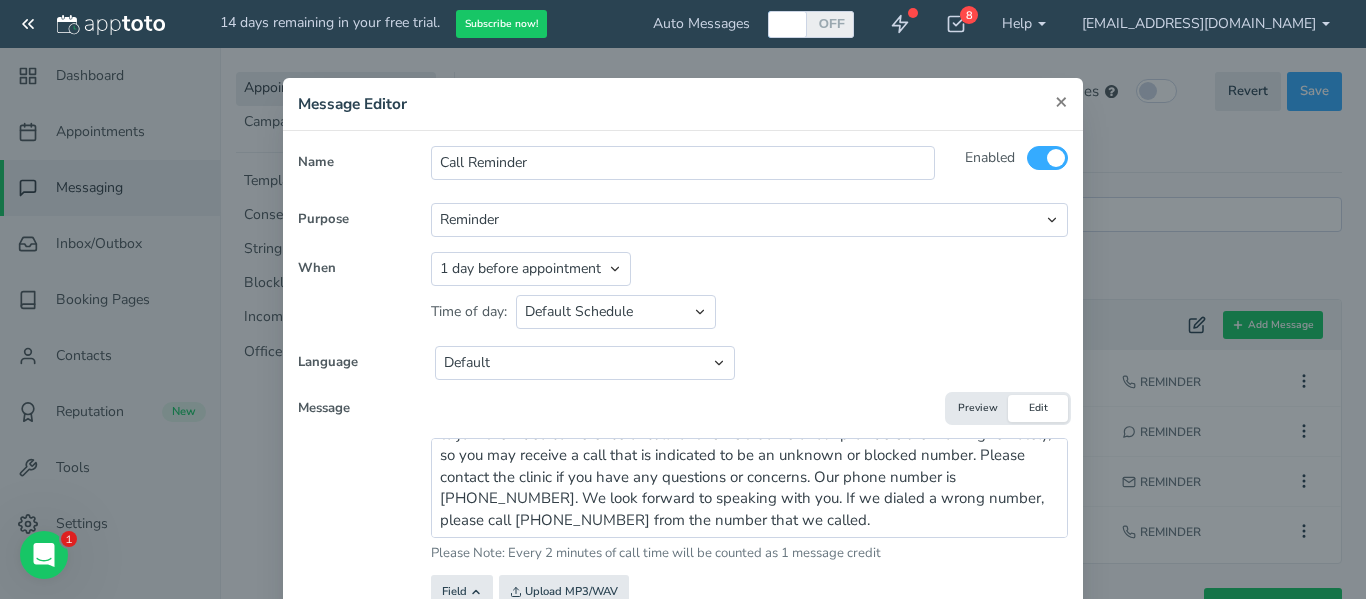 click on "×" at bounding box center [1061, 101] 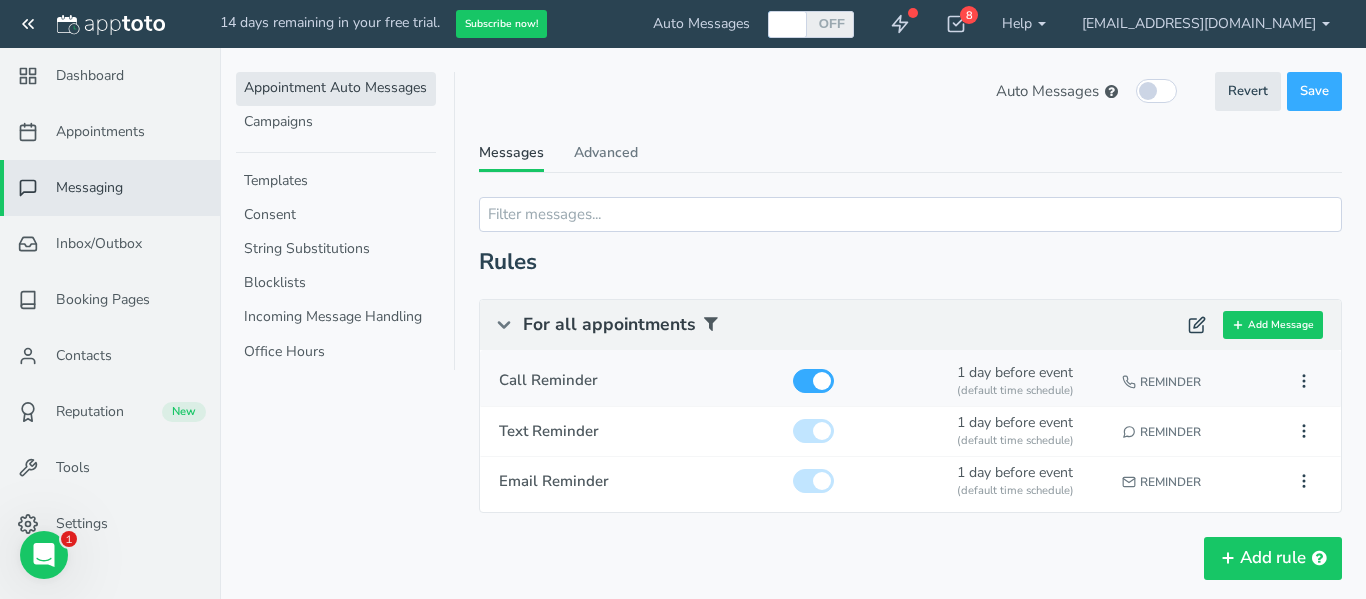 click on "Reminder" at bounding box center [1195, 378] 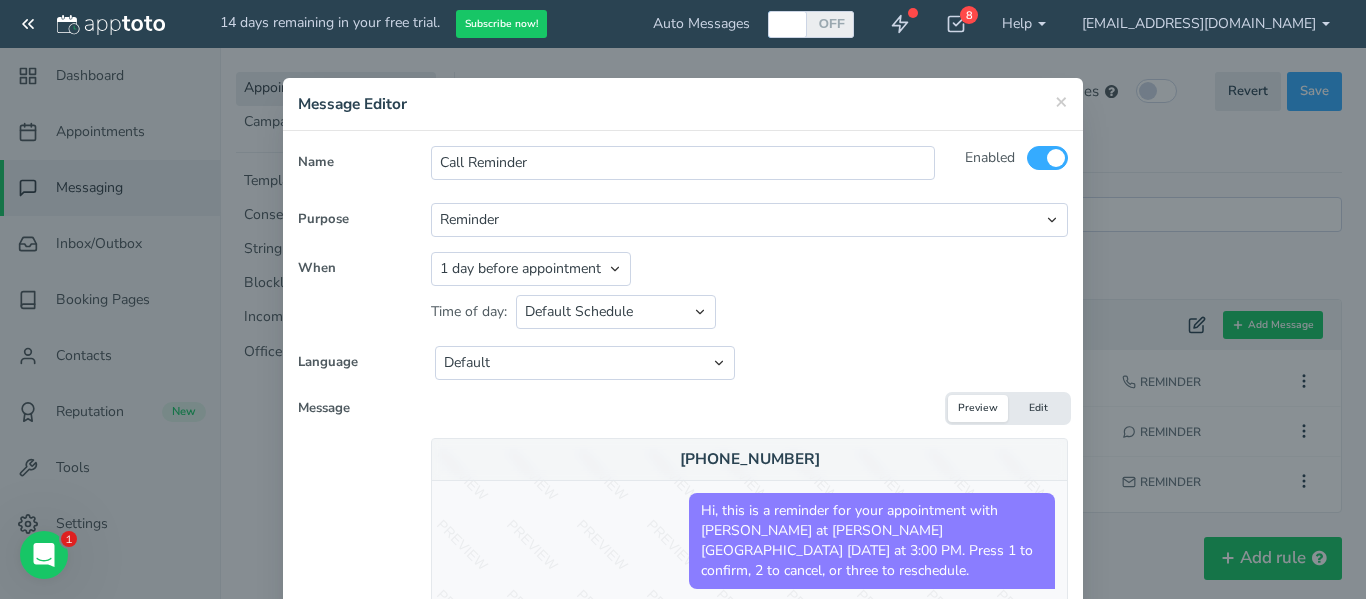 click on "Edit" at bounding box center (1038, 408) 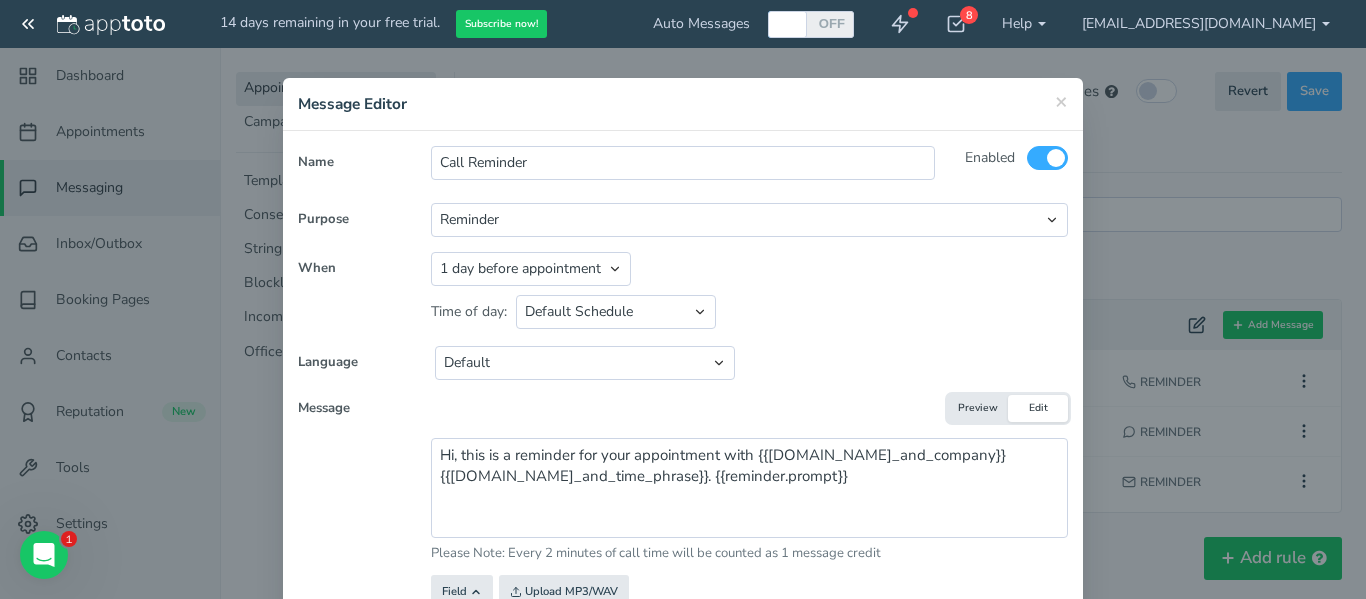 scroll, scrollTop: 0, scrollLeft: 0, axis: both 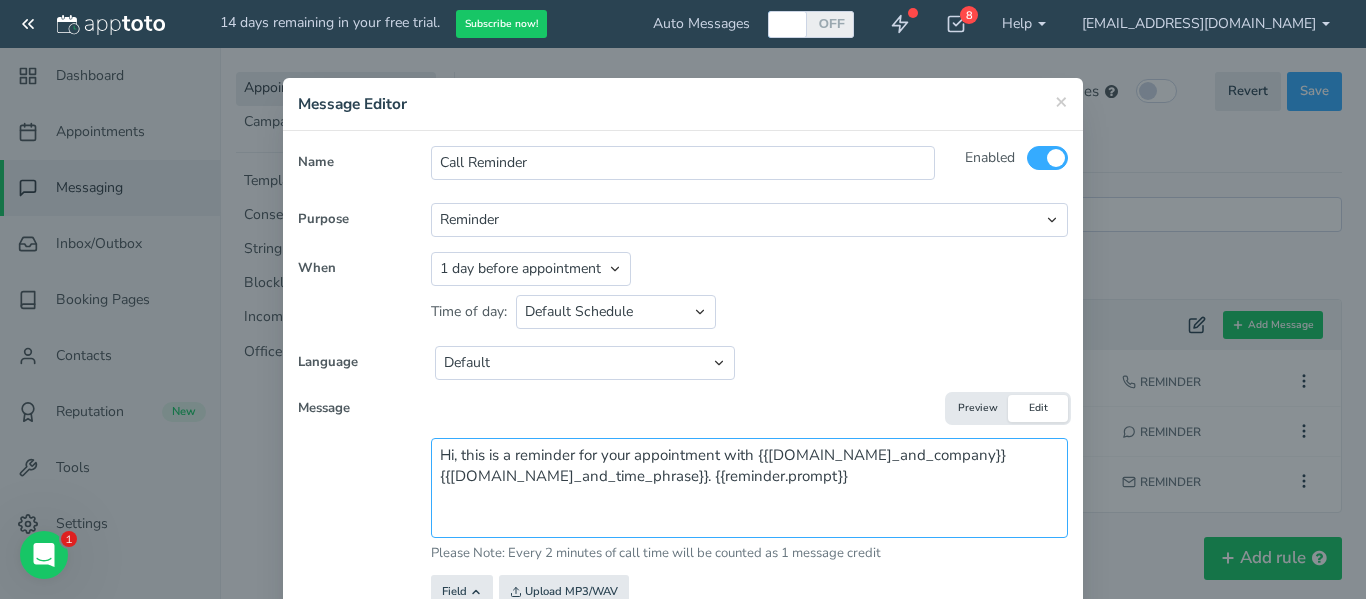 drag, startPoint x: 440, startPoint y: 449, endPoint x: 843, endPoint y: 569, distance: 420.48663 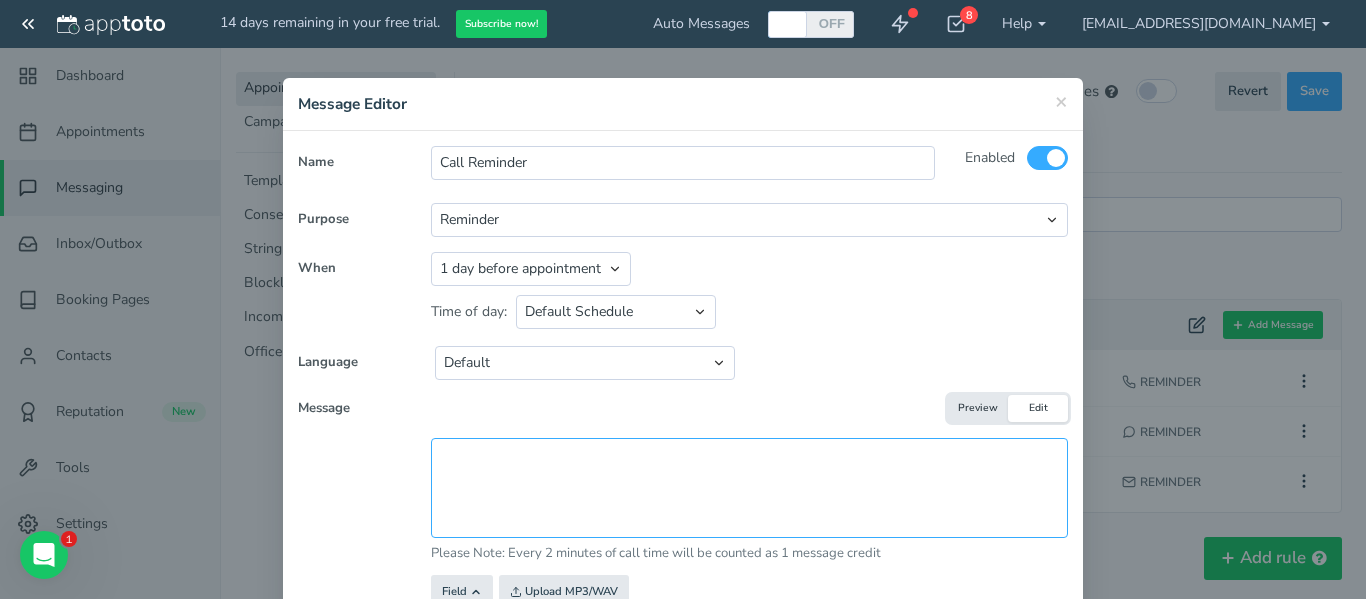 paste on "Hello,
This is a Telehealth Appointment Reminder from [PERSON_NAME] Medical Clinic for Vee. We're calling to remind Vee about a Telehealth Appointment with [PERSON_NAME] Medical Clinic scheduled for [DATE] 7:15 PM. Please note, you will not report to a physical location for this appointment. You will receive an email or call with the information on how to join the video conference or call for this visit. Some of our providers are working remotely, so you may receive a call that is indicated to be an unknown or blocked number. Please contact the clinic if you have any questions or concerns. Our phone number is [PHONE_NUMBER]. We look forward to speaking with you. If we dialed a wrong number, please call [PHONE_NUMBER] from the number that we called." 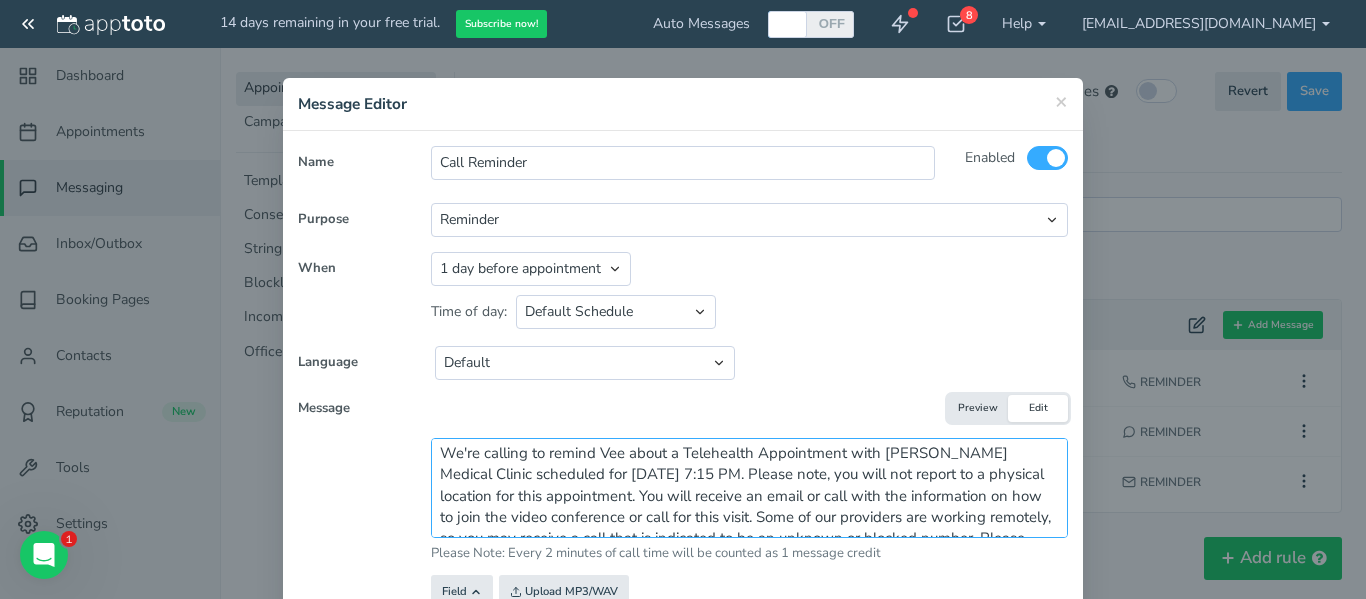 scroll, scrollTop: 128, scrollLeft: 0, axis: vertical 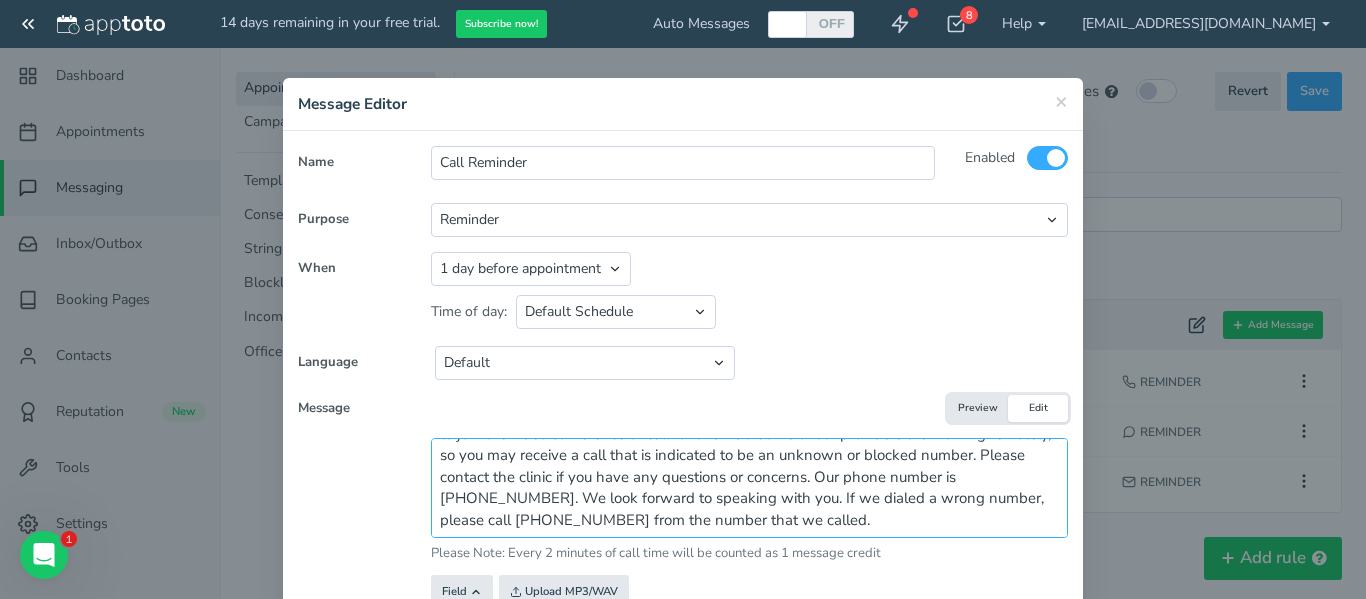 type on "Hello,
This is a Telehealth Appointment Reminder from [PERSON_NAME] Medical Clinic for Vee. We're calling to remind Vee about a Telehealth Appointment with [PERSON_NAME] Medical Clinic scheduled for [DATE] 7:15 PM. Please note, you will not report to a physical location for this appointment. You will receive an email or call with the information on how to join the video conference or call for this visit. Some of our providers are working remotely, so you may receive a call that is indicated to be an unknown or blocked number. Please contact the clinic if you have any questions or concerns. Our phone number is [PHONE_NUMBER]. We look forward to speaking with you. If we dialed a wrong number, please call [PHONE_NUMBER] from the number that we called." 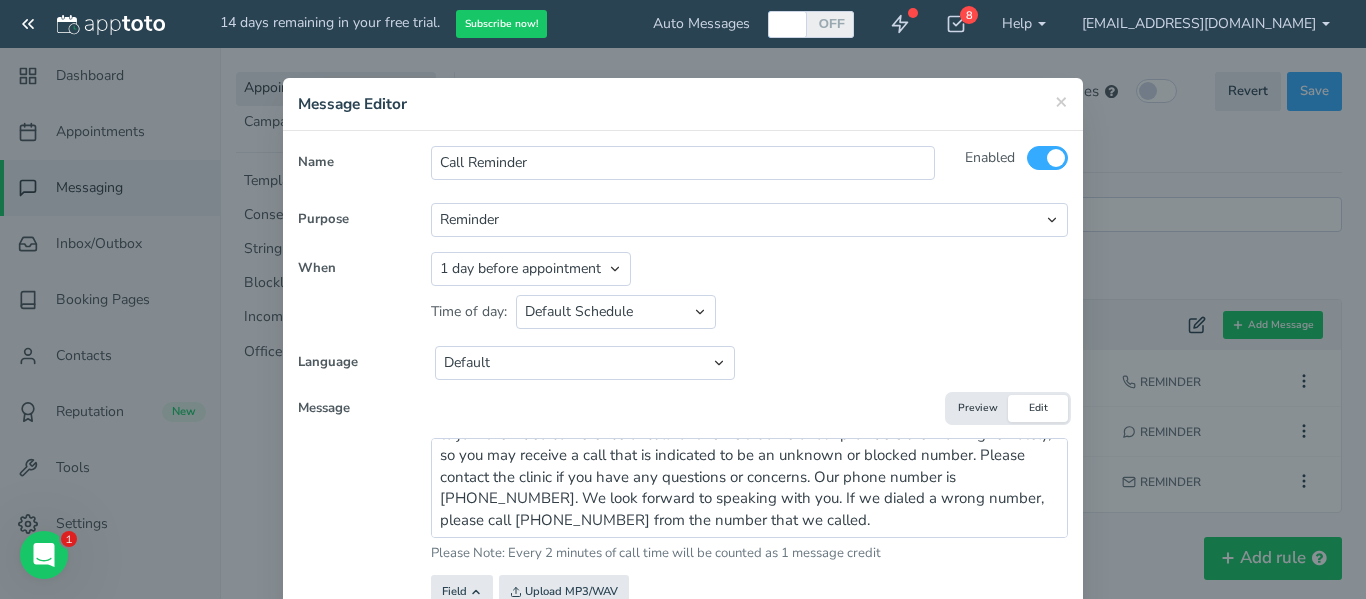 click on "Name
Call Reminder
Enabled
To
All Participants Single Participant Calendar Owner" at bounding box center [683, 452] 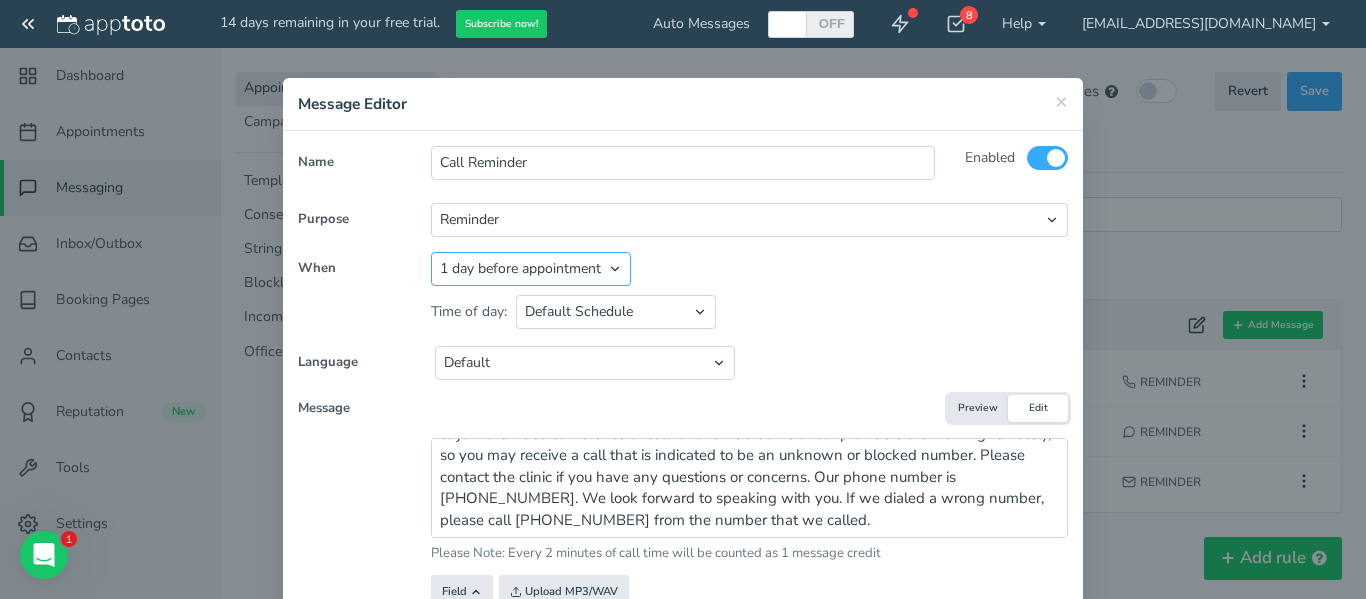 click on "Appointment start time Day of appointment 1 day before appointment 2 days before appointment 3 days before appointment 7 days before appointment 14 days before appointment 1 hour before appointment 1 hour 30 minutes before appointment 2 hours before appointment 3 hours before appointment 4 hours before appointment 30 minutes before appointment Between Relative day and time" at bounding box center (531, 269) 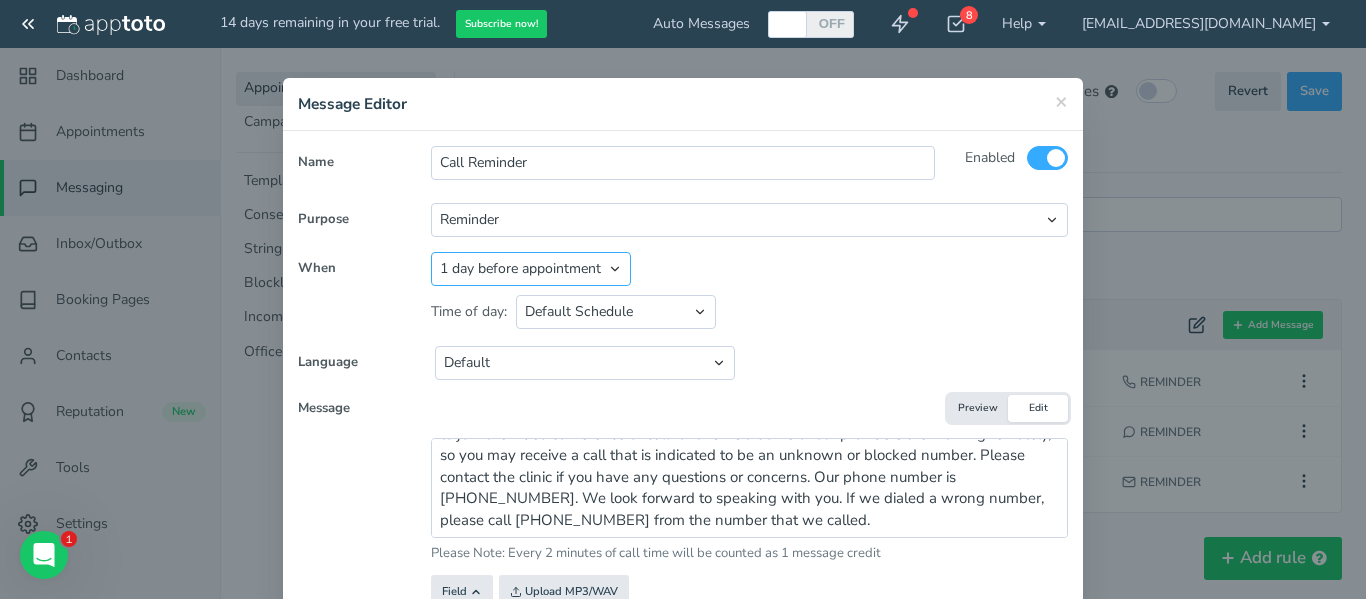 click on "Appointment start time Day of appointment 1 day before appointment 2 days before appointment 3 days before appointment 7 days before appointment 14 days before appointment 1 hour before appointment 1 hour 30 minutes before appointment 2 hours before appointment 3 hours before appointment 4 hours before appointment 30 minutes before appointment Between Relative day and time" at bounding box center (531, 269) 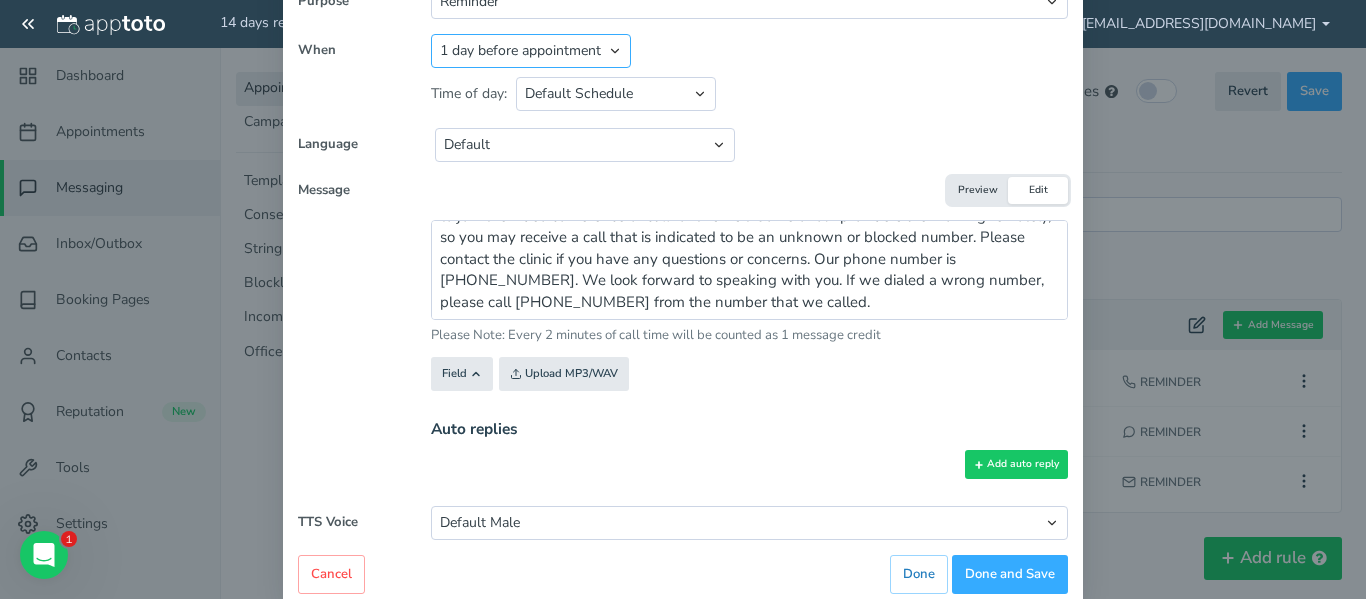 scroll, scrollTop: 258, scrollLeft: 0, axis: vertical 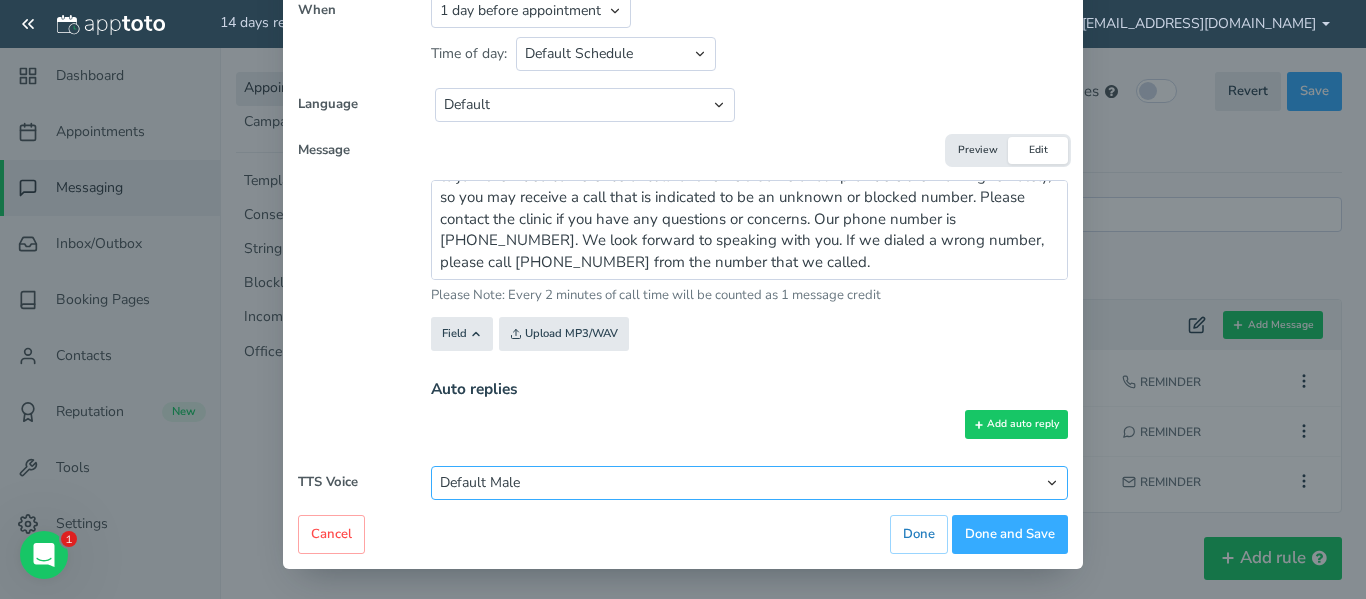 click on "Default [DEMOGRAPHIC_DATA] Default [DEMOGRAPHIC_DATA] [PERSON_NAME] [PERSON_NAME] [PERSON_NAME] [PERSON_NAME] [PERSON_NAME] [PERSON_NAME] [PERSON_NAME]" at bounding box center (749, 483) 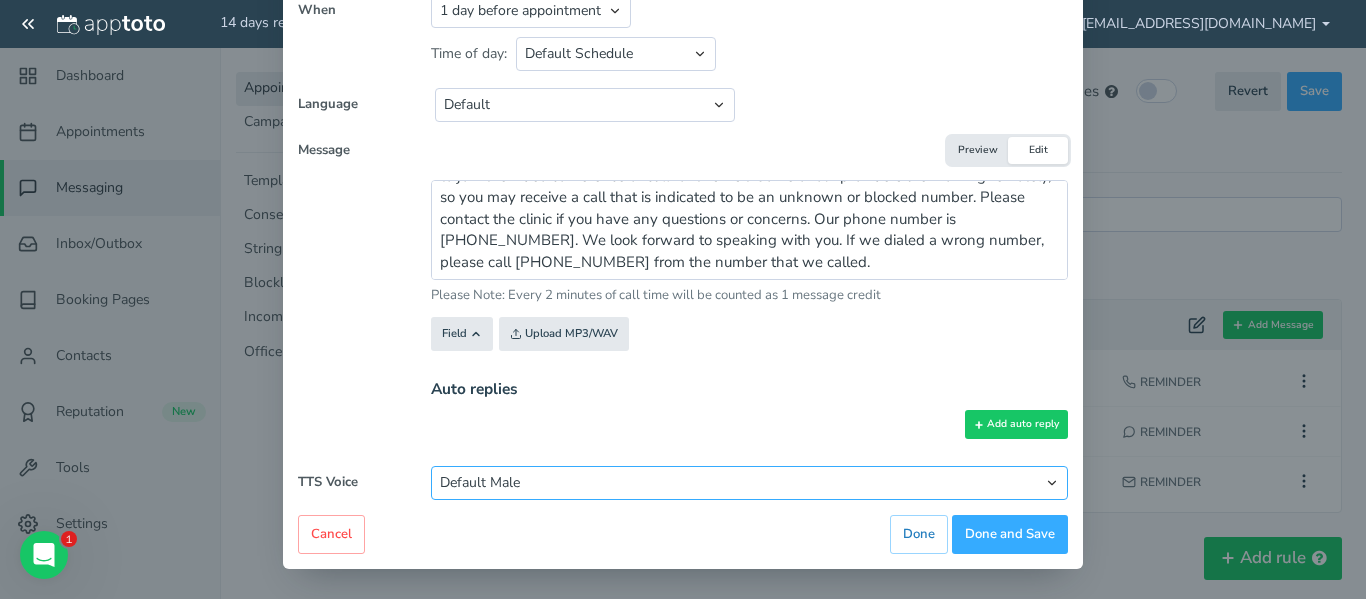 select on "string:[PERSON_NAME].[PERSON_NAME]" 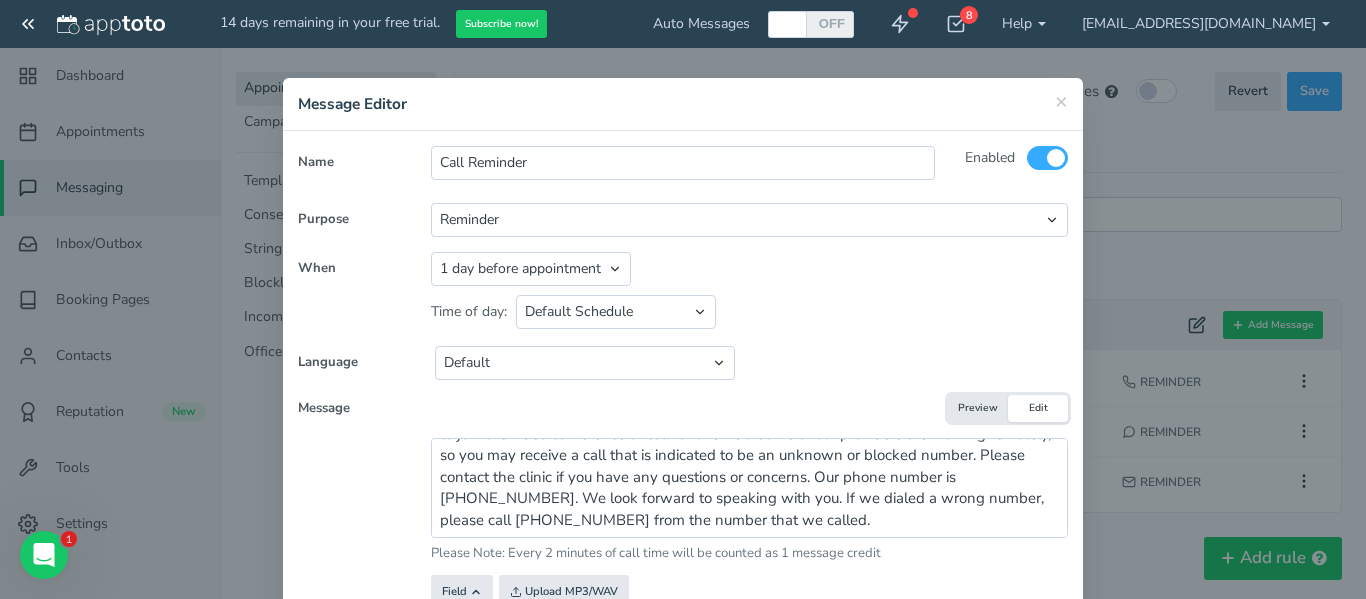 scroll, scrollTop: 258, scrollLeft: 0, axis: vertical 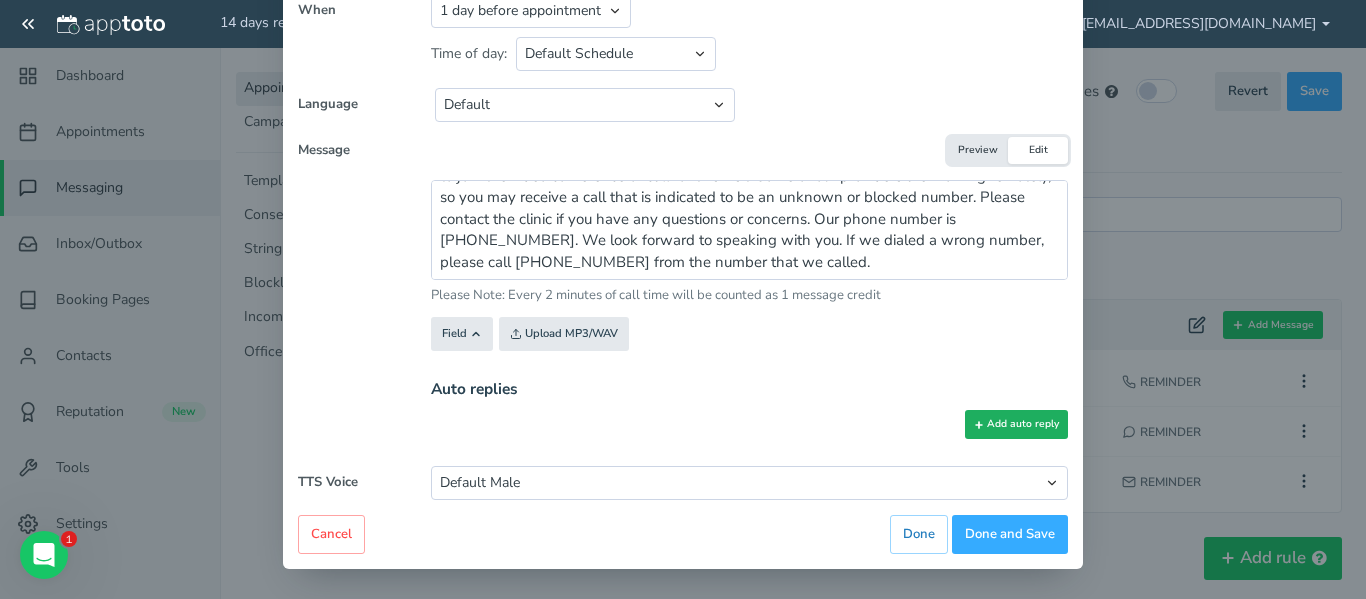 click on "Add auto reply" at bounding box center [1016, 424] 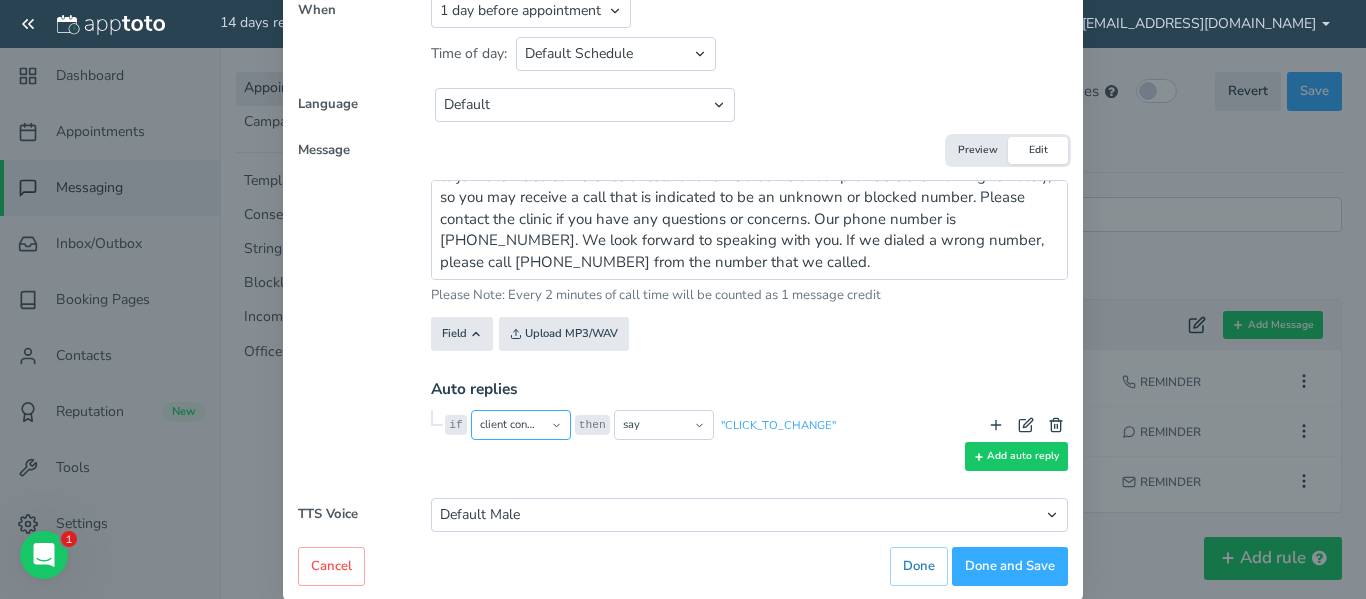 click on "client confirms client cancels client requests reschedule client dials digit is not recognized client does not respond call does not go through message received outside hours" at bounding box center (521, 425) 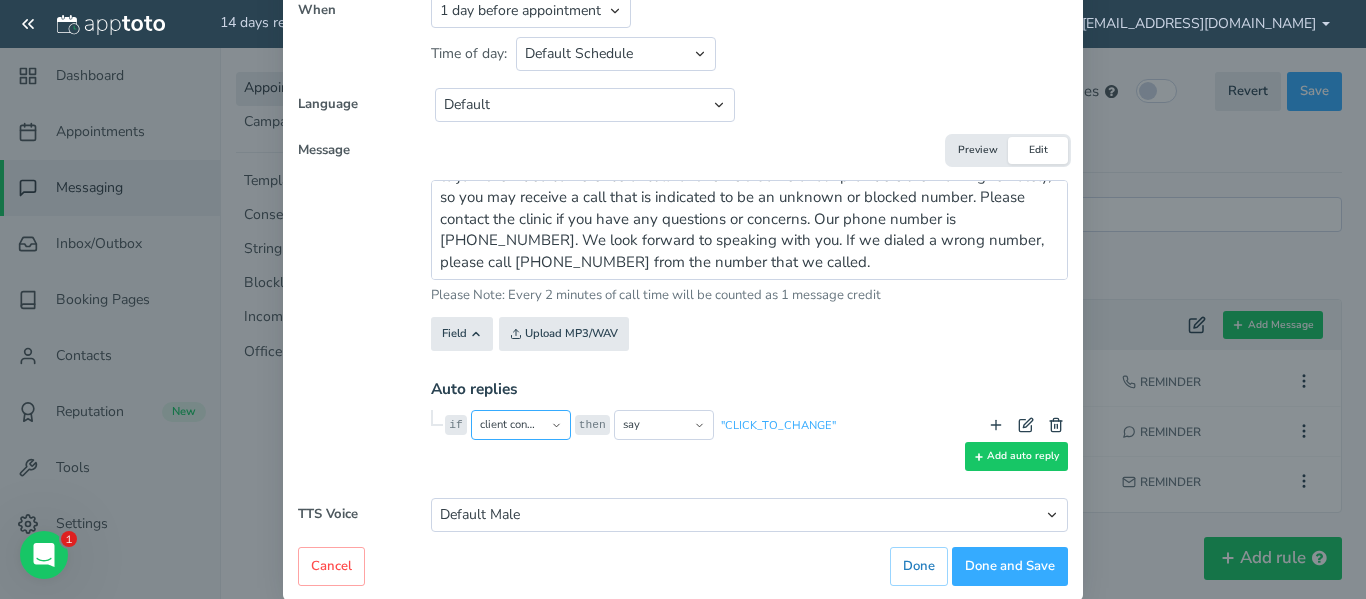 select on "string:dialed" 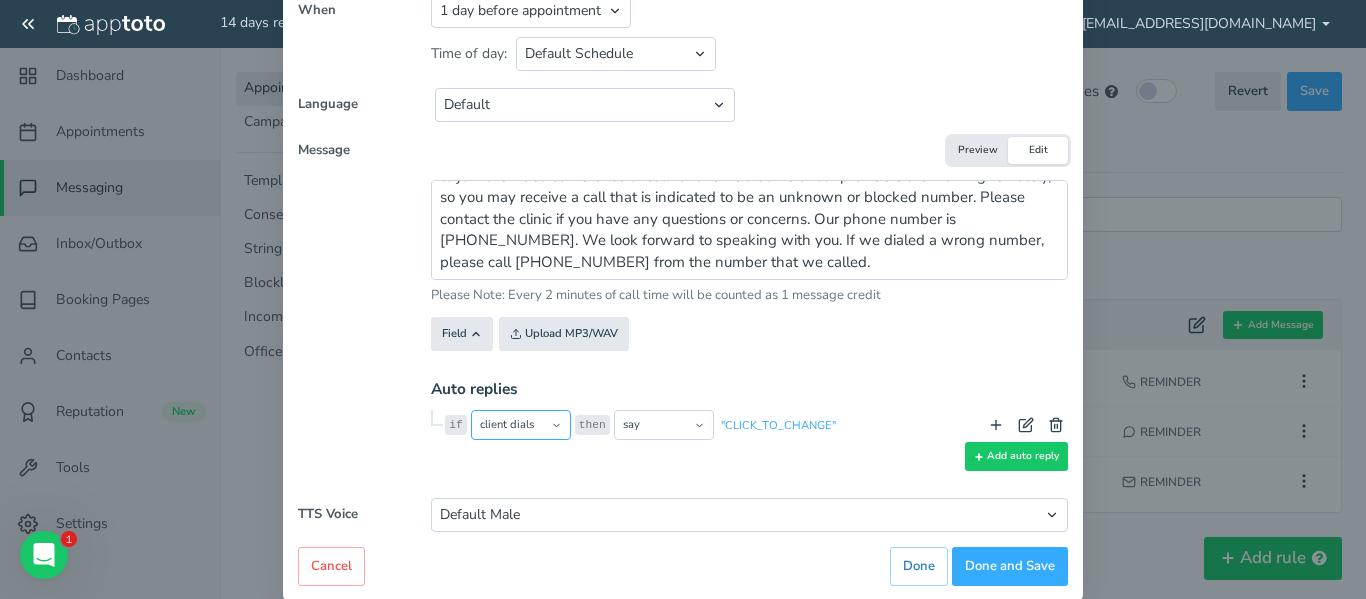 click on "client confirms client cancels client requests reschedule client dials digit is not recognized client does not respond call does not go through message received outside hours" at bounding box center (521, 425) 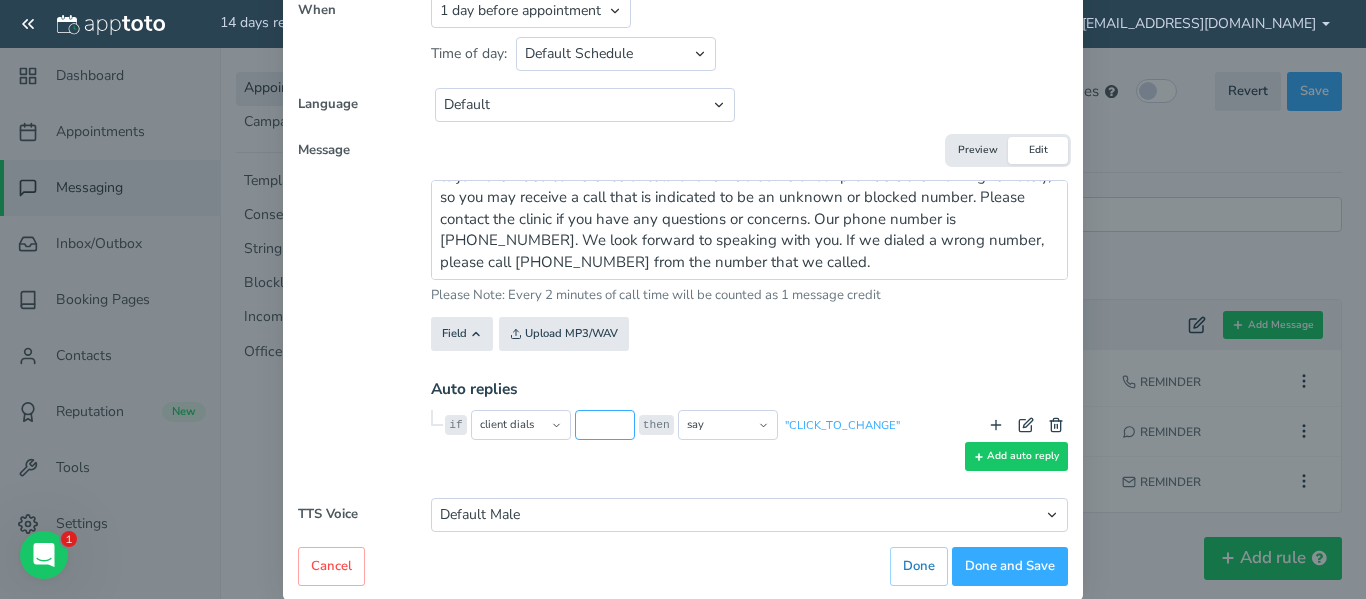 click at bounding box center (605, 425) 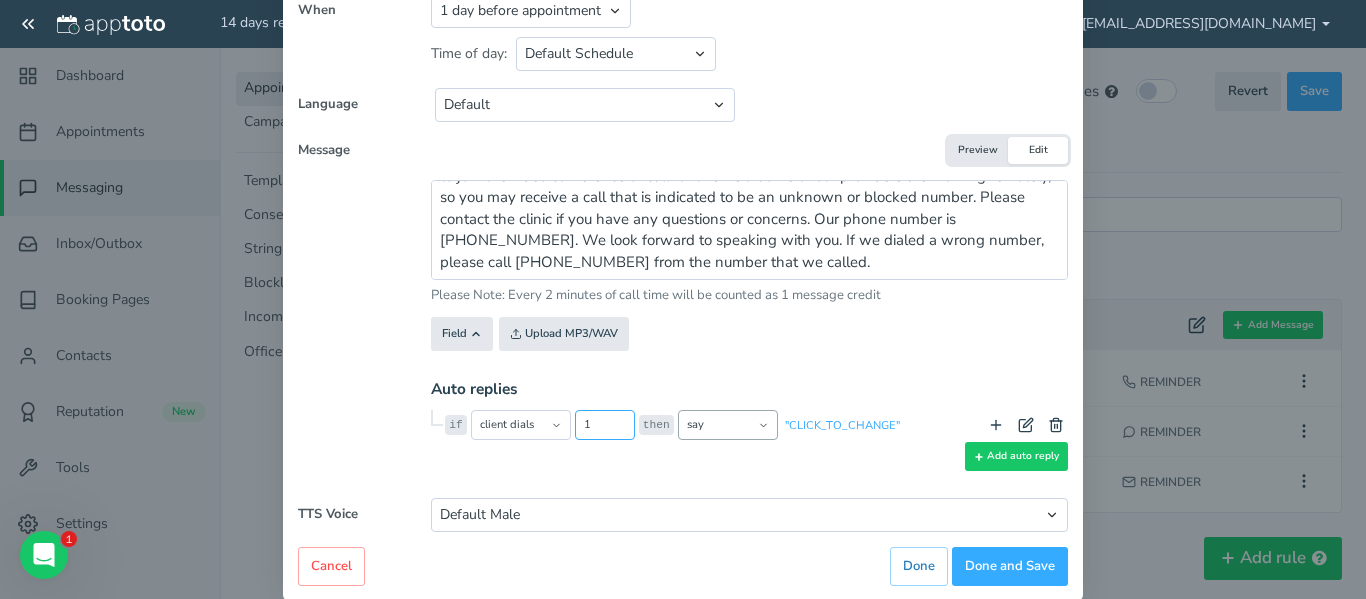 type on "1" 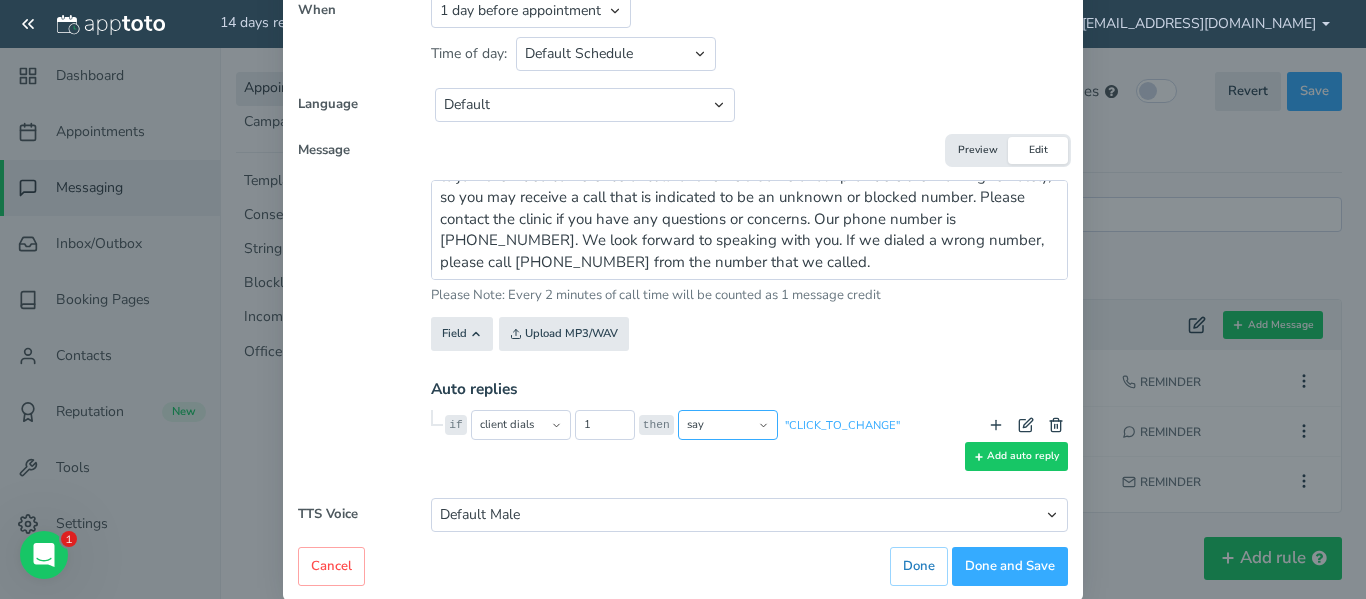 click on "prompt say repeat opt into reminders opt out of reminders opt into marketing messages opt out of marketing messages send email notification do nothing transition to enable message disable message [PERSON_NAME] as confirmed [PERSON_NAME] as cancelled [PERSON_NAME] as reschedule needed disable default auto replies" at bounding box center (728, 425) 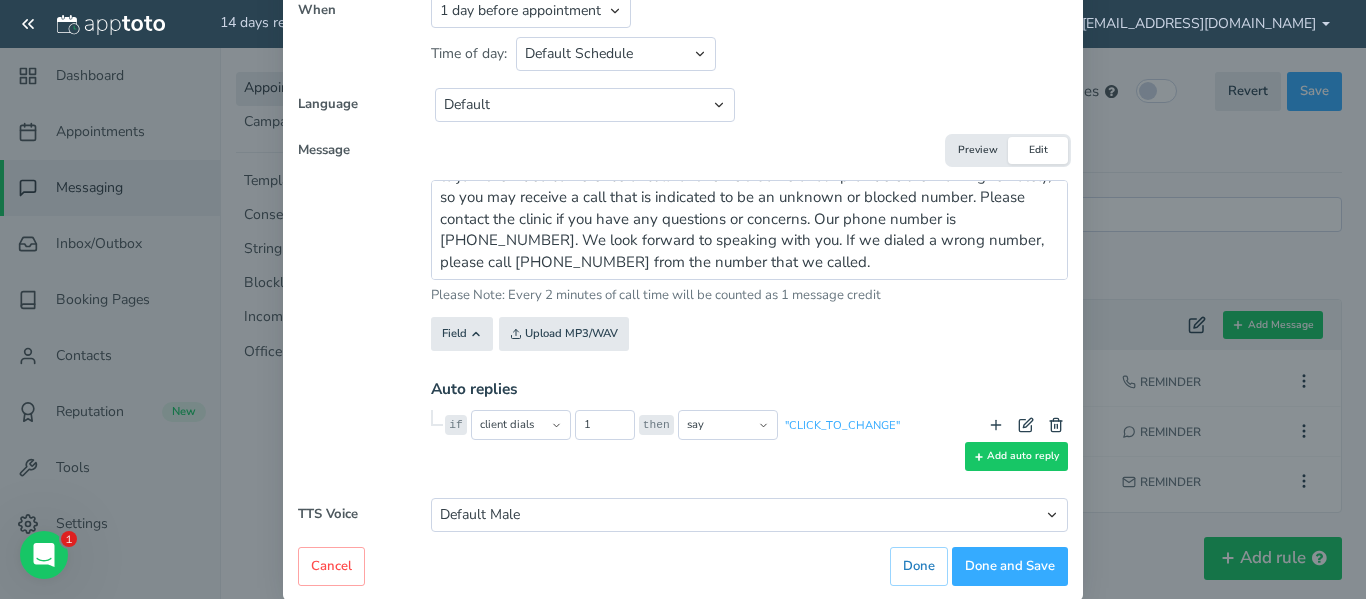 click on "Please Note: Every 2 minutes of call time will be counted as 1 message credit" at bounding box center [749, 295] 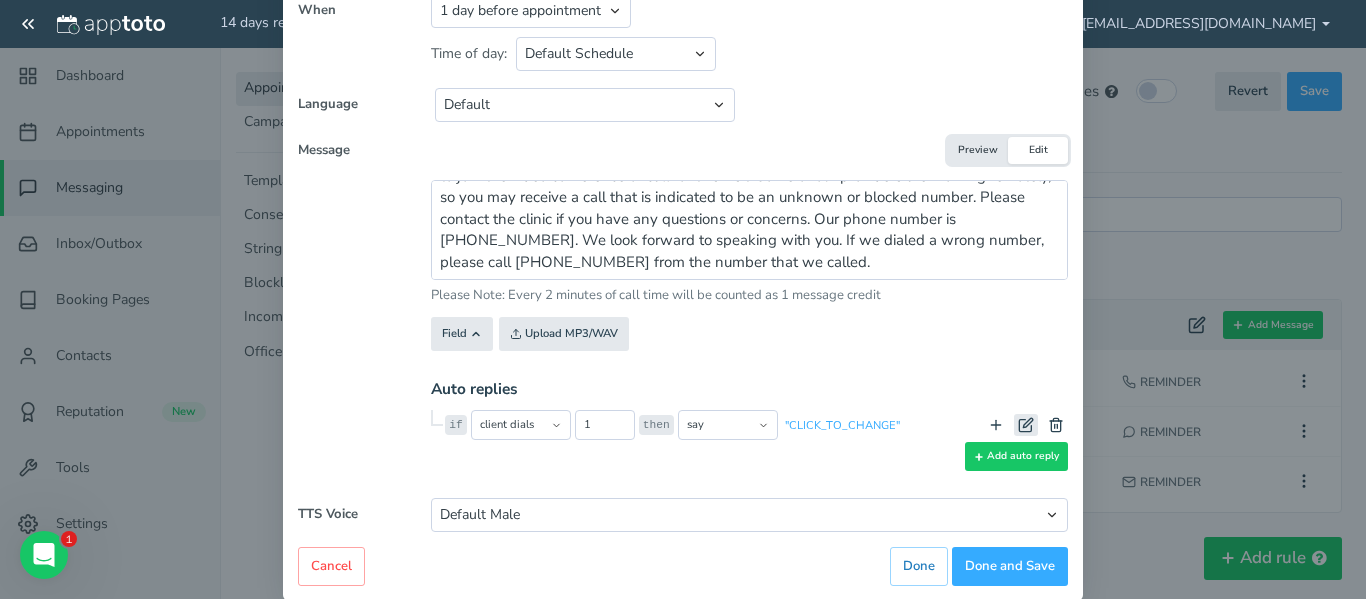 click 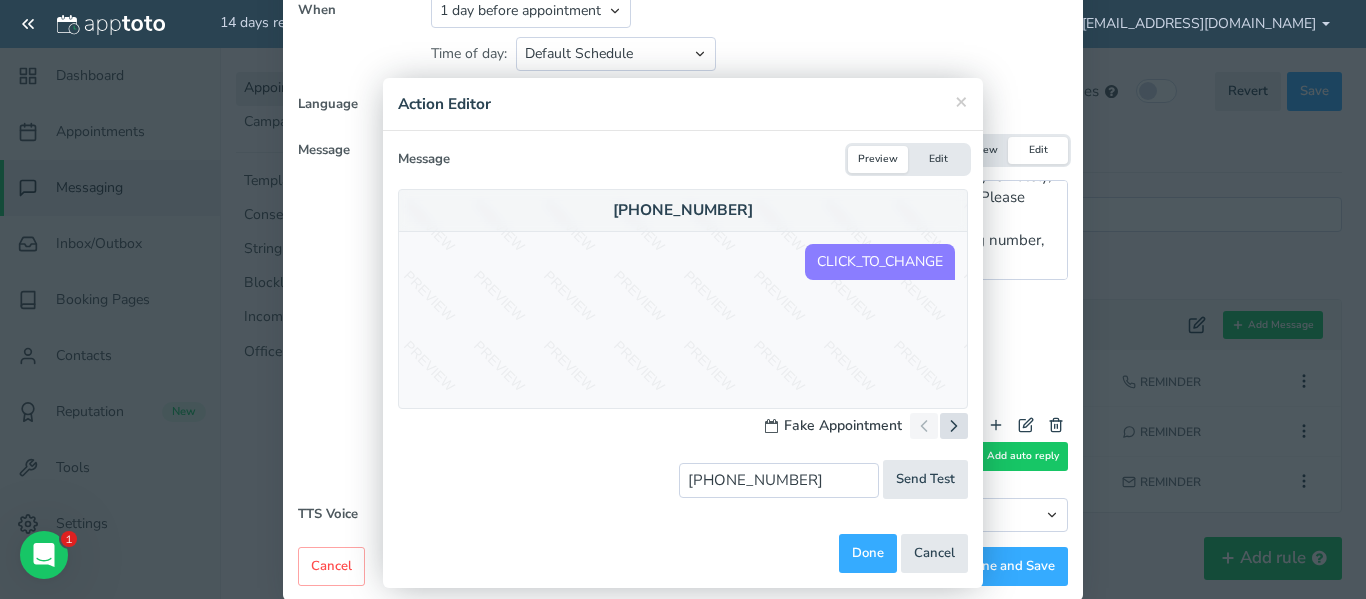 click 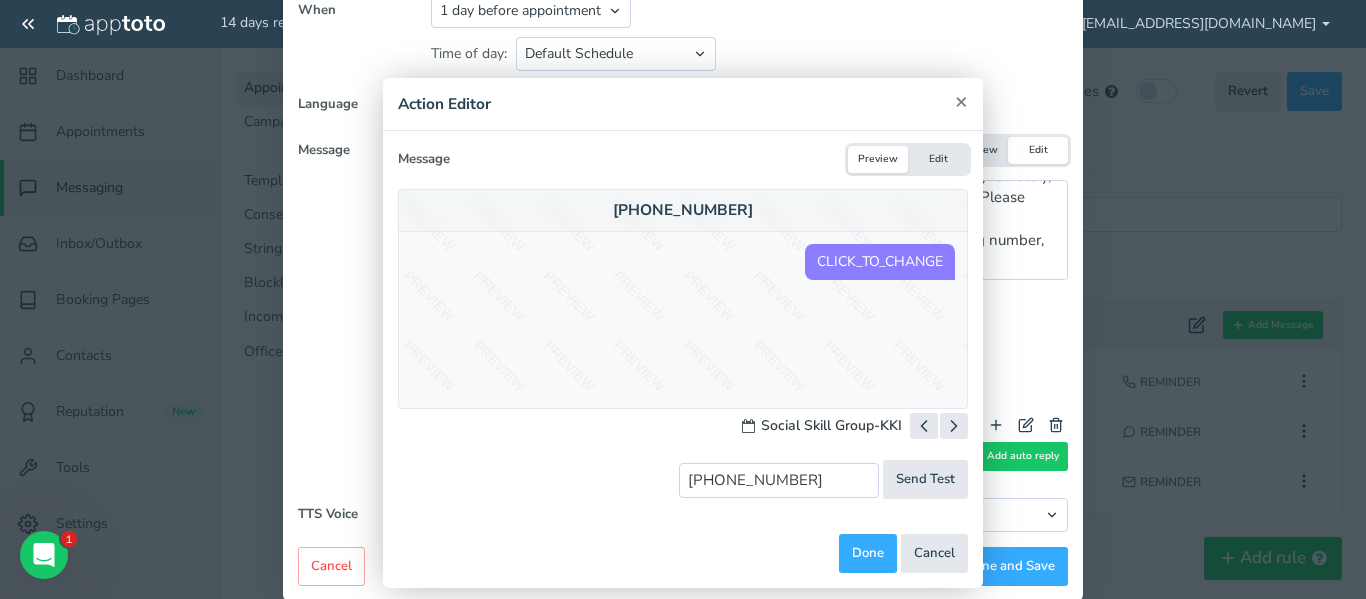 click on "×" 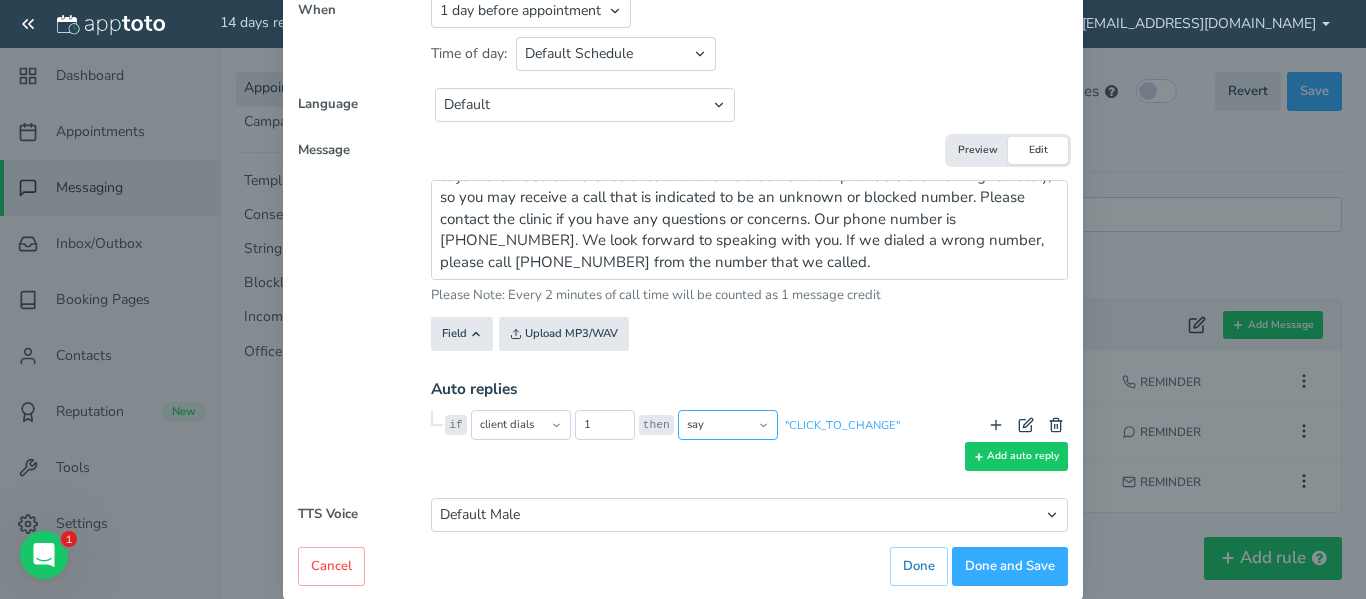 click on "prompt say repeat opt into reminders opt out of reminders opt into marketing messages opt out of marketing messages send email notification do nothing transition to enable message disable message [PERSON_NAME] as confirmed [PERSON_NAME] as cancelled [PERSON_NAME] as reschedule needed disable default auto replies" at bounding box center (728, 425) 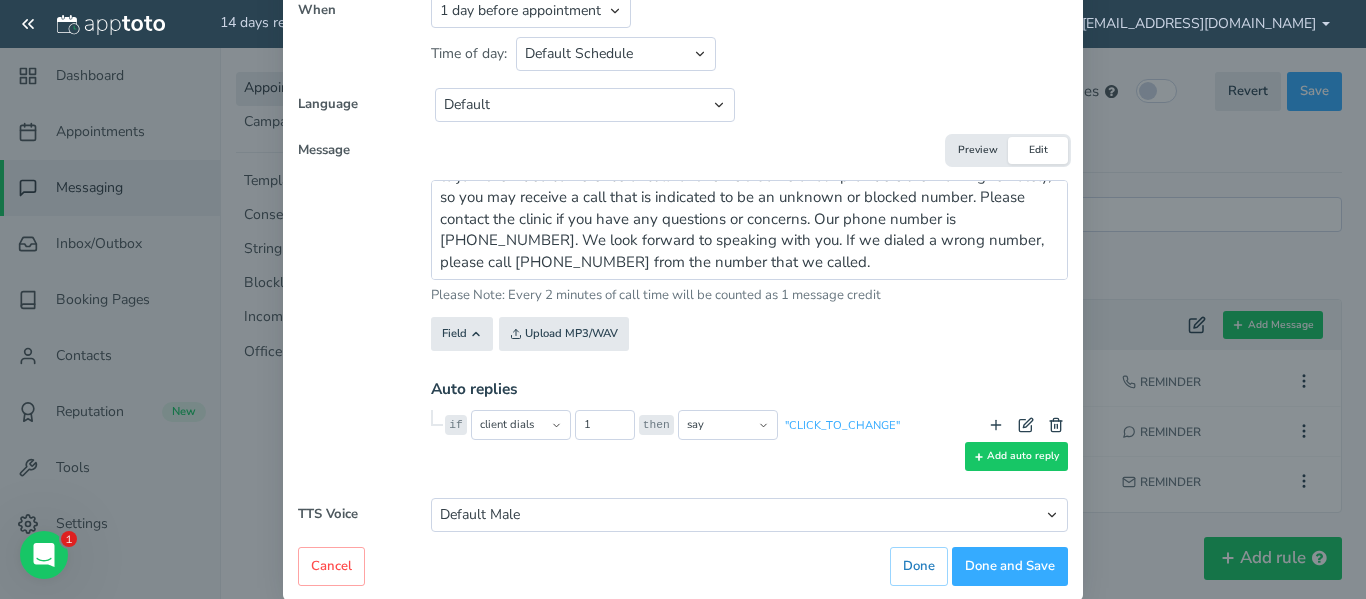 click on "Hello,
This is a Telehealth Appointment Reminder from [PERSON_NAME] Medical Clinic for Vee. We're calling to remind Vee about a Telehealth Appointment with [PERSON_NAME] Medical Clinic scheduled for [DATE] 7:15 PM. Please note, you will not report to a physical location for this appointment. You will receive an email or call with the information on how to join the video conference or call for this visit. Some of our providers are working remotely, so you may receive a call that is indicated to be an unknown or blocked number. Please contact the clinic if you have any questions or concerns. Our phone number is [PHONE_NUMBER]. We look forward to speaking with you. If we dialed a wrong number, please call [PHONE_NUMBER] from the number that we called." at bounding box center (683, 265) 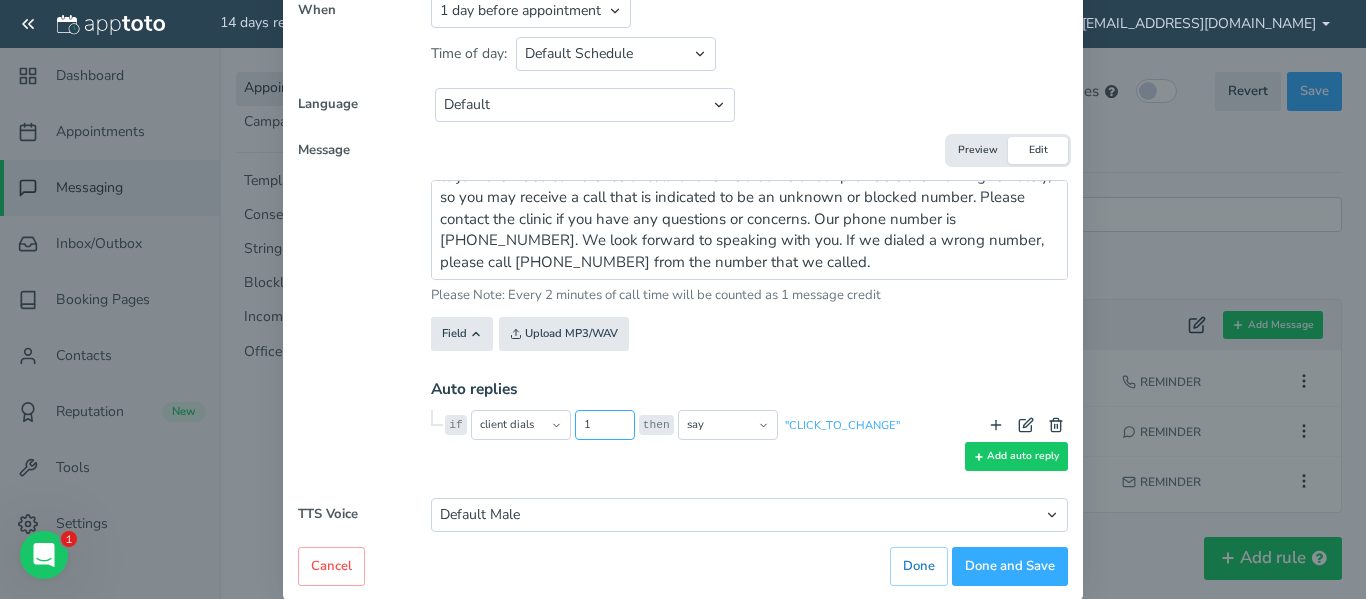 click on "1" at bounding box center (605, 425) 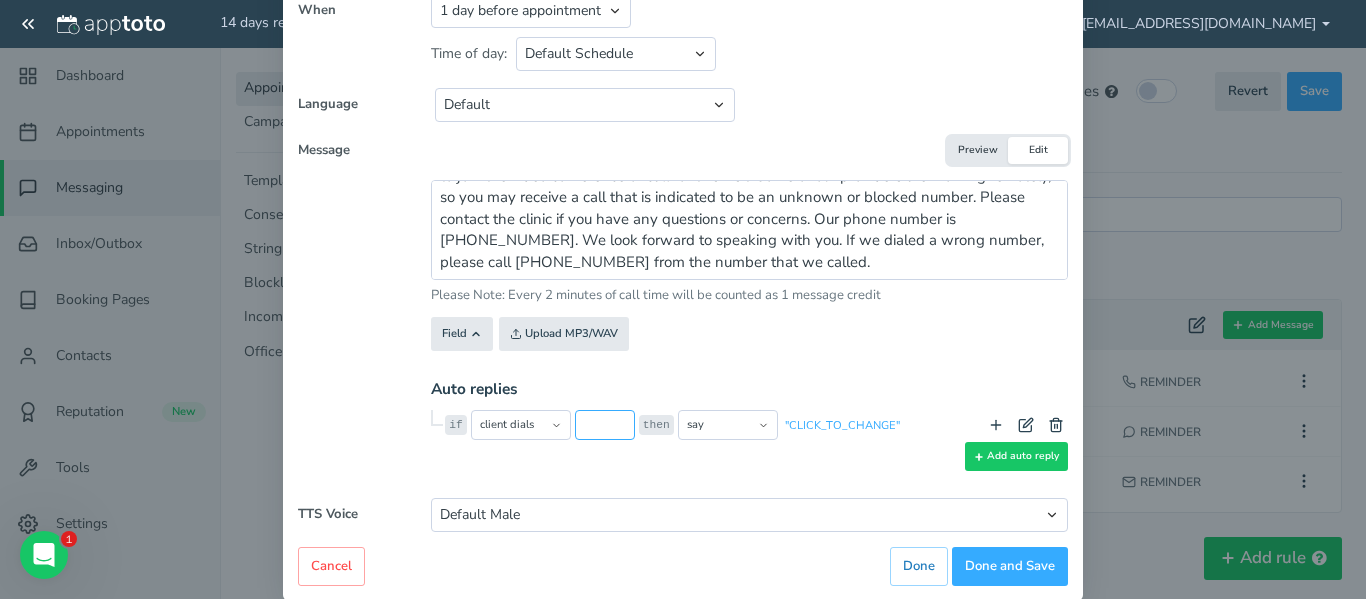 type on "3" 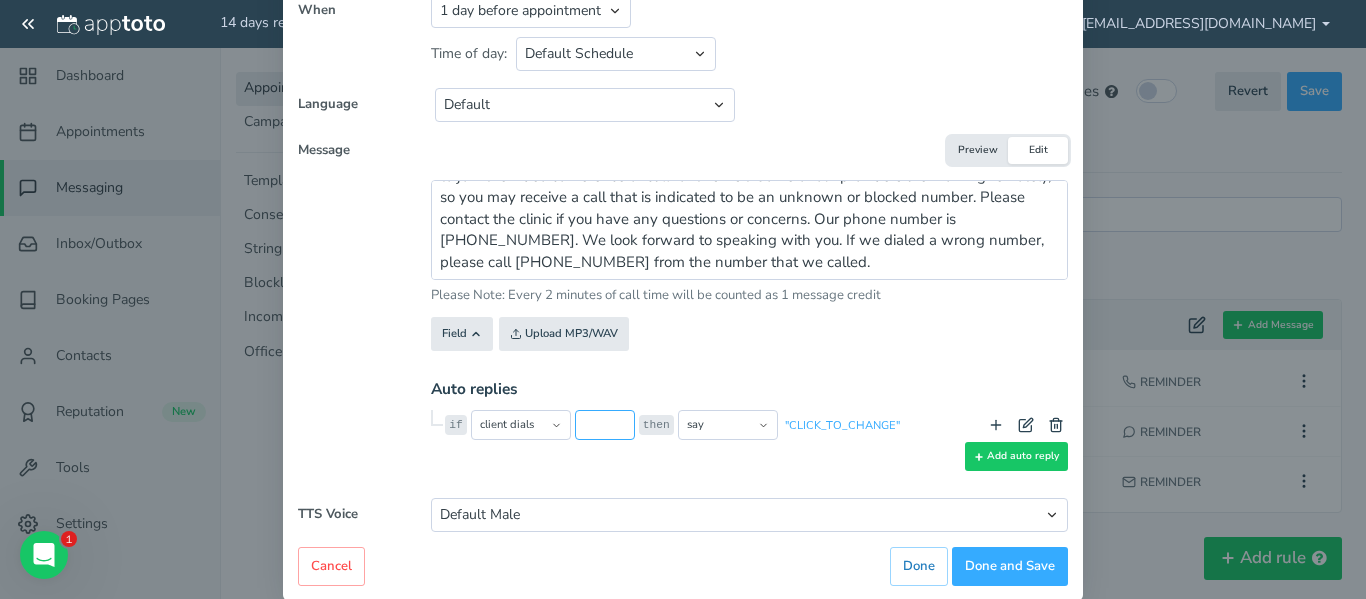 type on "2" 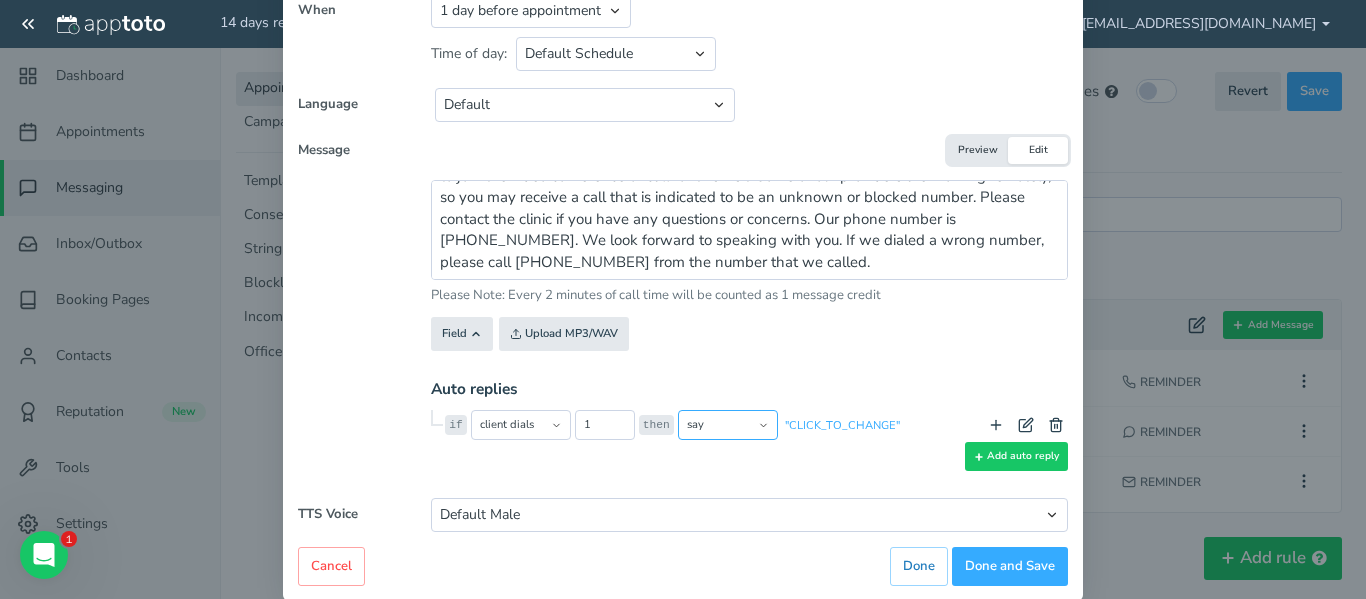click on "prompt say repeat opt into reminders opt out of reminders opt into marketing messages opt out of marketing messages send email notification do nothing transition to enable message disable message [PERSON_NAME] as confirmed [PERSON_NAME] as cancelled [PERSON_NAME] as reschedule needed disable default auto replies" at bounding box center [728, 425] 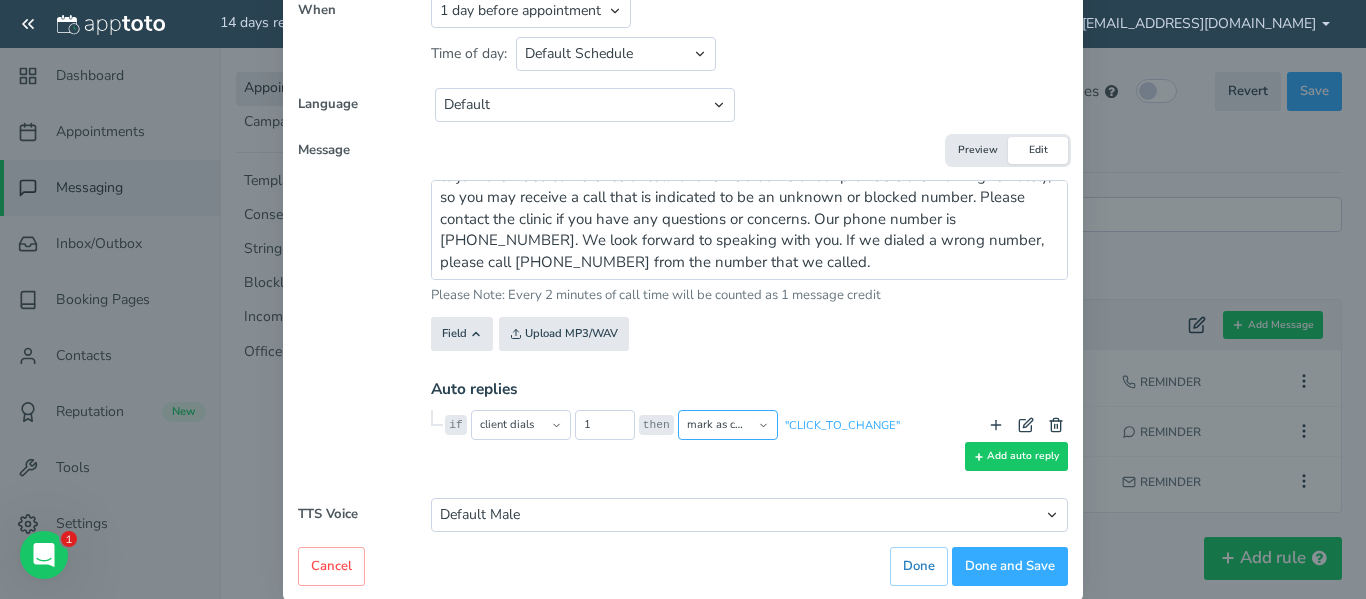 click on "prompt say repeat opt into reminders opt out of reminders opt into marketing messages opt out of marketing messages send email notification do nothing transition to enable message disable message [PERSON_NAME] as confirmed [PERSON_NAME] as cancelled [PERSON_NAME] as reschedule needed disable default auto replies" at bounding box center [728, 425] 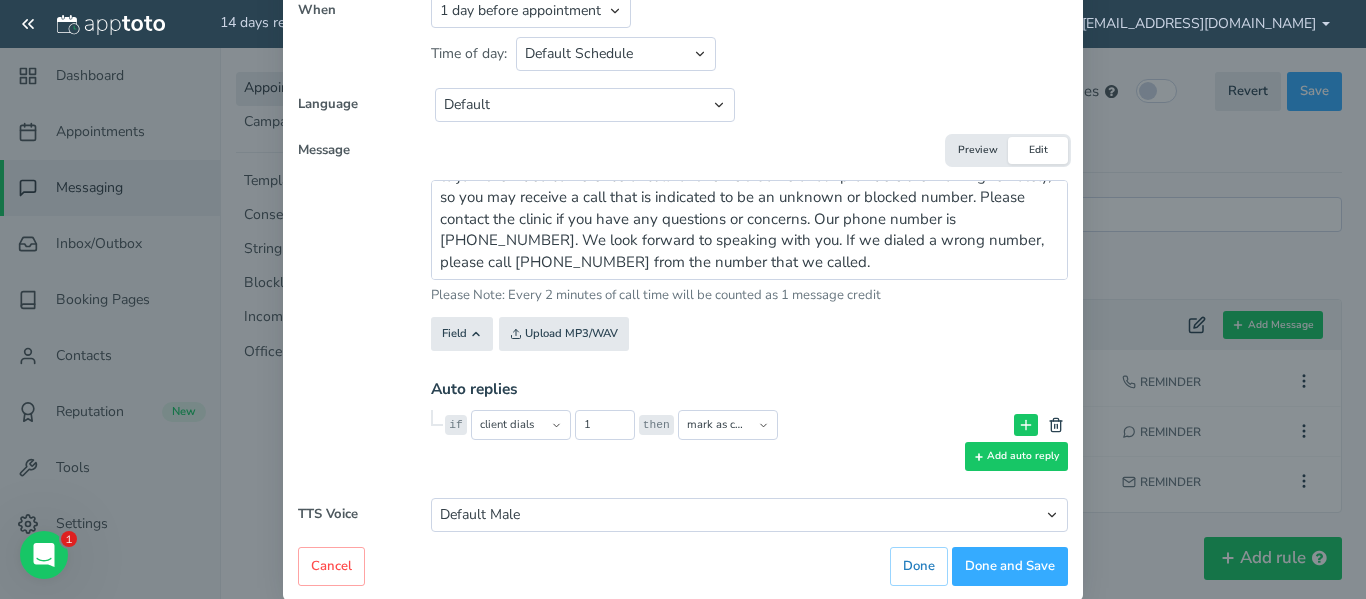 click 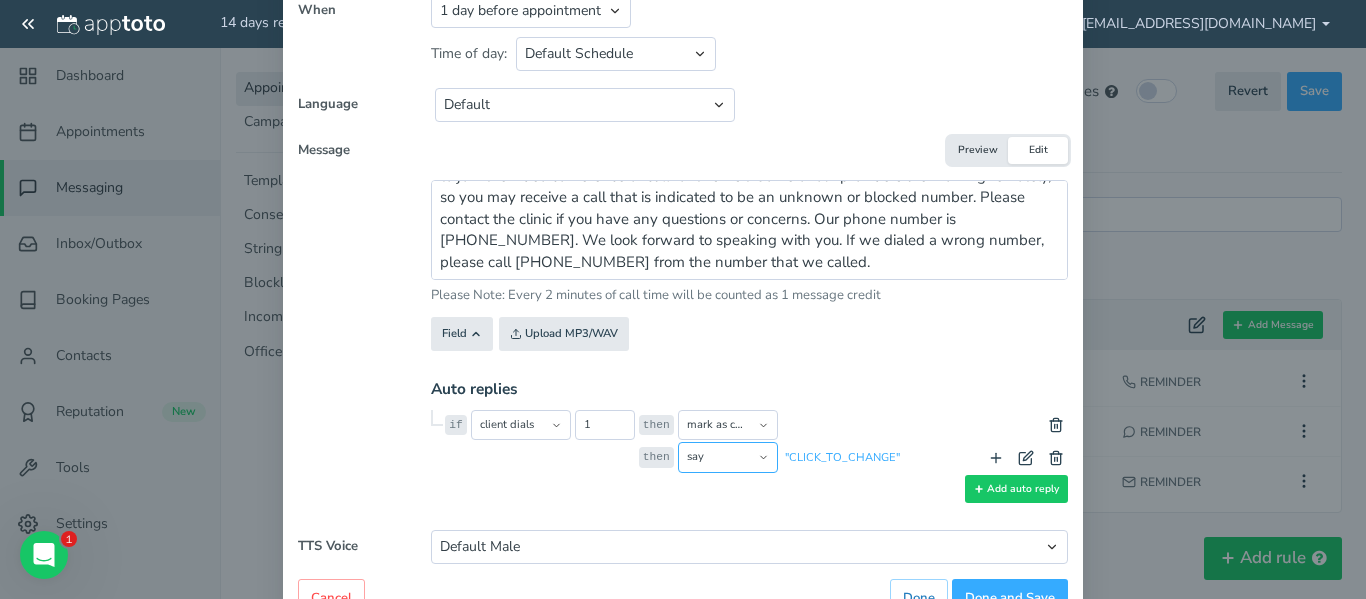 click on "prompt say repeat opt into reminders opt out of reminders opt into marketing messages opt out of marketing messages send email notification do nothing transition to enable message disable message [PERSON_NAME] as confirmed [PERSON_NAME] as cancelled [PERSON_NAME] as reschedule needed disable default auto replies" at bounding box center (728, 457) 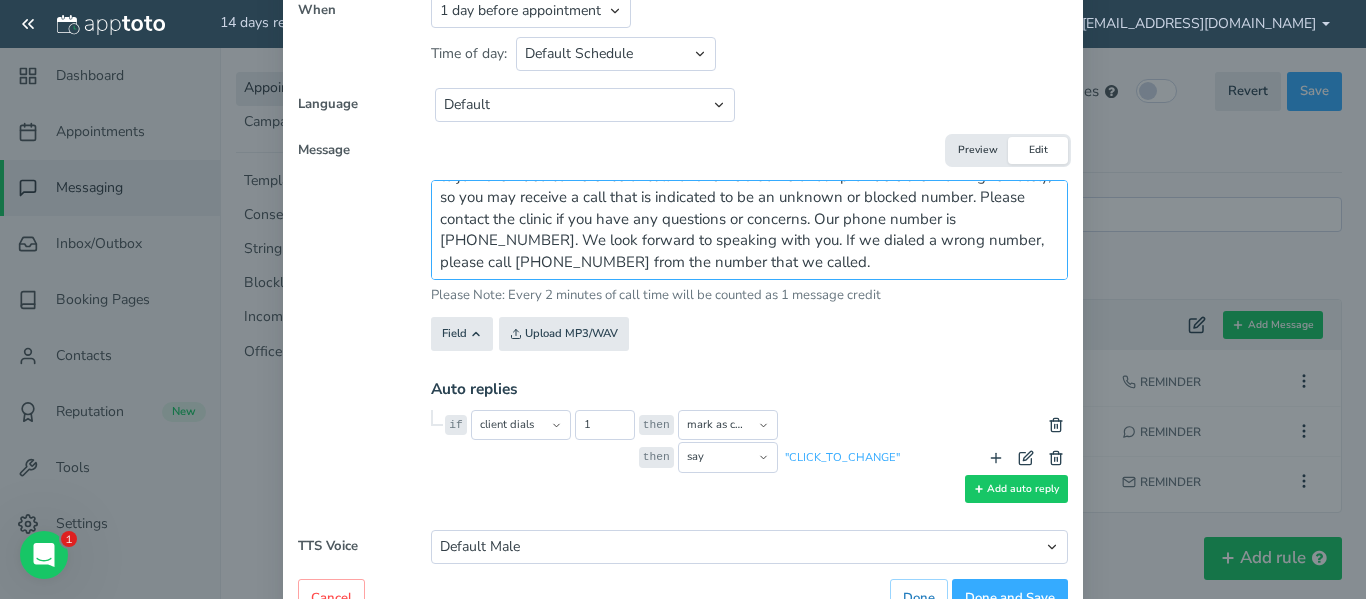 click on "Hello,
This is a Telehealth Appointment Reminder from [PERSON_NAME] Medical Clinic for Vee. We're calling to remind Vee about a Telehealth Appointment with [PERSON_NAME] Medical Clinic scheduled for [DATE] 7:15 PM. Please note, you will not report to a physical location for this appointment. You will receive an email or call with the information on how to join the video conference or call for this visit. Some of our providers are working remotely, so you may receive a call that is indicated to be an unknown or blocked number. Please contact the clinic if you have any questions or concerns. Our phone number is [PHONE_NUMBER]. We look forward to speaking with you. If we dialed a wrong number, please call [PHONE_NUMBER] from the number that we called." at bounding box center [749, 230] 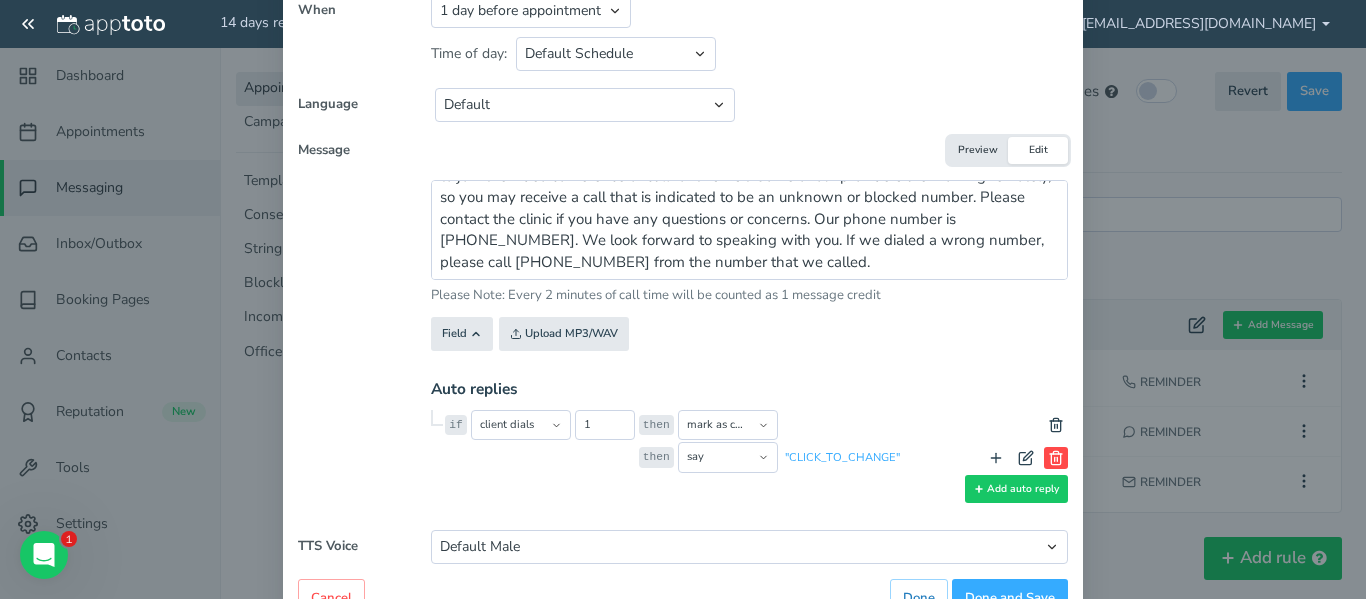 click 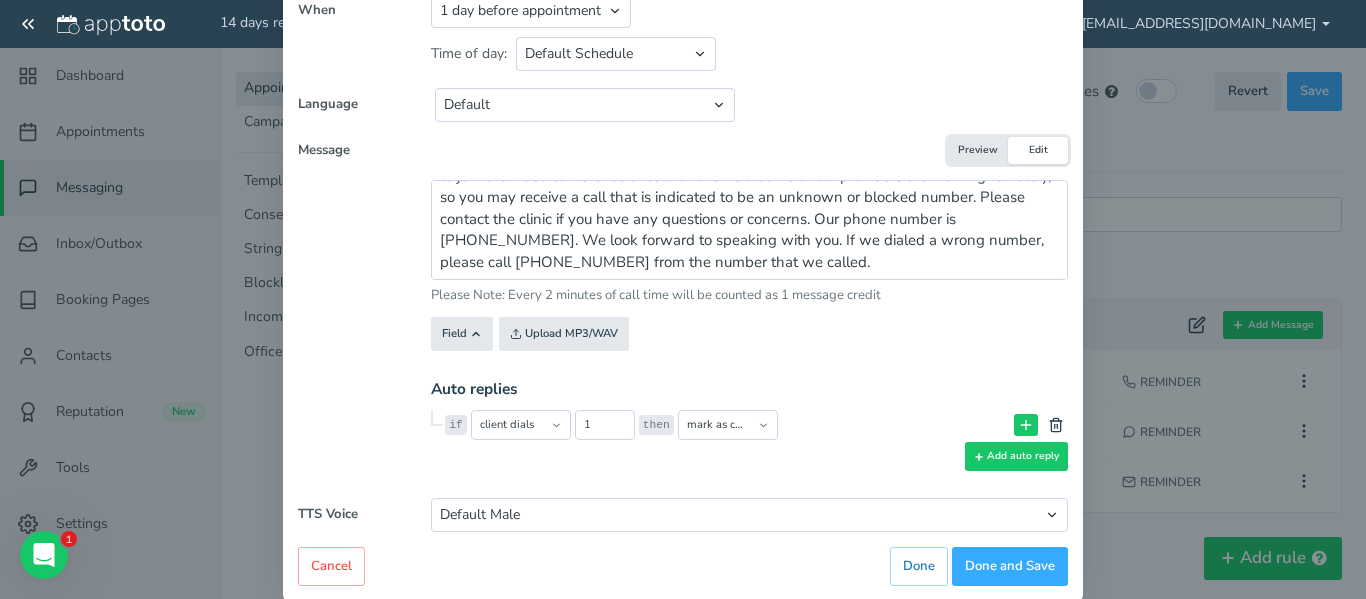 click 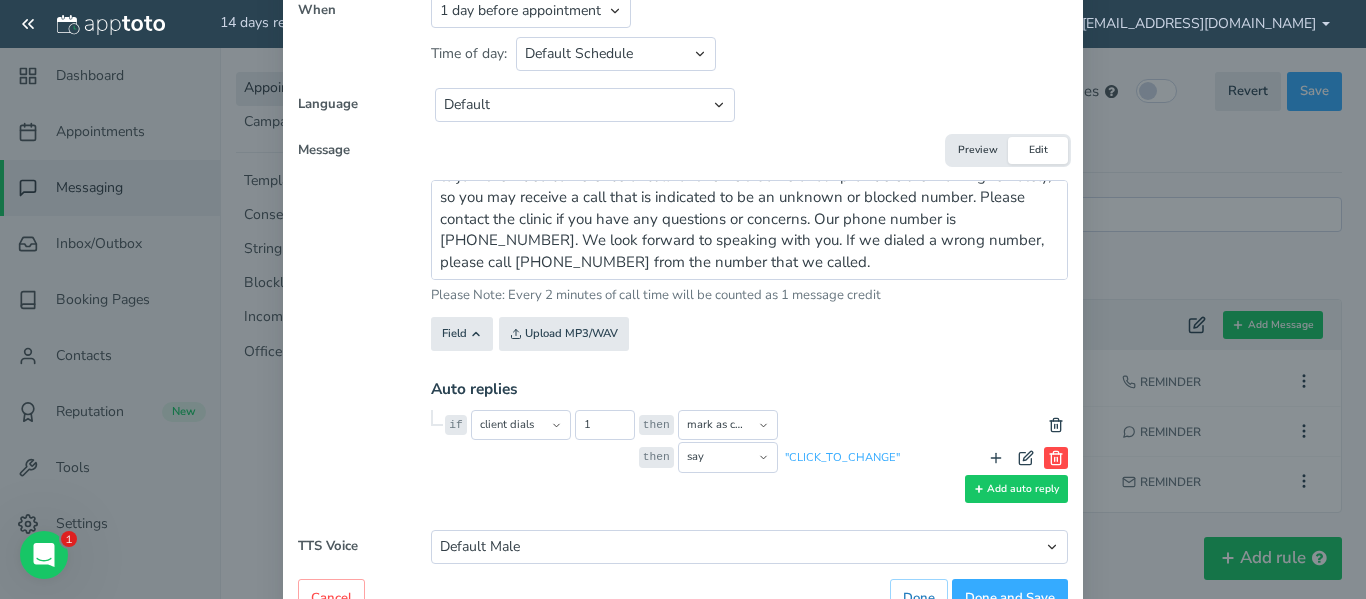 click 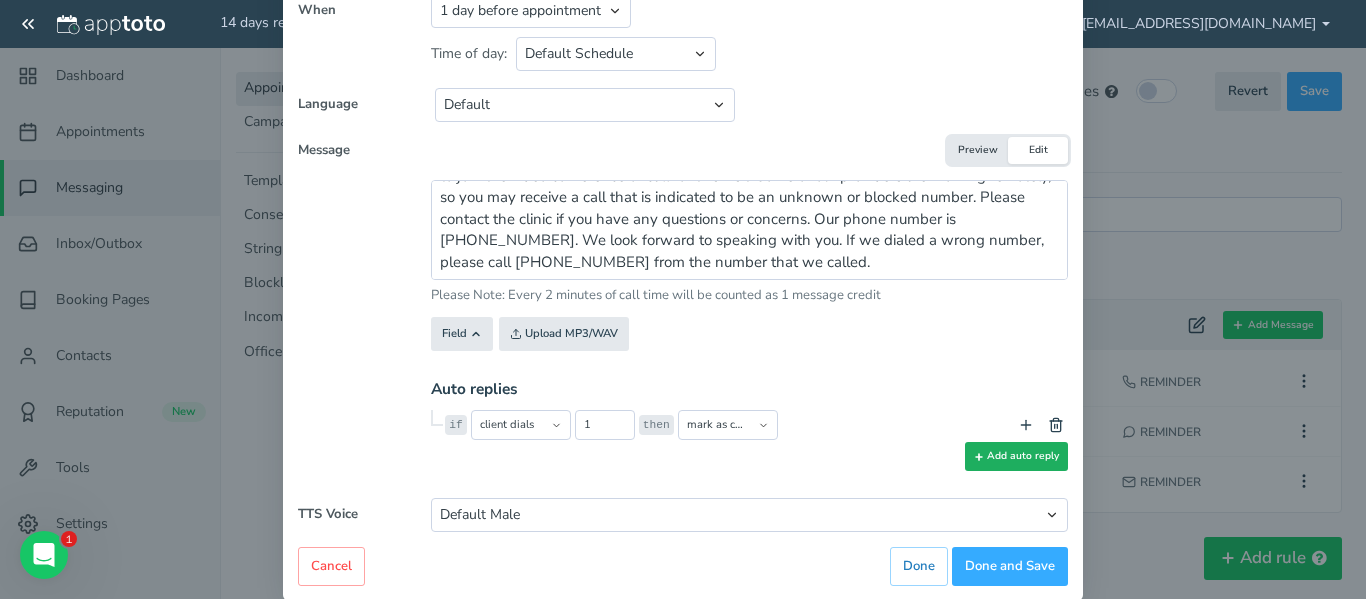 click on "Add auto reply" at bounding box center (1016, 456) 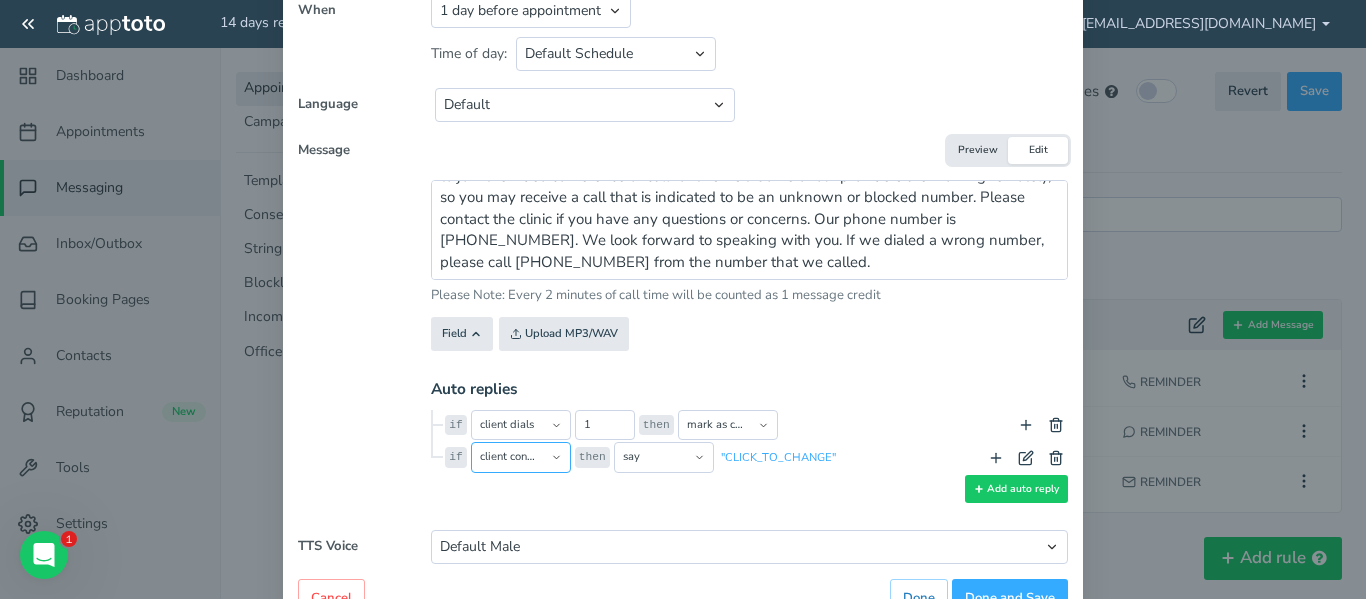 click on "client confirms client cancels client requests reschedule client dials digit is not recognized client does not respond call does not go through message received outside hours" at bounding box center [521, 457] 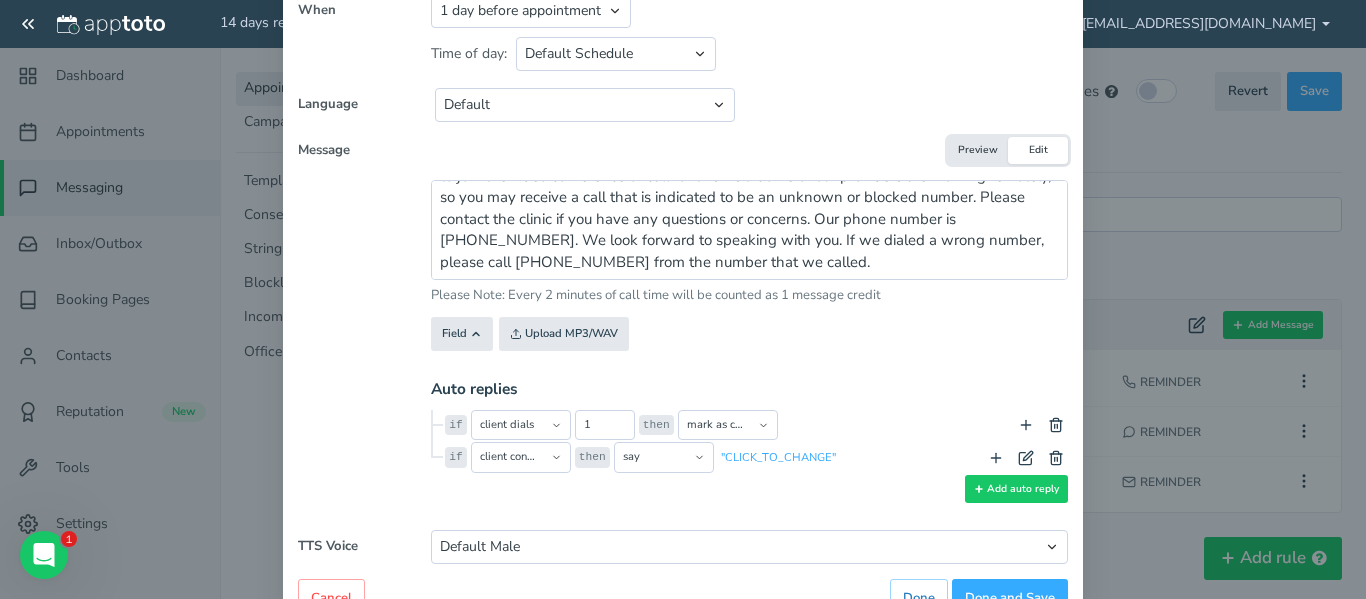 click on "Hello,
This is a Telehealth Appointment Reminder from [PERSON_NAME] Medical Clinic for Vee. We're calling to remind Vee about a Telehealth Appointment with [PERSON_NAME] Medical Clinic scheduled for [DATE] 7:15 PM. Please note, you will not report to a physical location for this appointment. You will receive an email or call with the information on how to join the video conference or call for this visit. Some of our providers are working remotely, so you may receive a call that is indicated to be an unknown or blocked number. Please contact the clinic if you have any questions or concerns. Our phone number is [PHONE_NUMBER]. We look forward to speaking with you. If we dialed a wrong number, please call [PHONE_NUMBER] from the number that we called." at bounding box center [683, 265] 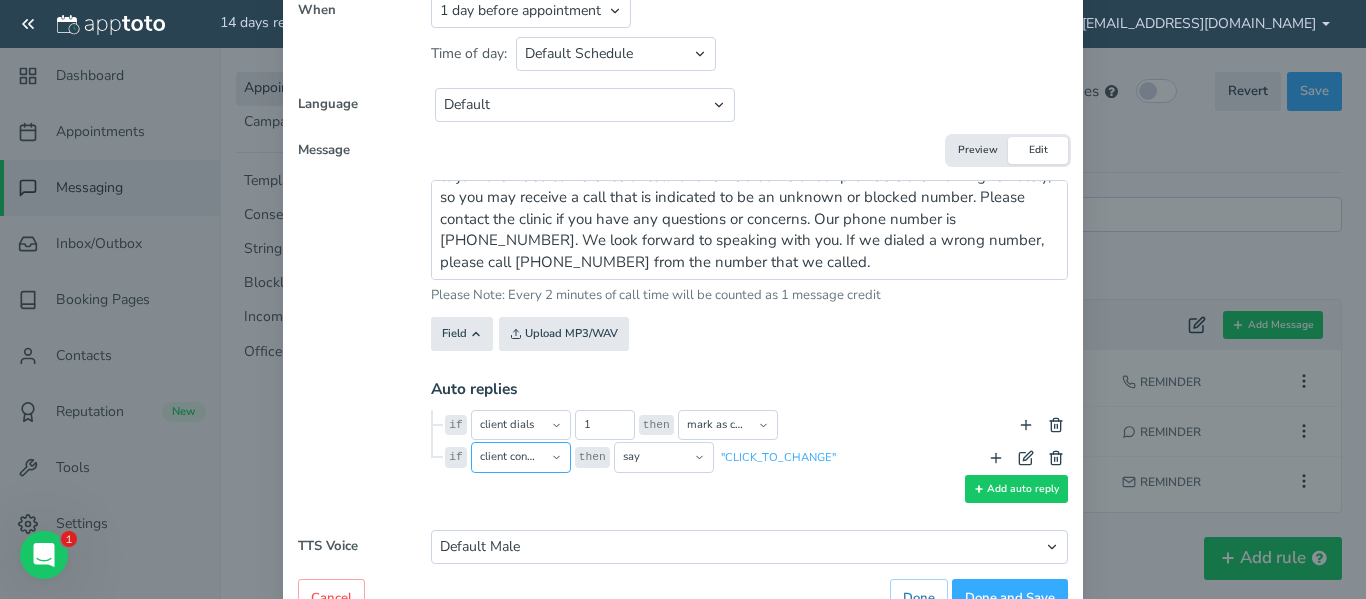 click on "client confirms client cancels client requests reschedule client dials digit is not recognized client does not respond call does not go through message received outside hours" at bounding box center (521, 457) 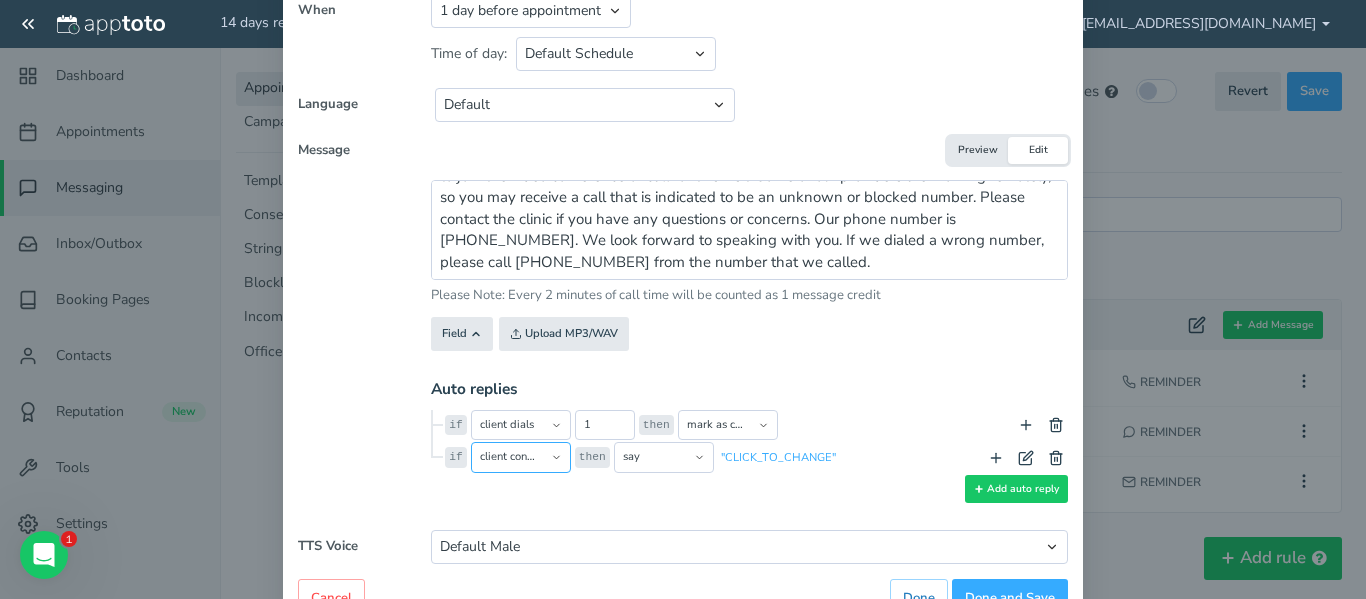 select on "string:dialed" 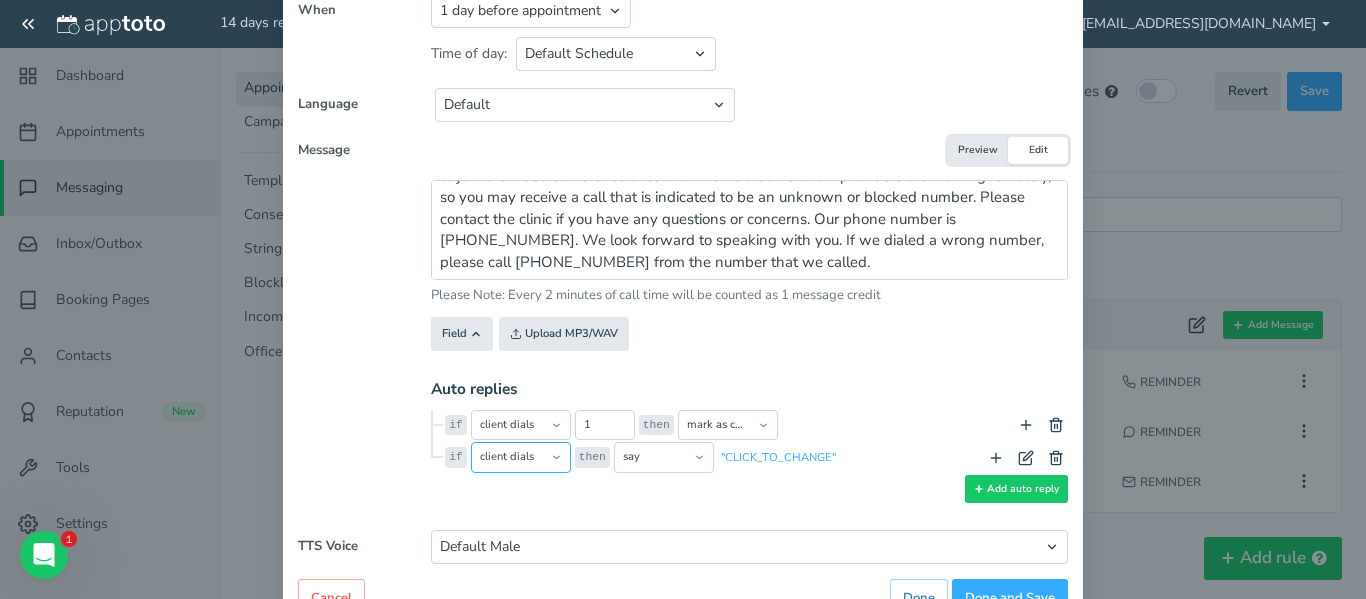 click on "client confirms client cancels client requests reschedule client dials digit is not recognized client does not respond call does not go through message received outside hours" at bounding box center (521, 457) 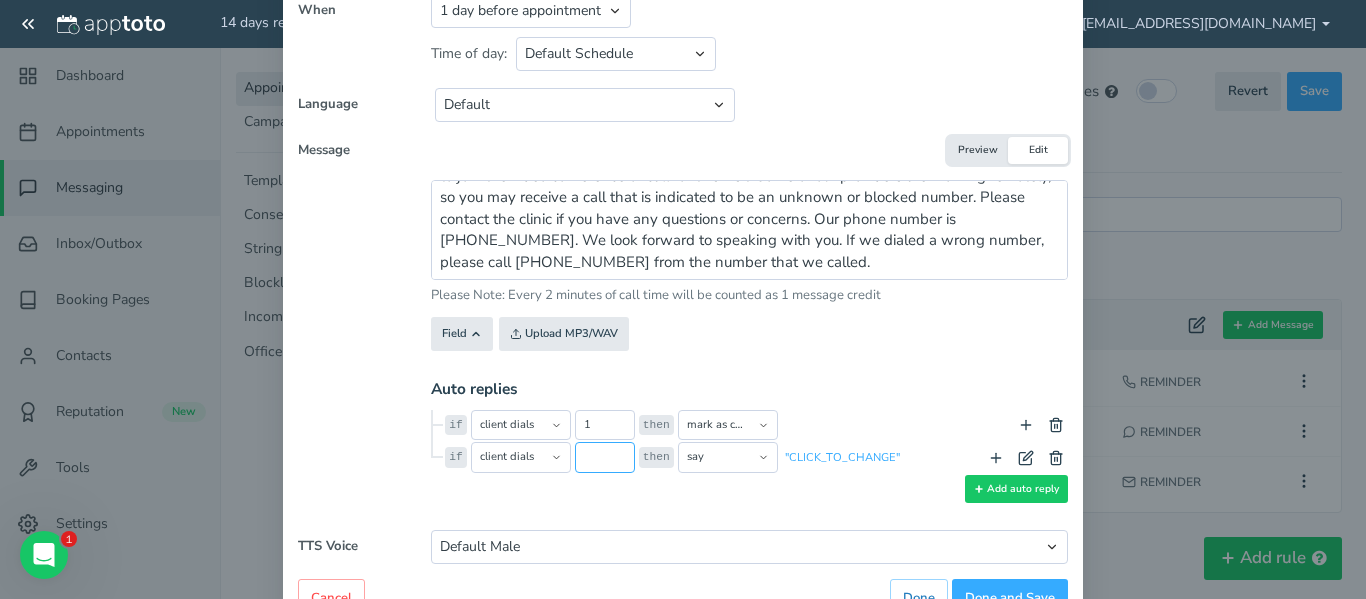 click at bounding box center (605, 457) 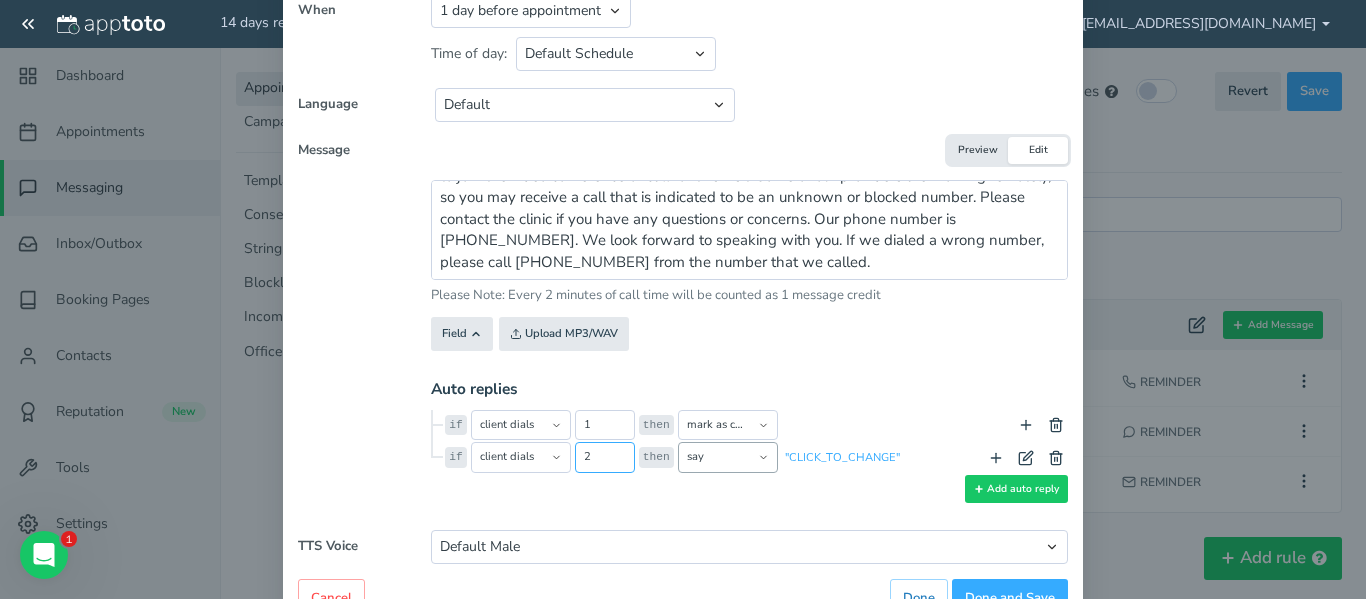 type on "2" 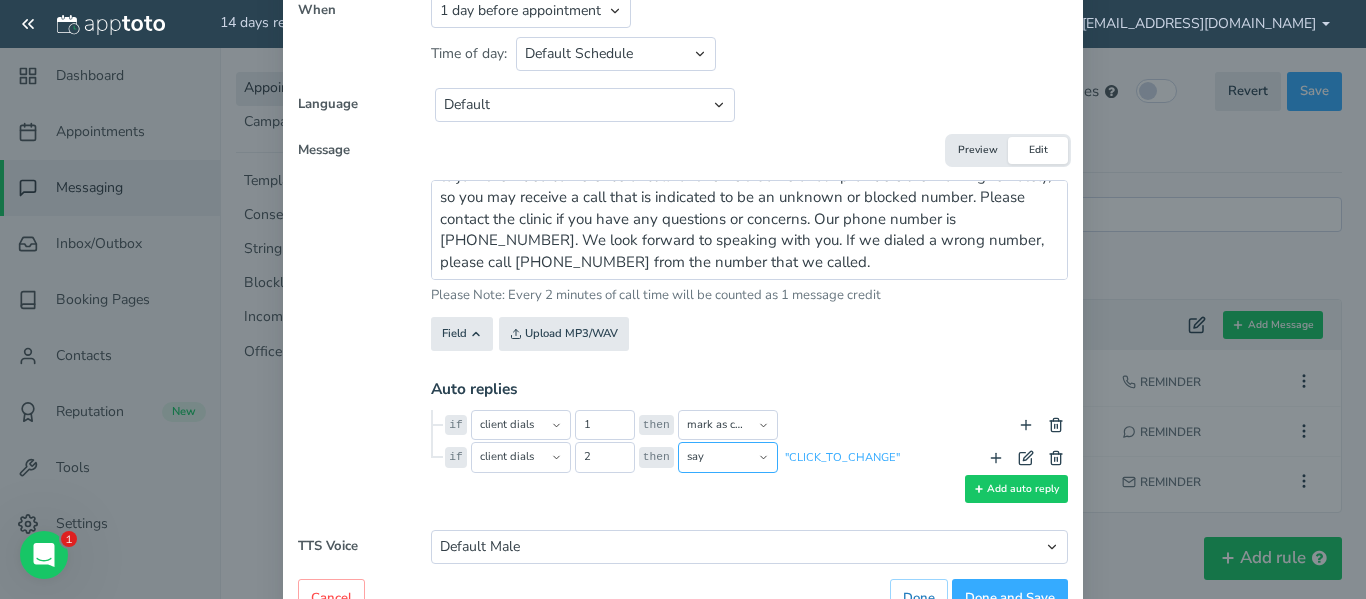 click on "prompt say repeat opt into reminders opt out of reminders opt into marketing messages opt out of marketing messages send email notification do nothing transition to enable message disable message [PERSON_NAME] as confirmed [PERSON_NAME] as cancelled [PERSON_NAME] as reschedule needed disable default auto replies" at bounding box center [728, 457] 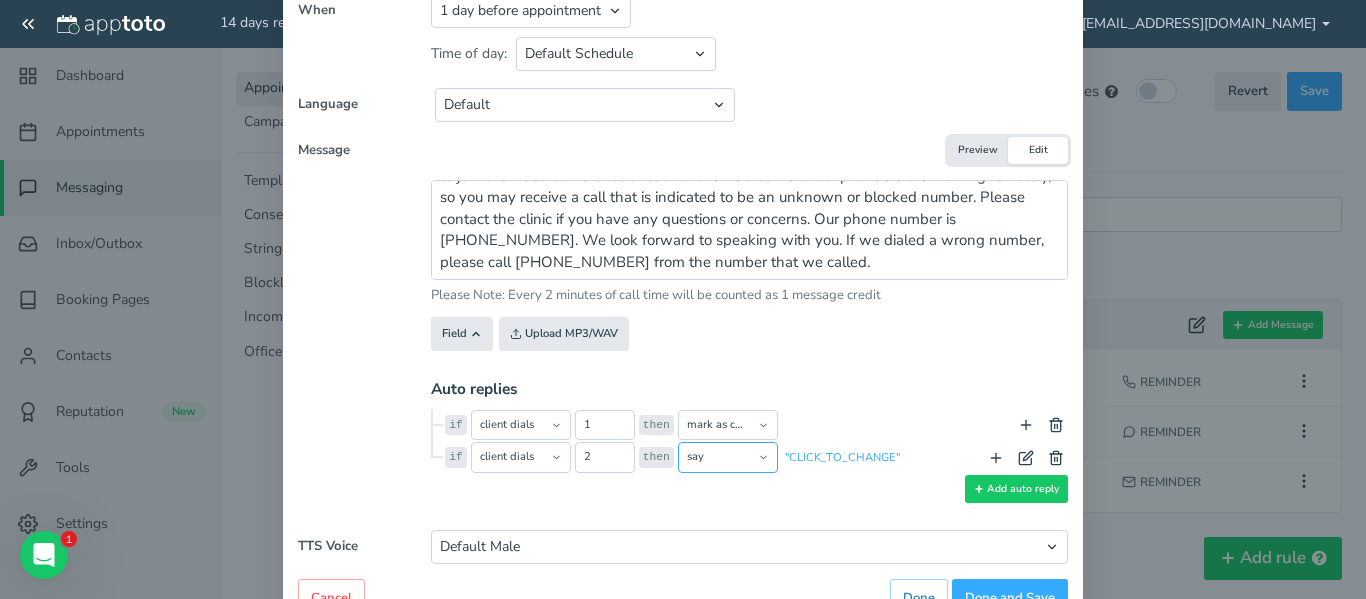 select on "string:mark_as_reschedule_needed" 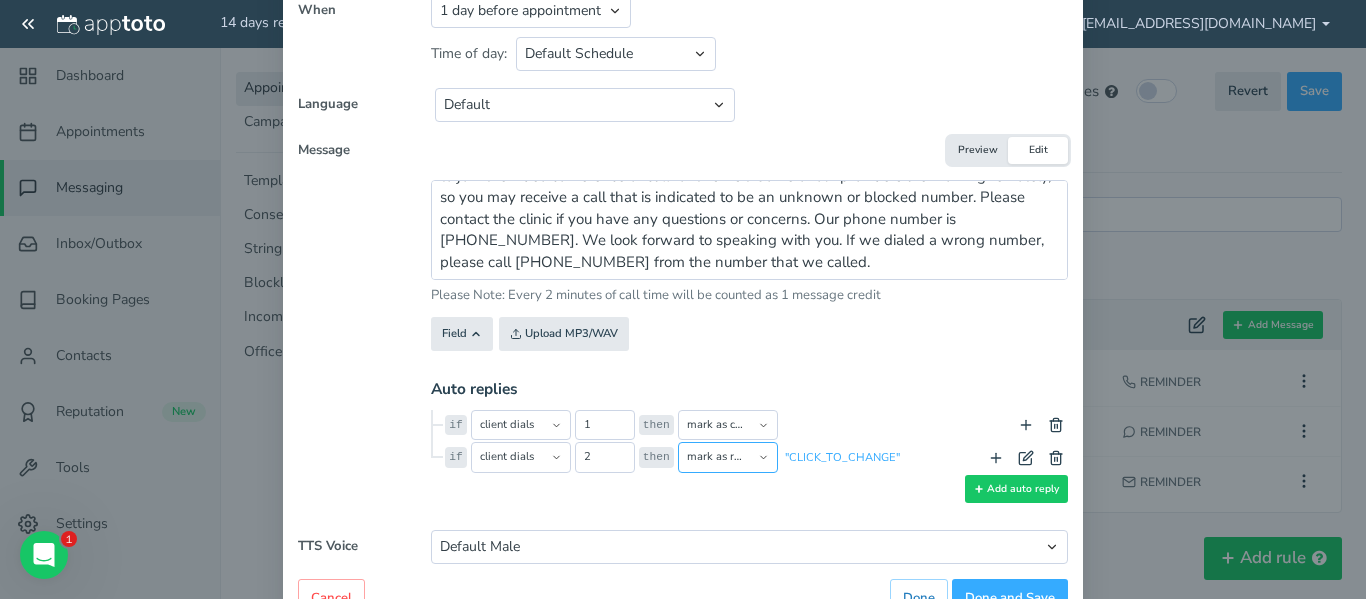 click on "prompt say repeat opt into reminders opt out of reminders opt into marketing messages opt out of marketing messages send email notification do nothing transition to enable message disable message [PERSON_NAME] as confirmed [PERSON_NAME] as cancelled [PERSON_NAME] as reschedule needed disable default auto replies" at bounding box center (728, 457) 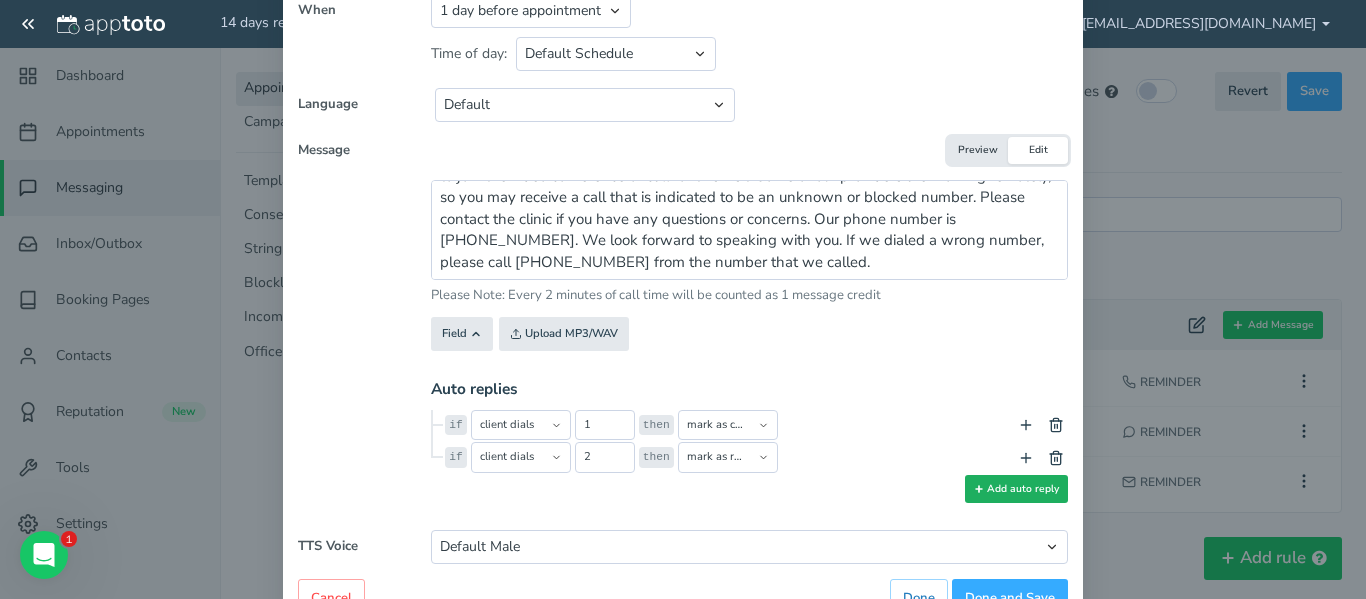 click on "Add auto reply" at bounding box center (1016, 489) 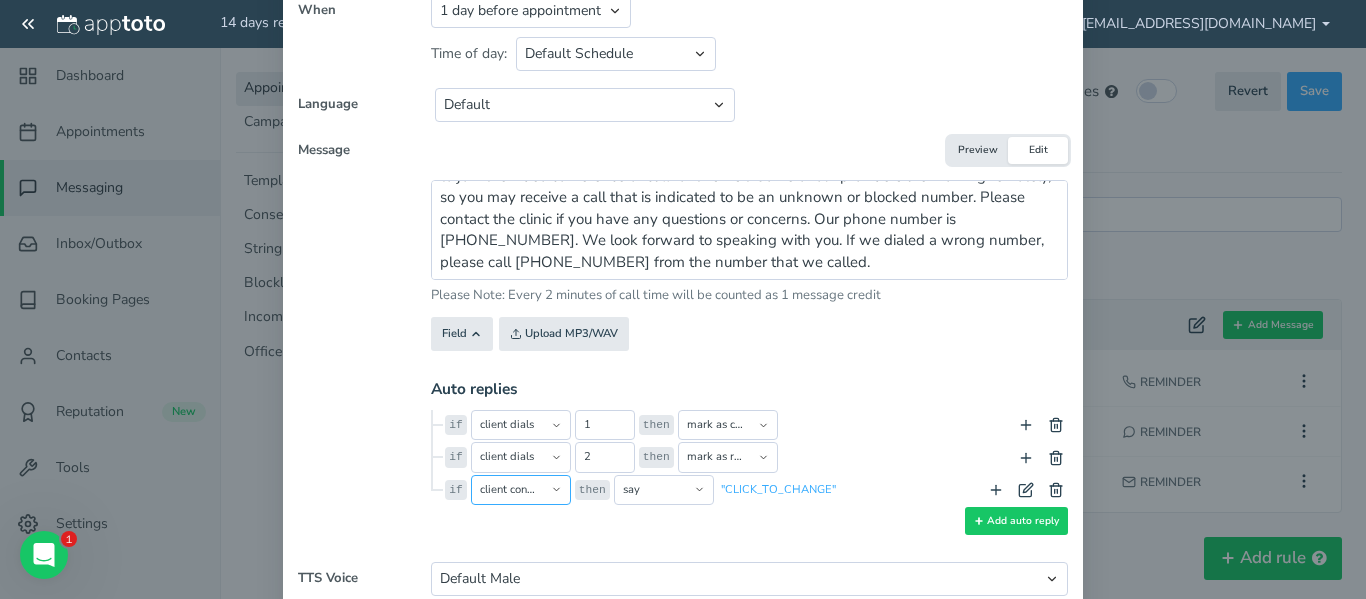 click on "client confirms client cancels client requests reschedule client dials digit is not recognized client does not respond call does not go through message received outside hours" at bounding box center (521, 490) 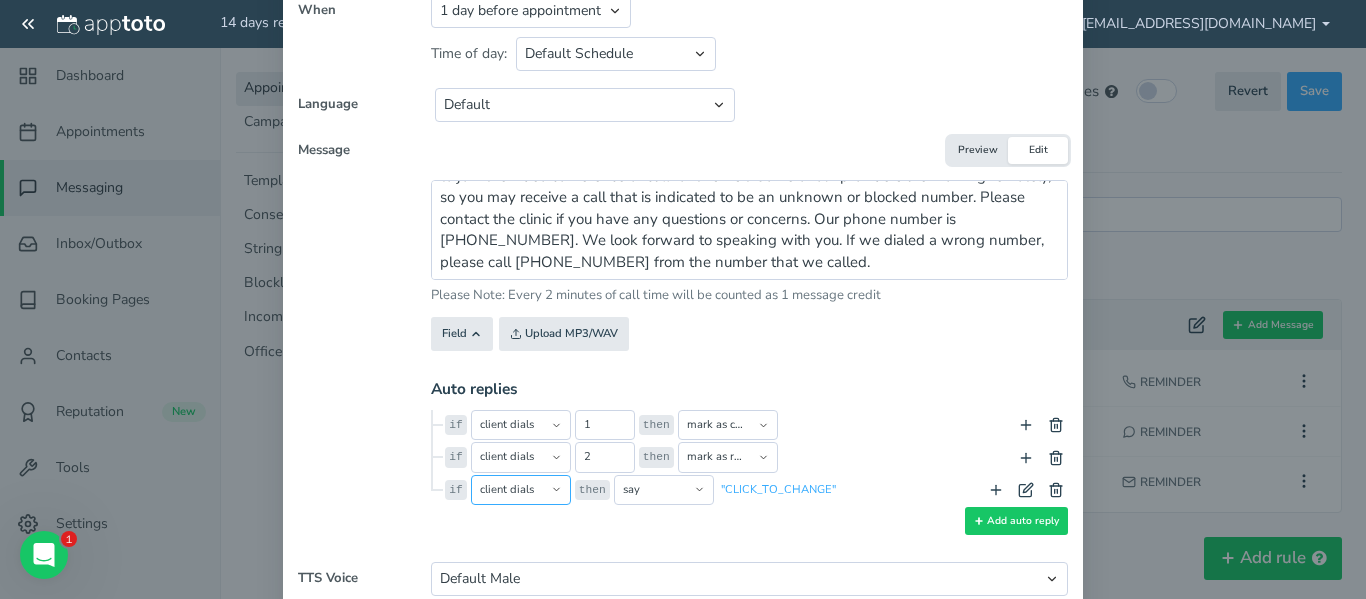 click on "client confirms client cancels client requests reschedule client dials digit is not recognized client does not respond call does not go through message received outside hours" at bounding box center (521, 490) 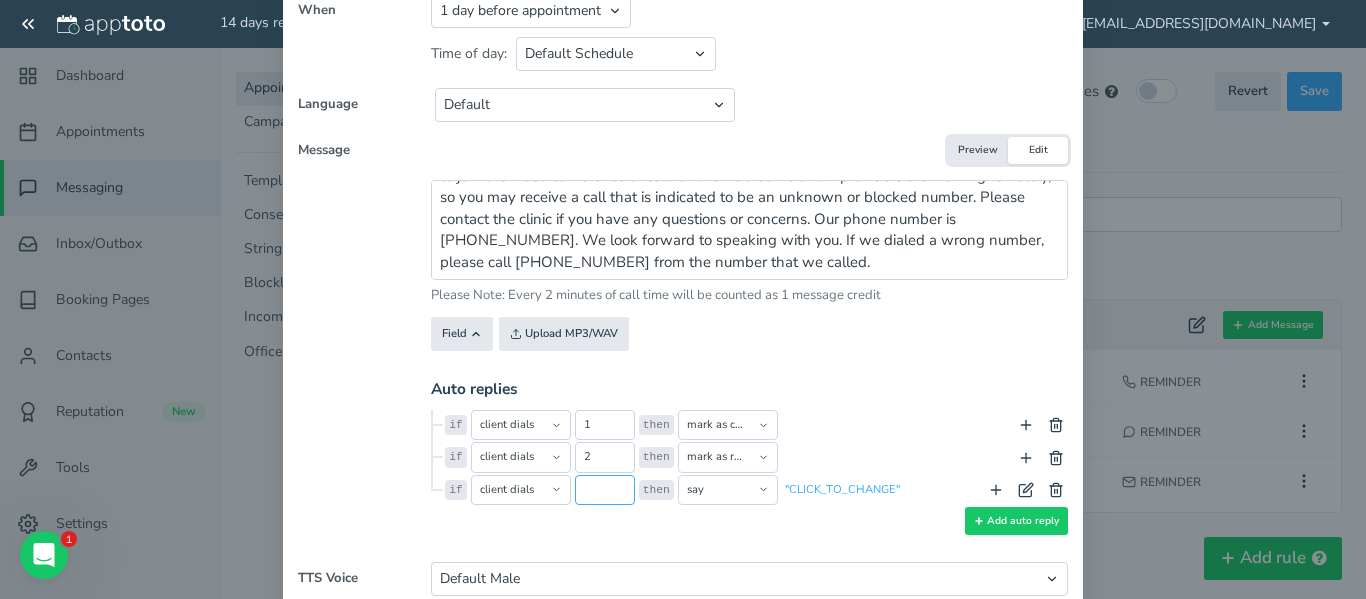click at bounding box center (605, 490) 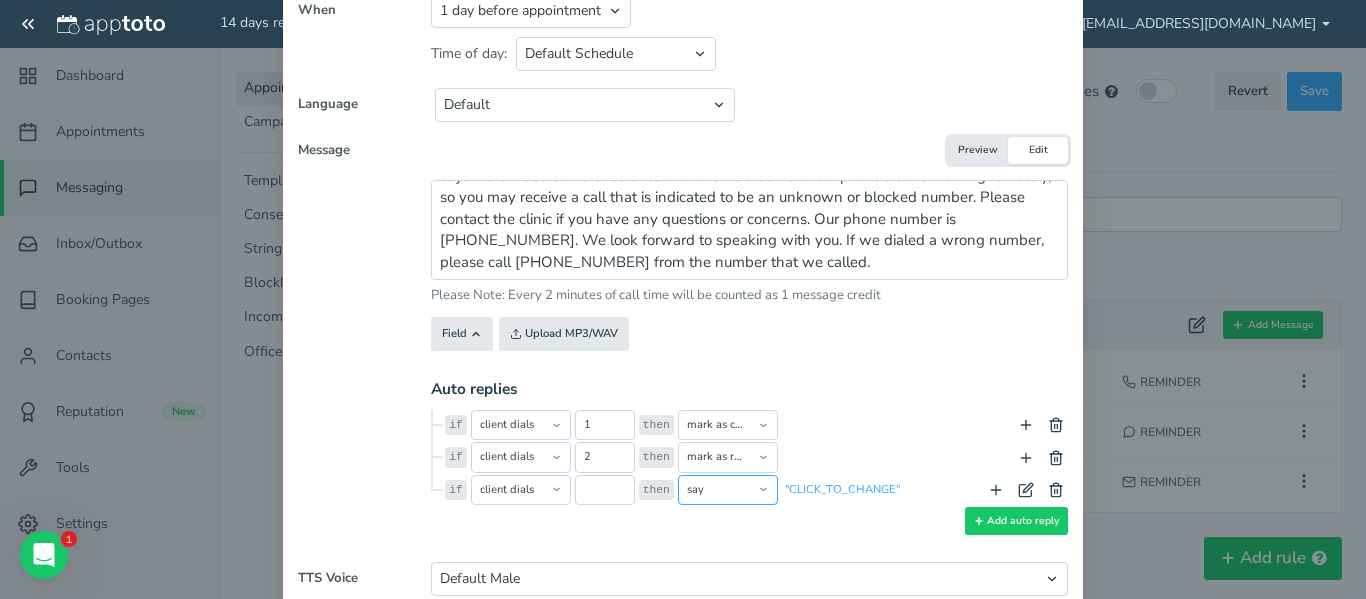 click on "prompt say repeat opt into reminders opt out of reminders opt into marketing messages opt out of marketing messages send email notification do nothing transition to enable message disable message [PERSON_NAME] as confirmed [PERSON_NAME] as cancelled [PERSON_NAME] as reschedule needed disable default auto replies" at bounding box center [728, 490] 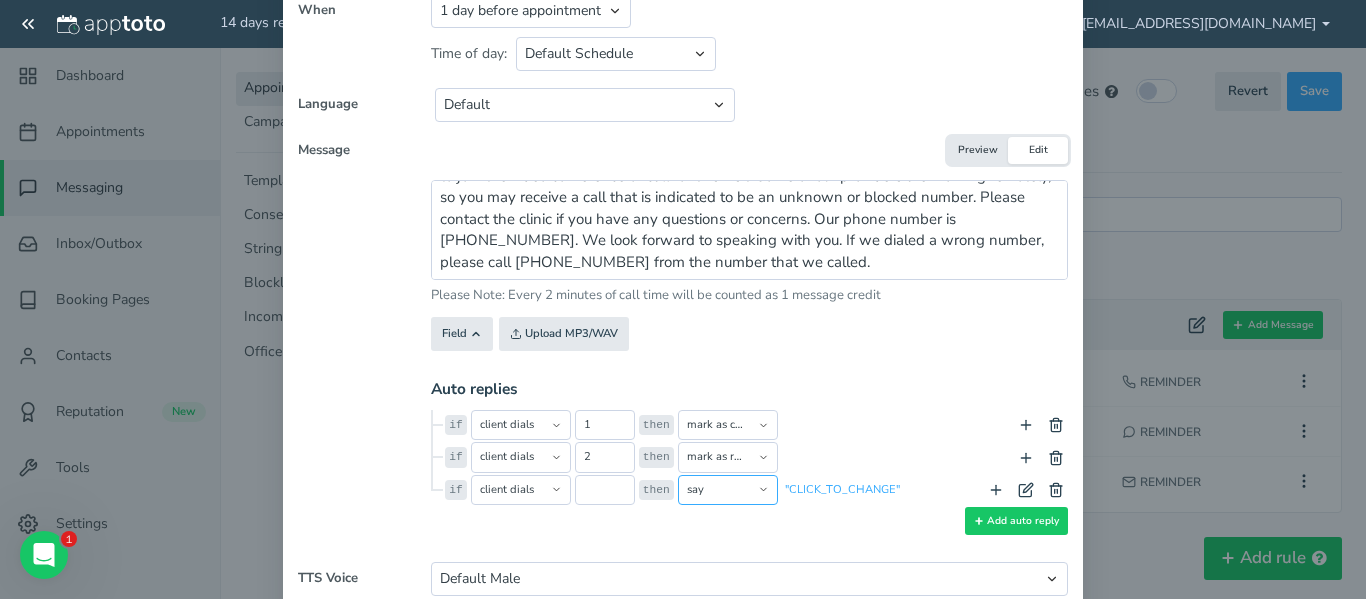 select on "string:mark_as_not_coming" 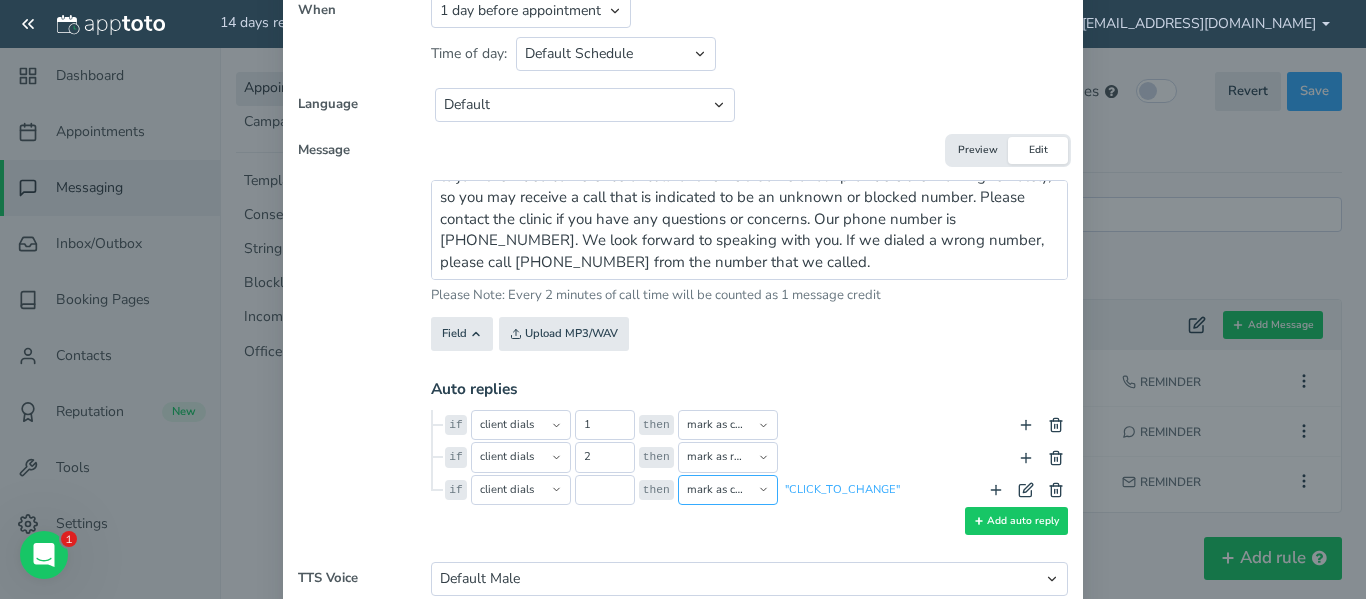 click on "prompt say repeat opt into reminders opt out of reminders opt into marketing messages opt out of marketing messages send email notification do nothing transition to enable message disable message [PERSON_NAME] as confirmed [PERSON_NAME] as cancelled [PERSON_NAME] as reschedule needed disable default auto replies" at bounding box center (728, 490) 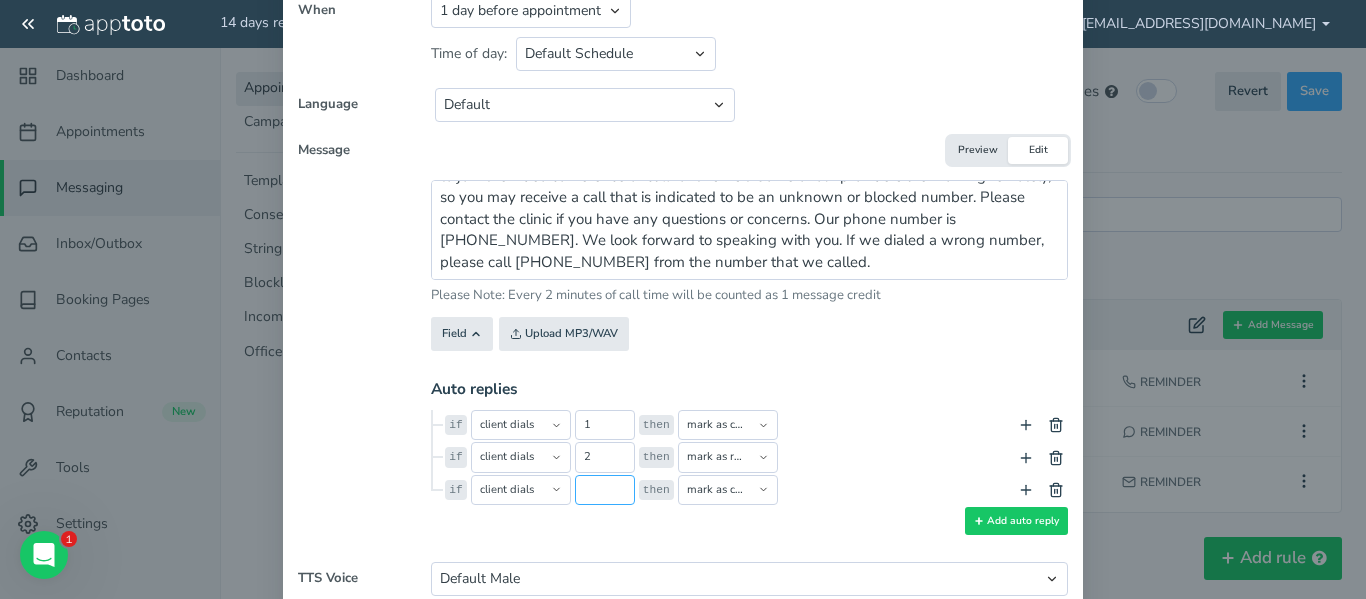 click at bounding box center [605, 490] 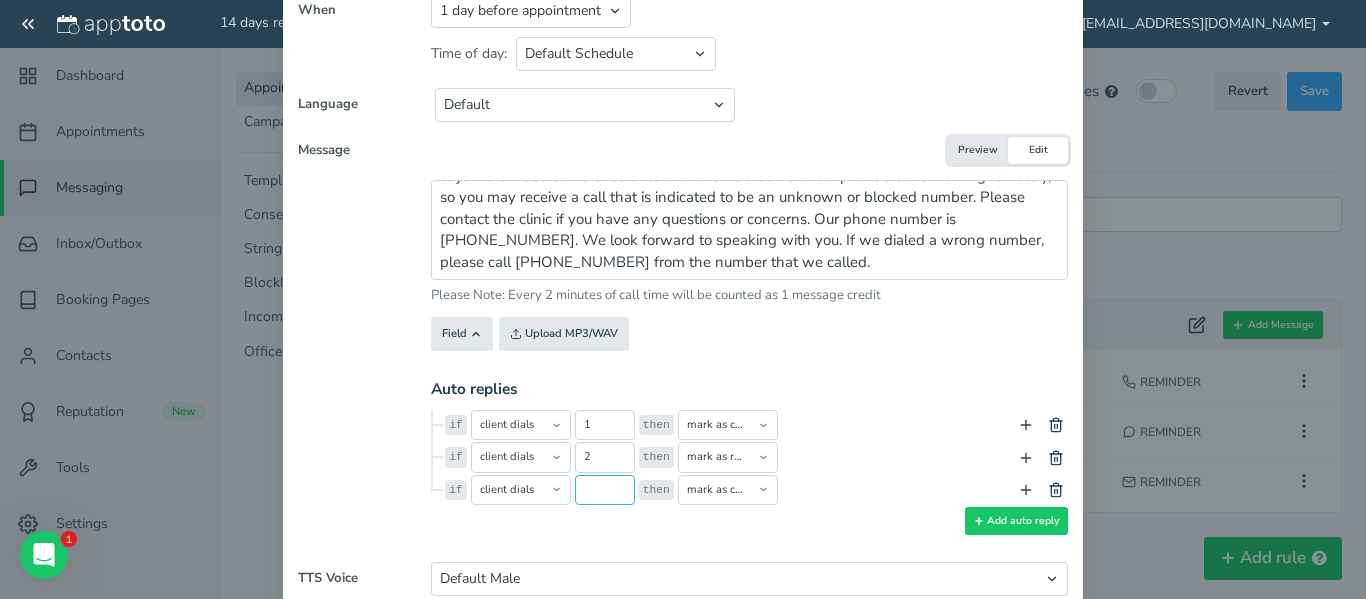 type on "e" 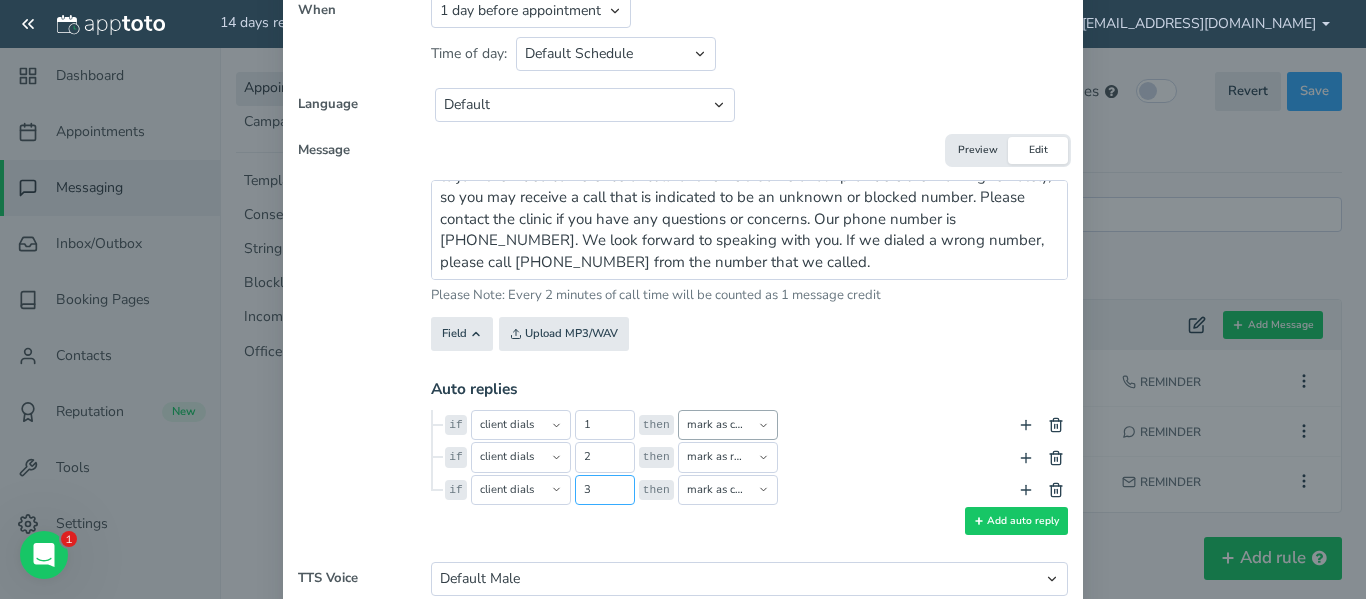 type on "3" 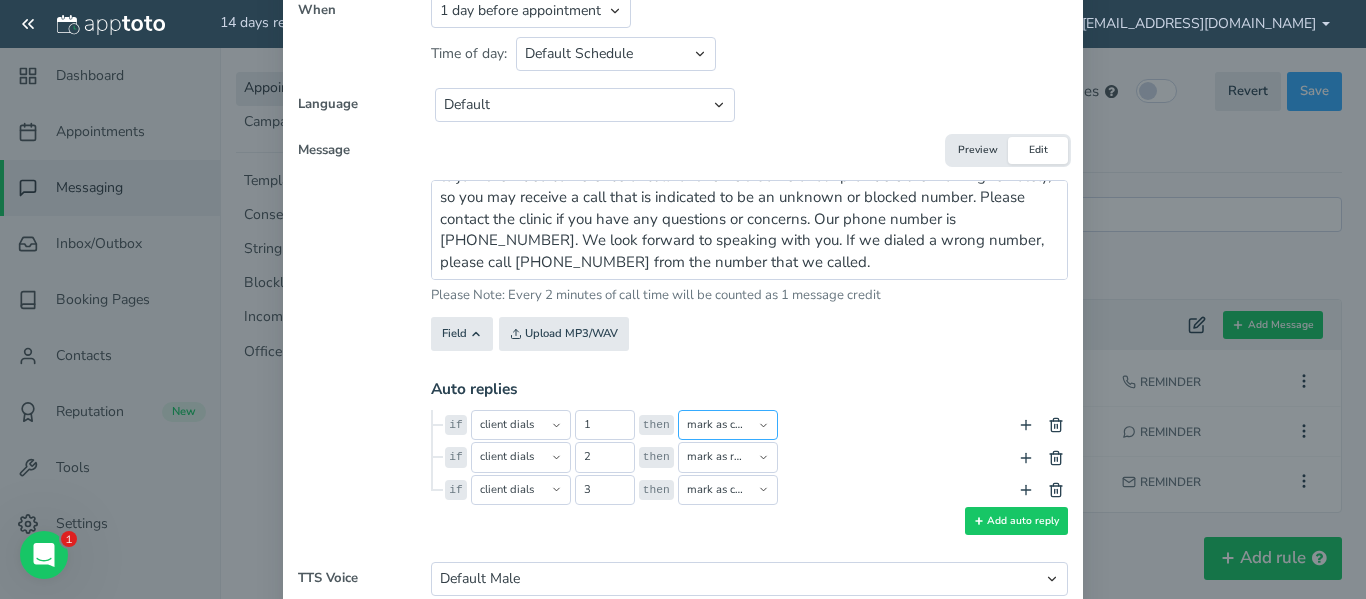 click on "prompt say repeat opt into reminders opt out of reminders opt into marketing messages opt out of marketing messages send email notification do nothing transition to enable message disable message [PERSON_NAME] as confirmed [PERSON_NAME] as cancelled [PERSON_NAME] as reschedule needed disable default auto replies" at bounding box center (728, 425) 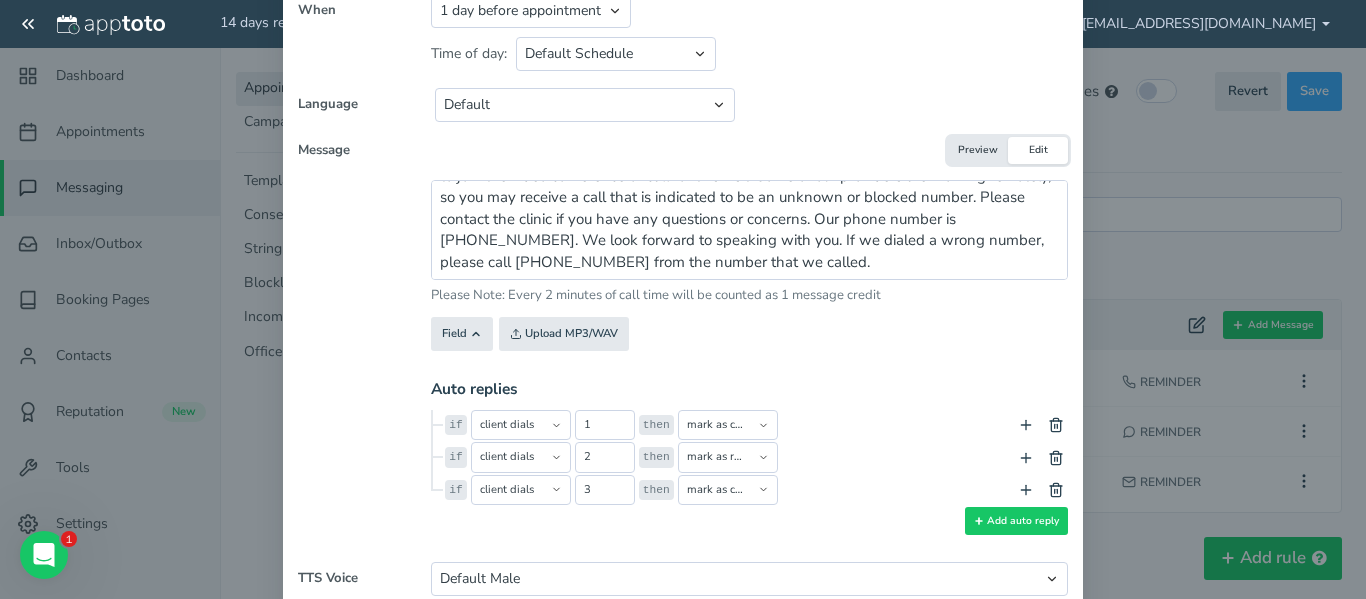 click on "Field
Event
Title  Where/Location Field  Description/Body Field  Custom  Day and time (e.g. [DATE] at 2:00 pm)  Day and time range (e.g. [DATE] between 2 and 3 pm)  Time zone (e.g. PDT)  Date (e.g. 9-10)  Date phrase (e.g. [DATE])  Date phrase abbrev (e.g. [DATE])  Date phrase and time (e.g. [DATE] 2:00 pm)  Date phrase and time abbrev (e.g. [DATE] 2:00 pm)  Time phrase (e.g. 2:00 pm)  End time phrase (e.g. 3:00 pm)  Specific day phrase (e.g. [DATE])  Specific day and time phrase (e.g. [DATE] at 2:00 pm)  Is Virtual Meeting  Join Meeting Link
Virtual Meeting Info
Is a Virtual Meeting  Join Meeting Link  Name" at bounding box center (749, 334) 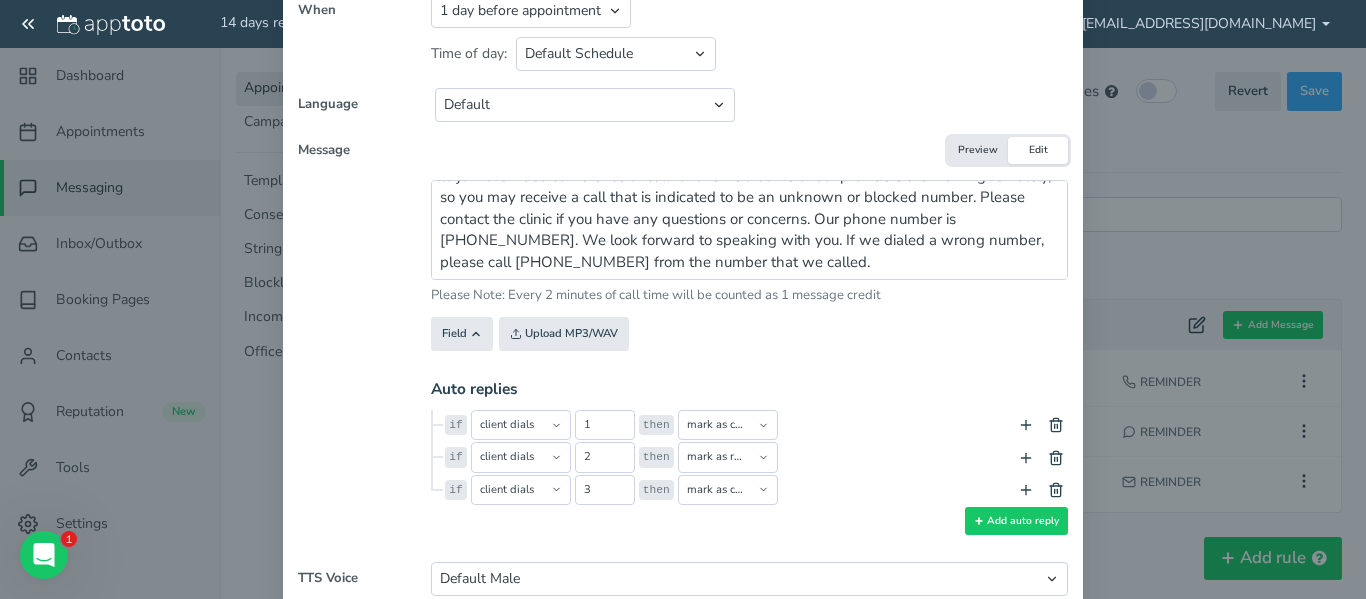 scroll, scrollTop: 354, scrollLeft: 0, axis: vertical 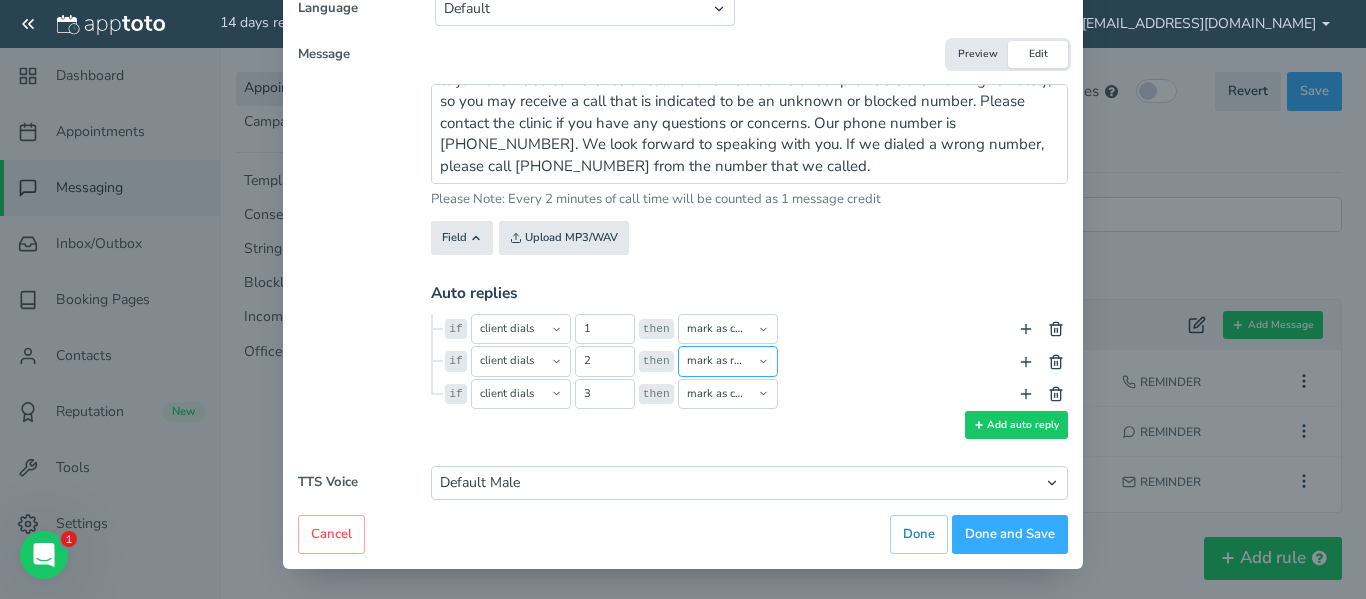 click on "prompt say repeat opt into reminders opt out of reminders opt into marketing messages opt out of marketing messages send email notification do nothing transition to enable message disable message [PERSON_NAME] as confirmed [PERSON_NAME] as cancelled [PERSON_NAME] as reschedule needed disable default auto replies" at bounding box center [728, 361] 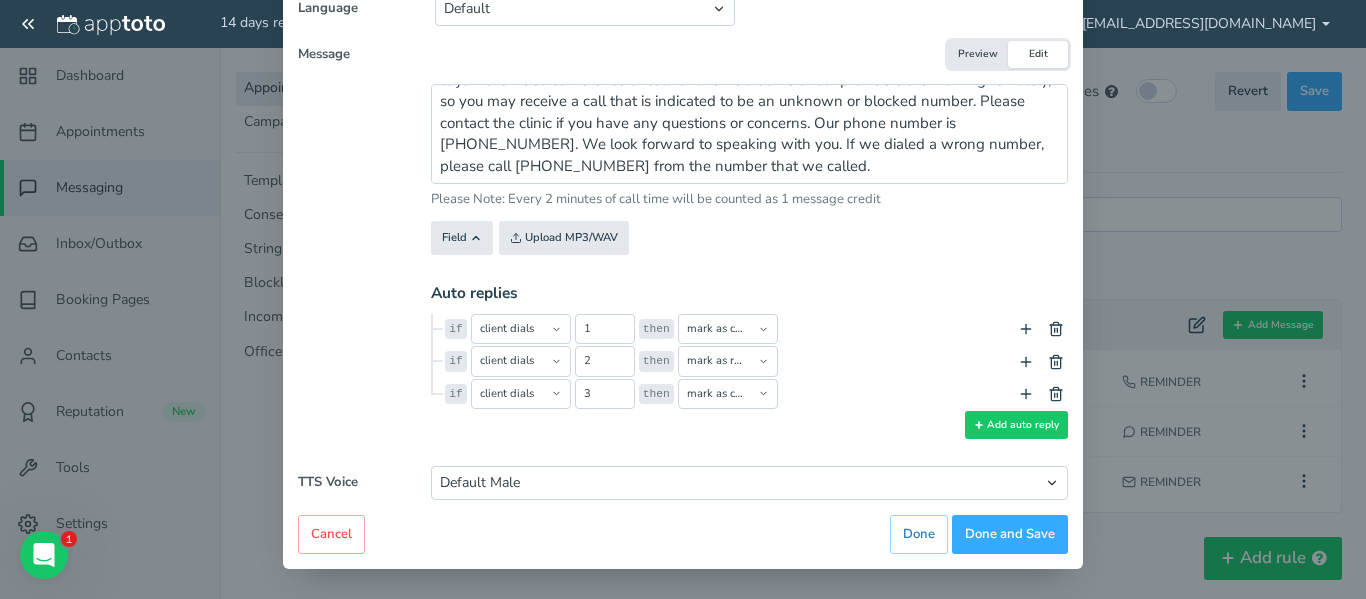 click on "then
prompt say repeat opt into reminders opt out of reminders opt into marketing messages opt out of marketing messages send email notification do nothing transition to enable message disable message [PERSON_NAME] as confirmed [PERSON_NAME] as cancelled [PERSON_NAME] as reschedule needed disable default auto replies
send email notification do nothing transition to enable message disable message [PERSON_NAME] as confirmed [PERSON_NAME] as cancelled [PERSON_NAME] as reschedule needed
Email Reminder Text Reminder Call Reminder
"undefined"
"CLICK_TO_CHANGE"
CLICK_TO_CHANGE" at bounding box center [852, 361] 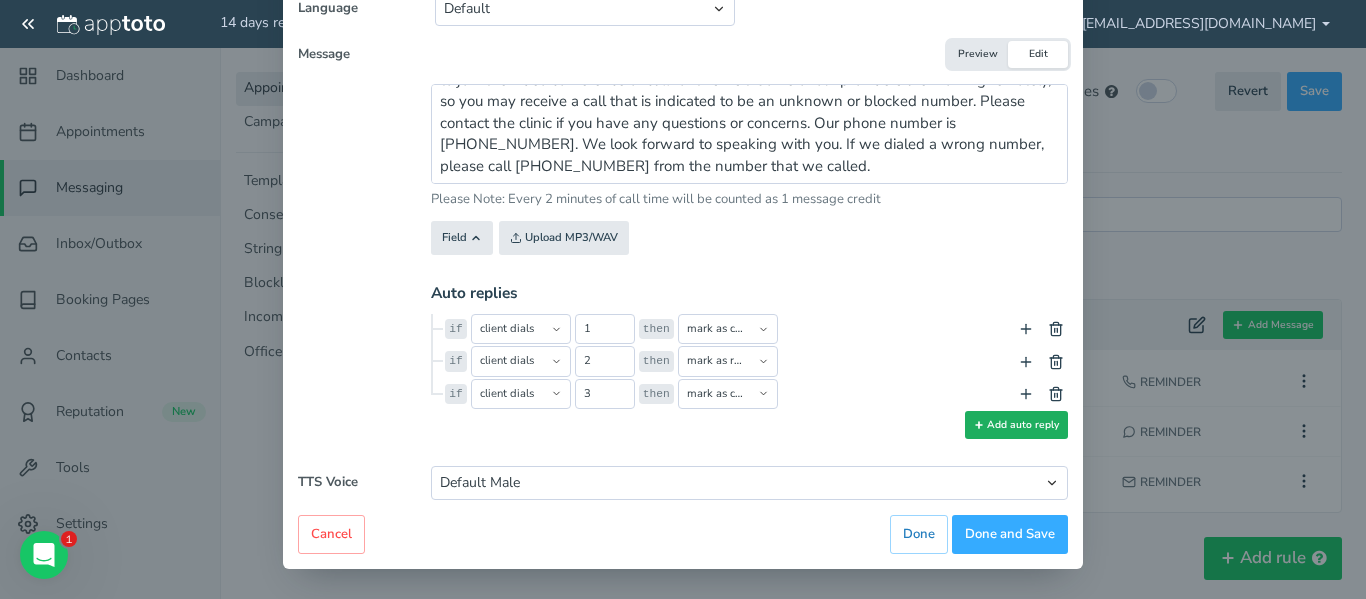 click on "Add auto reply" at bounding box center [1016, 425] 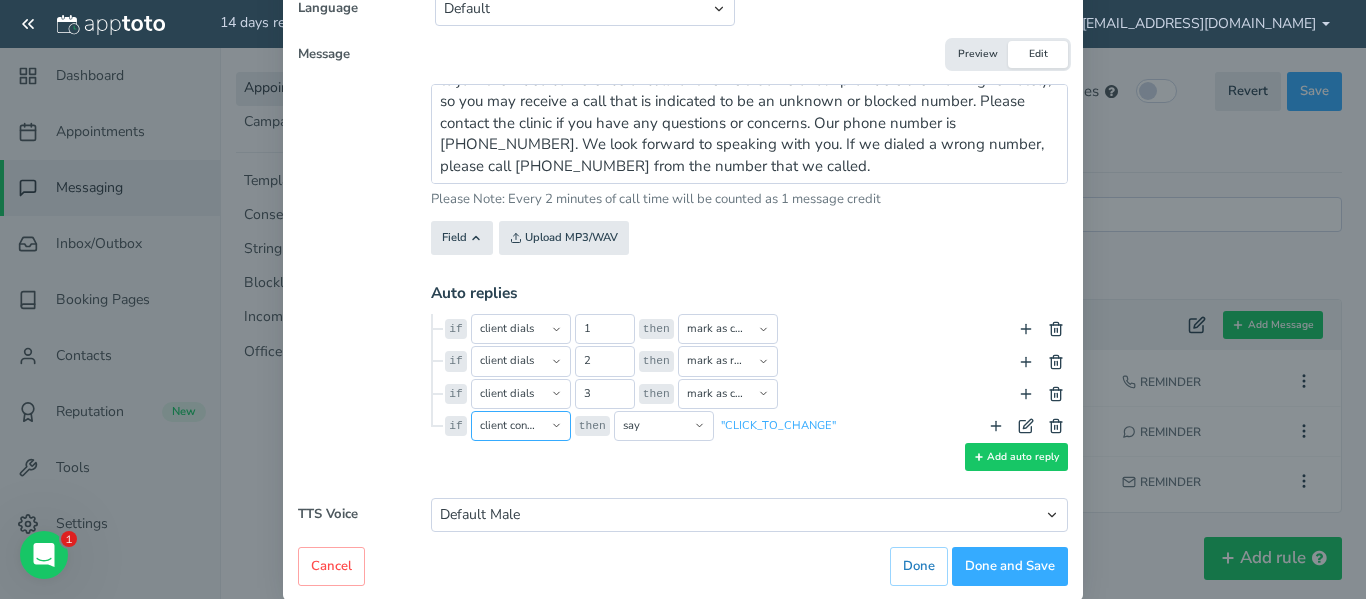 click on "client confirms client cancels client requests reschedule client dials digit is not recognized client does not respond call does not go through message received outside hours" at bounding box center [521, 426] 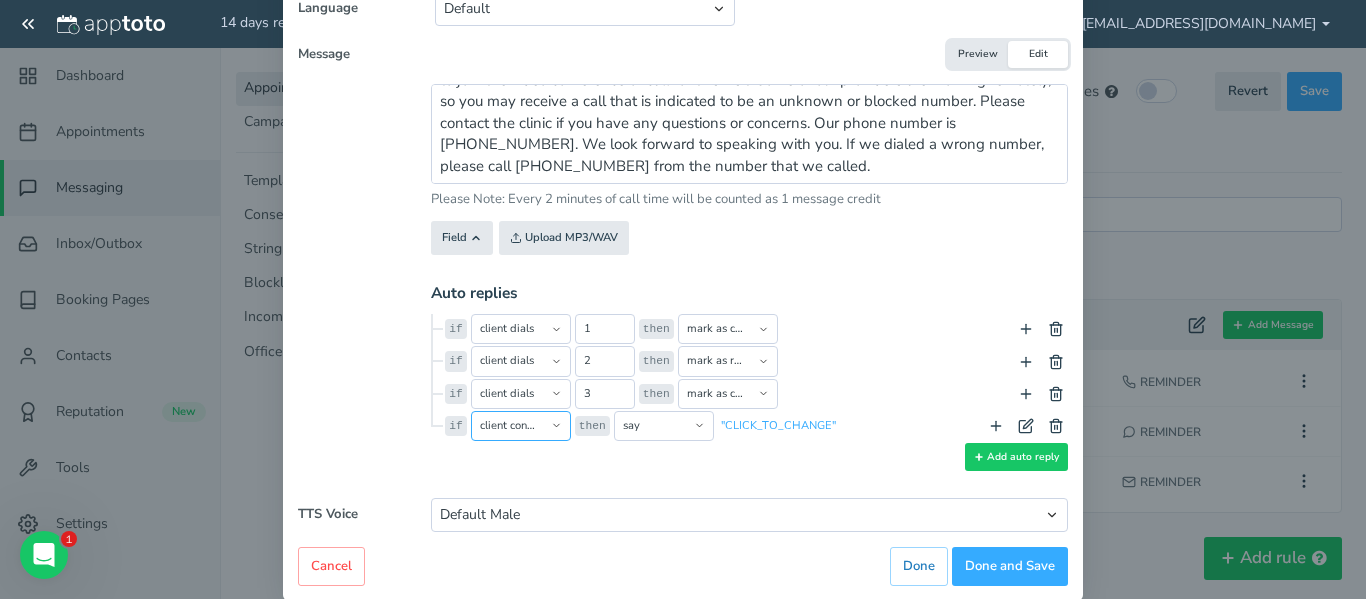 select on "string:dialed" 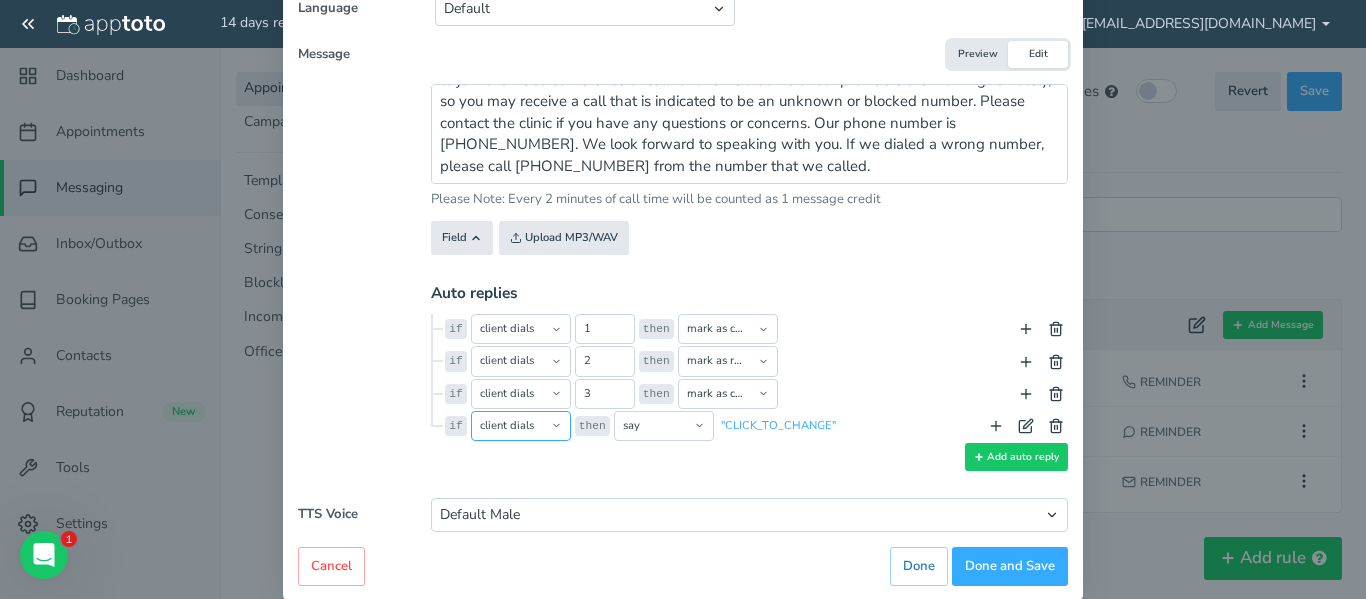 click on "client confirms client cancels client requests reschedule client dials digit is not recognized client does not respond call does not go through message received outside hours" at bounding box center (521, 426) 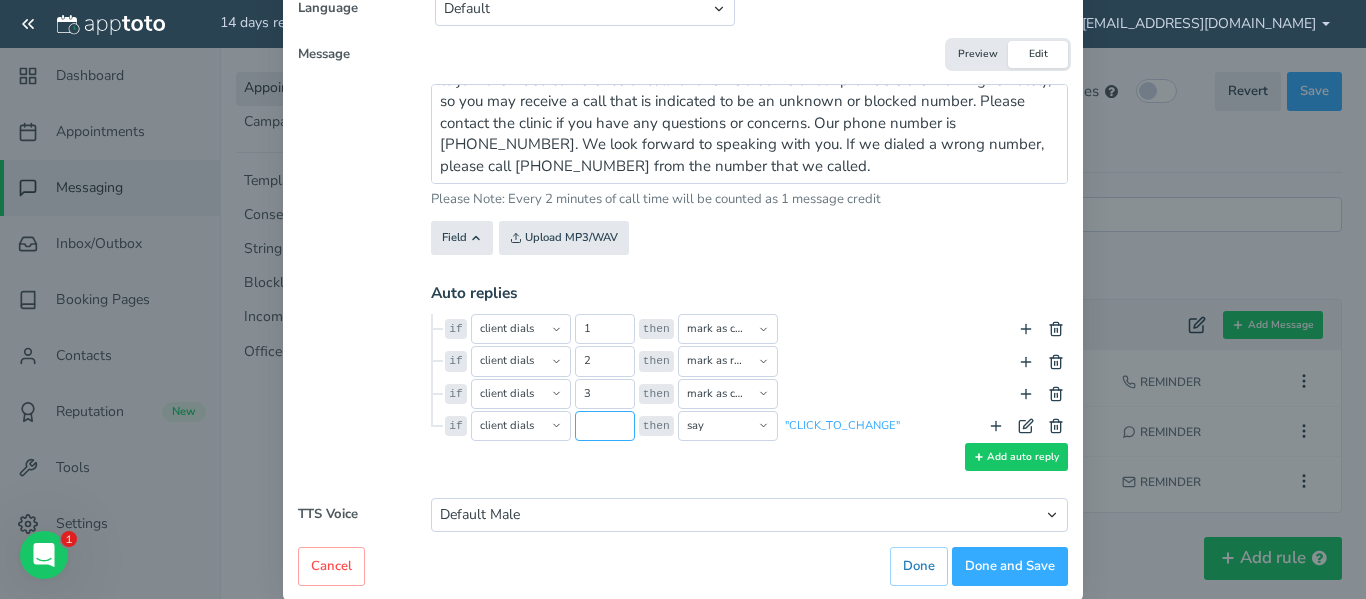 click at bounding box center [605, 426] 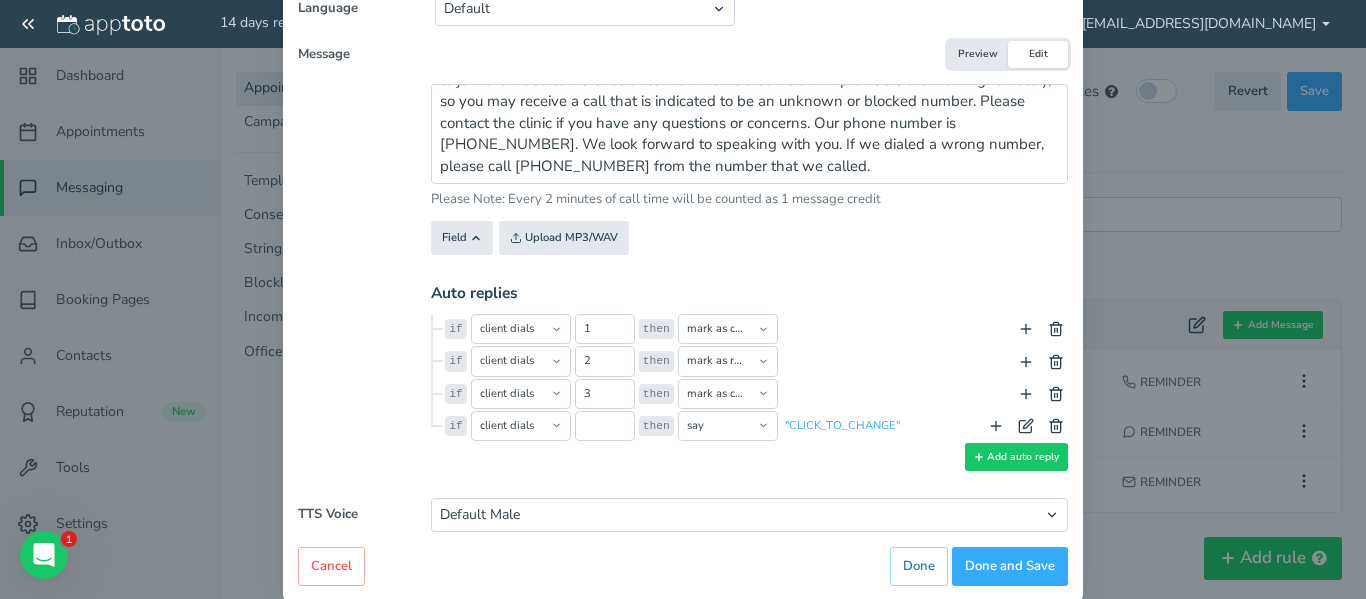 click on "then
prompt say repeat opt into reminders opt out of reminders opt into marketing messages opt out of marketing messages send email notification do nothing transition to enable message disable message [PERSON_NAME] as confirmed [PERSON_NAME] as cancelled [PERSON_NAME] as reschedule needed disable default auto replies
send email notification do nothing transition to enable message disable message [PERSON_NAME] as confirmed [PERSON_NAME] as cancelled [PERSON_NAME] as reschedule needed
Email Reminder Text Reminder Call Reminder
"undefined"
"CLICK_TO_CHANGE"
CLICK_TO_CHANGE" at bounding box center (852, 427) 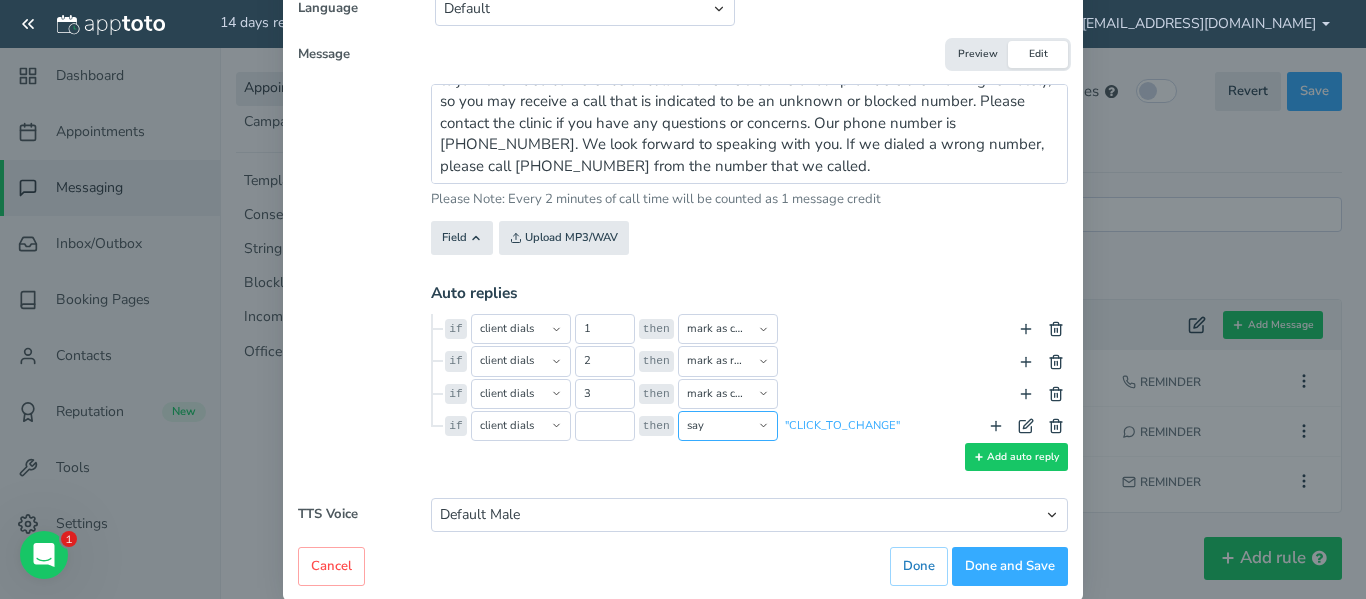 click on "prompt say repeat opt into reminders opt out of reminders opt into marketing messages opt out of marketing messages send email notification do nothing transition to enable message disable message [PERSON_NAME] as confirmed [PERSON_NAME] as cancelled [PERSON_NAME] as reschedule needed disable default auto replies" at bounding box center [728, 426] 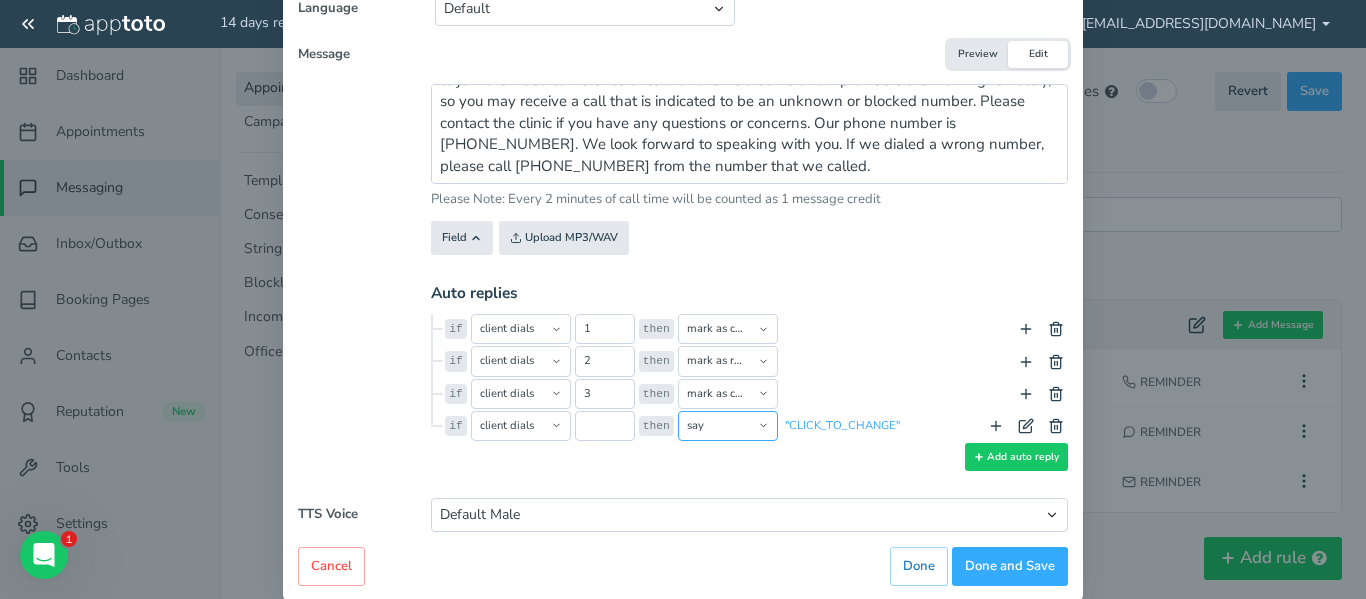 select on "string:enable_message" 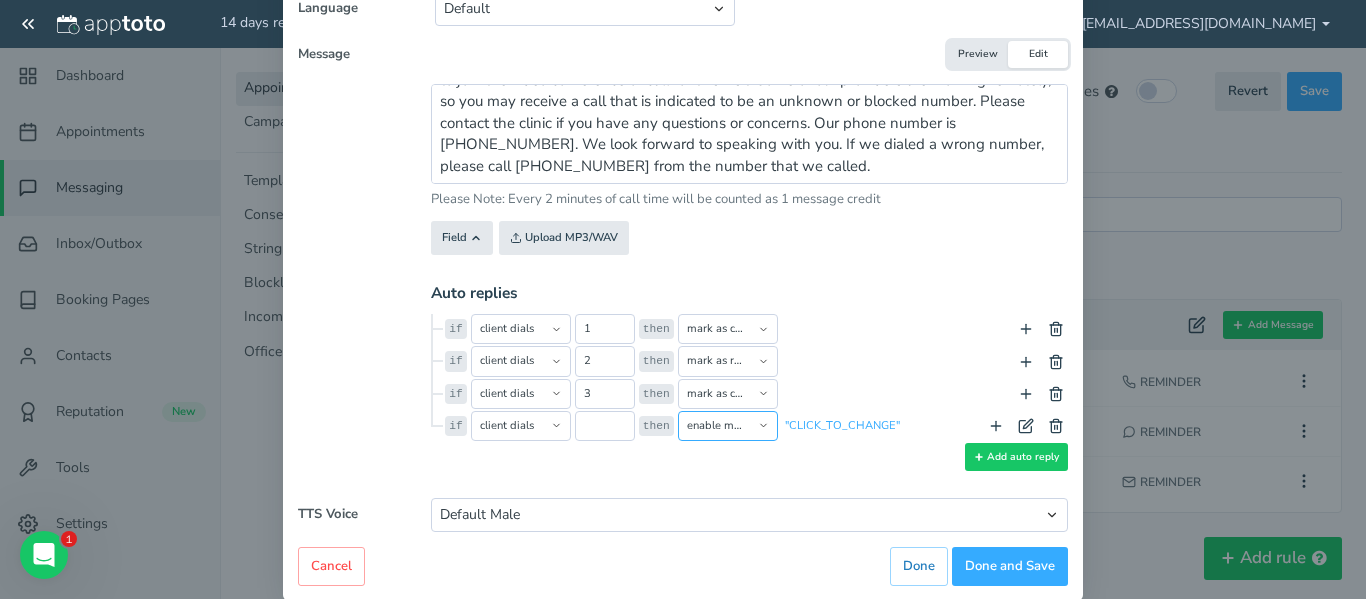 click on "prompt say repeat opt into reminders opt out of reminders opt into marketing messages opt out of marketing messages send email notification do nothing transition to enable message disable message [PERSON_NAME] as confirmed [PERSON_NAME] as cancelled [PERSON_NAME] as reschedule needed disable default auto replies" at bounding box center [728, 426] 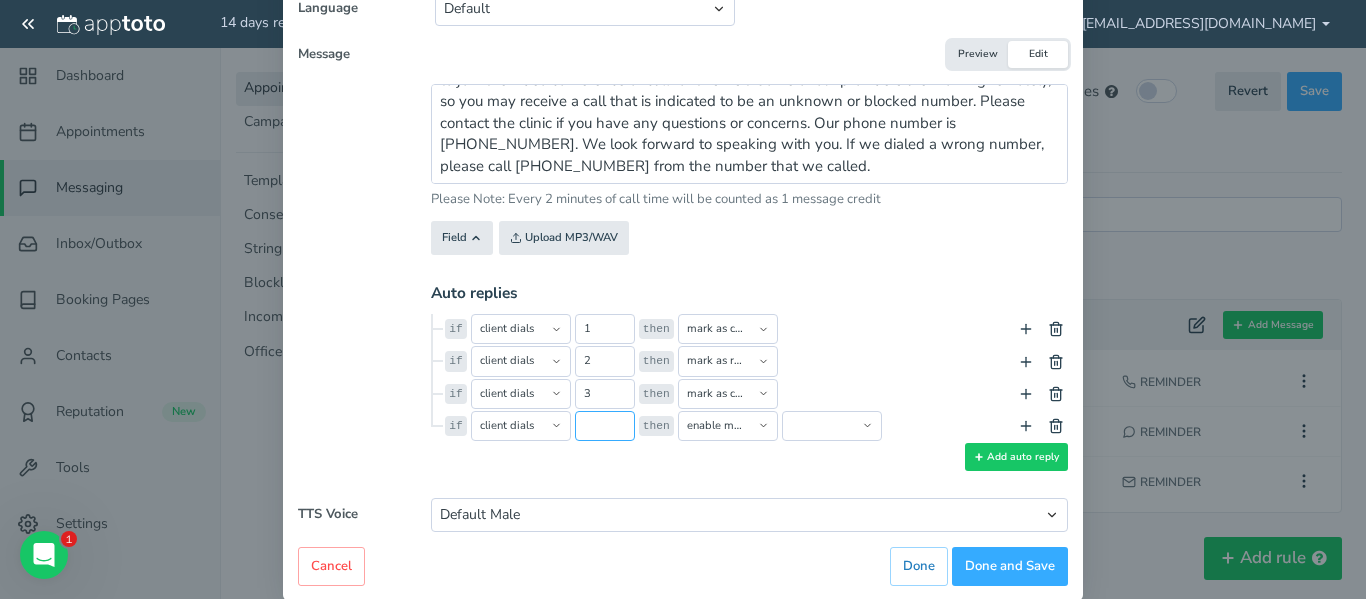 click at bounding box center [605, 426] 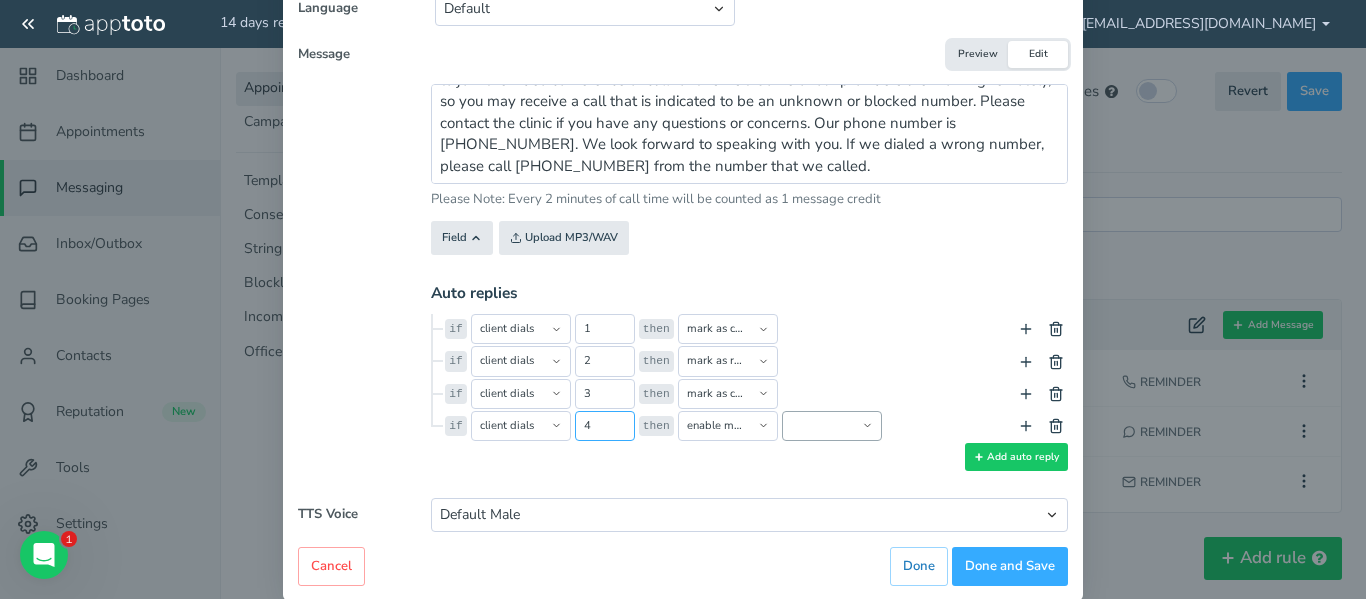type on "4" 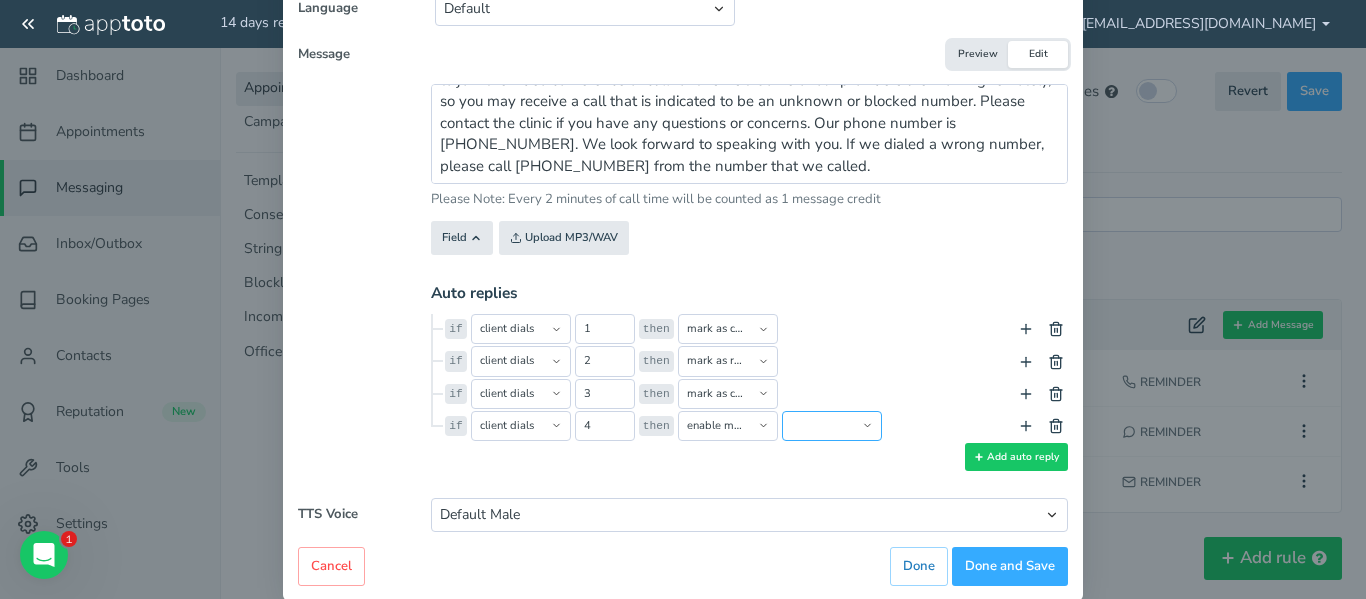 click on "Email Reminder Text Reminder Call Reminder" at bounding box center [832, 426] 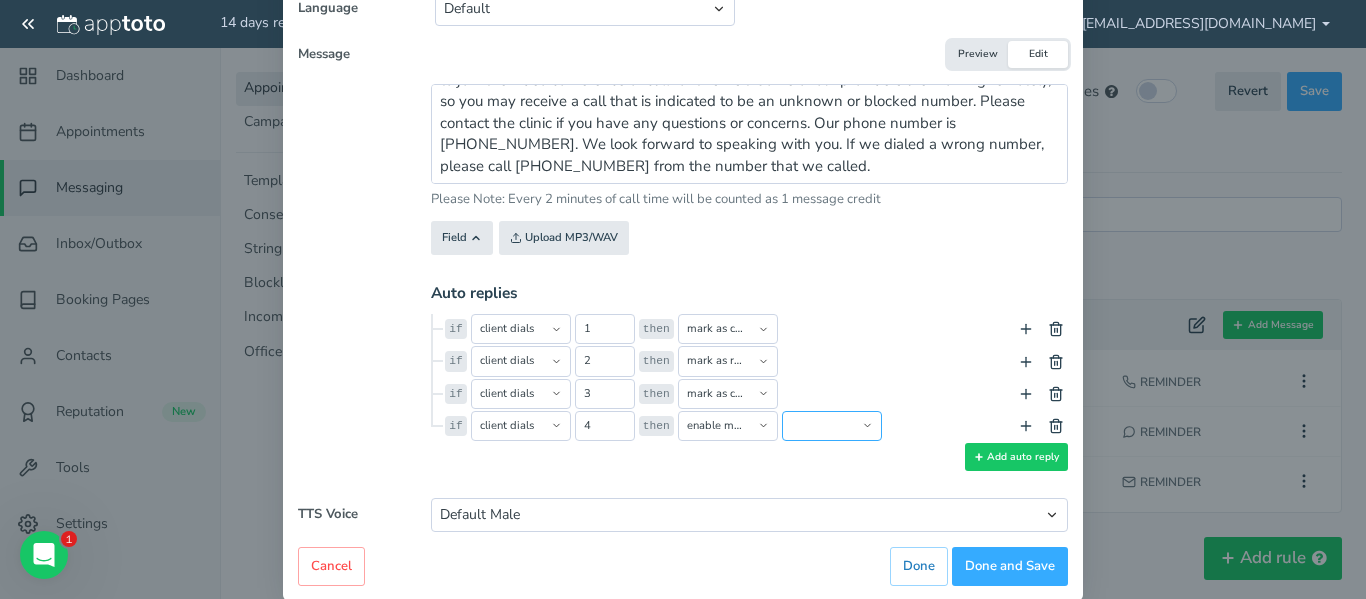 select on "number:682947" 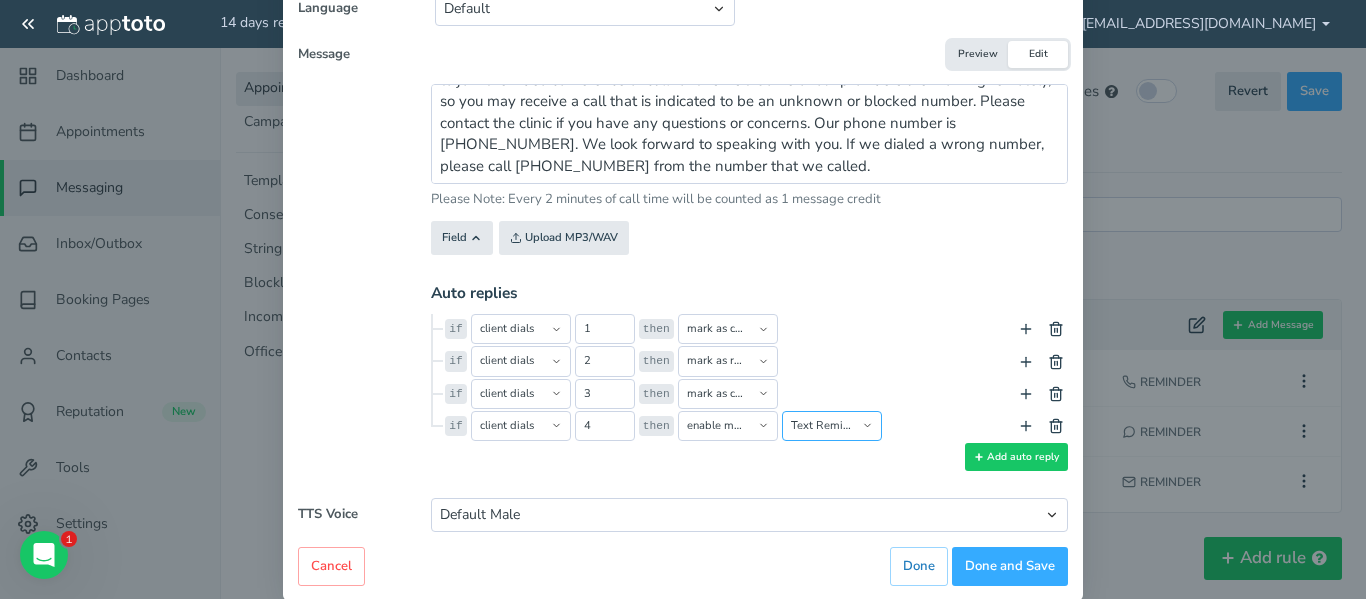click on "Email Reminder Text Reminder Call Reminder" at bounding box center [832, 426] 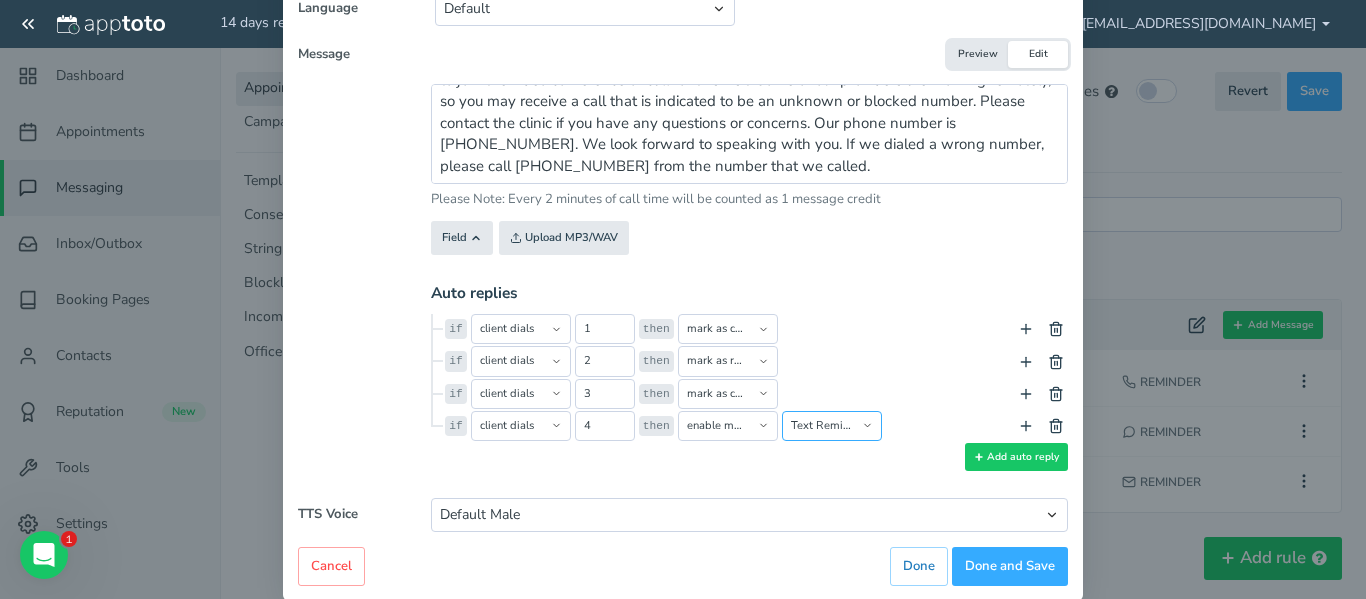 click on "Email Reminder Text Reminder Call Reminder" at bounding box center (832, 426) 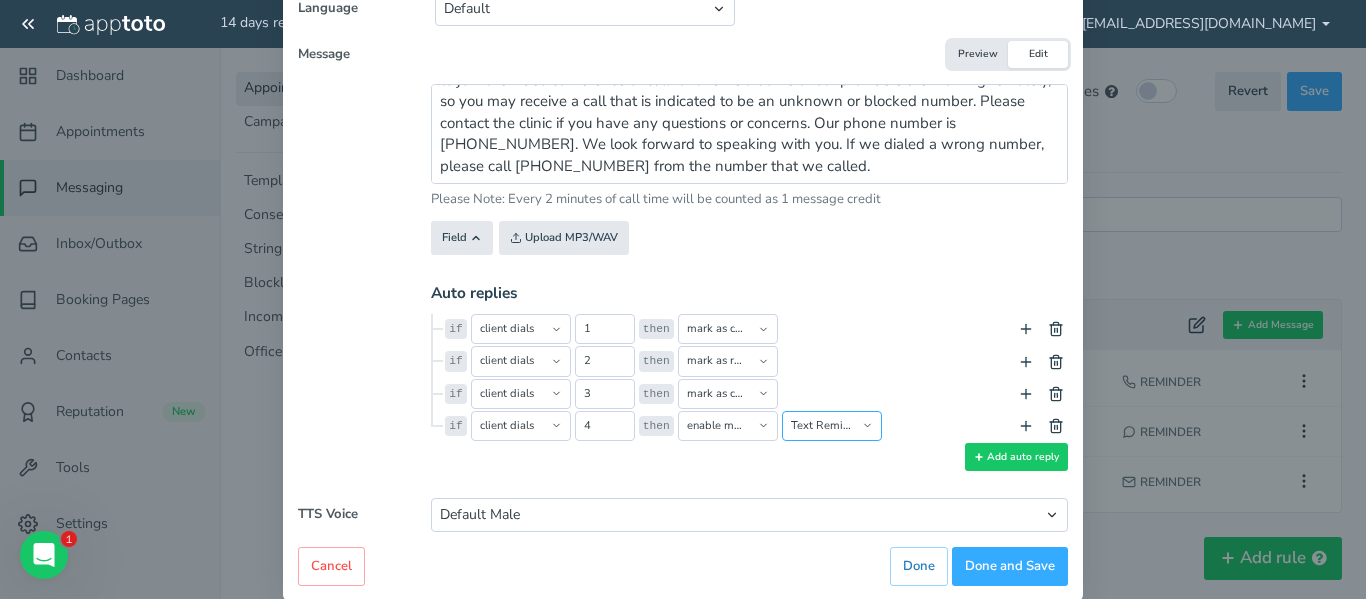 click on "Email Reminder Text Reminder Call Reminder" at bounding box center (832, 426) 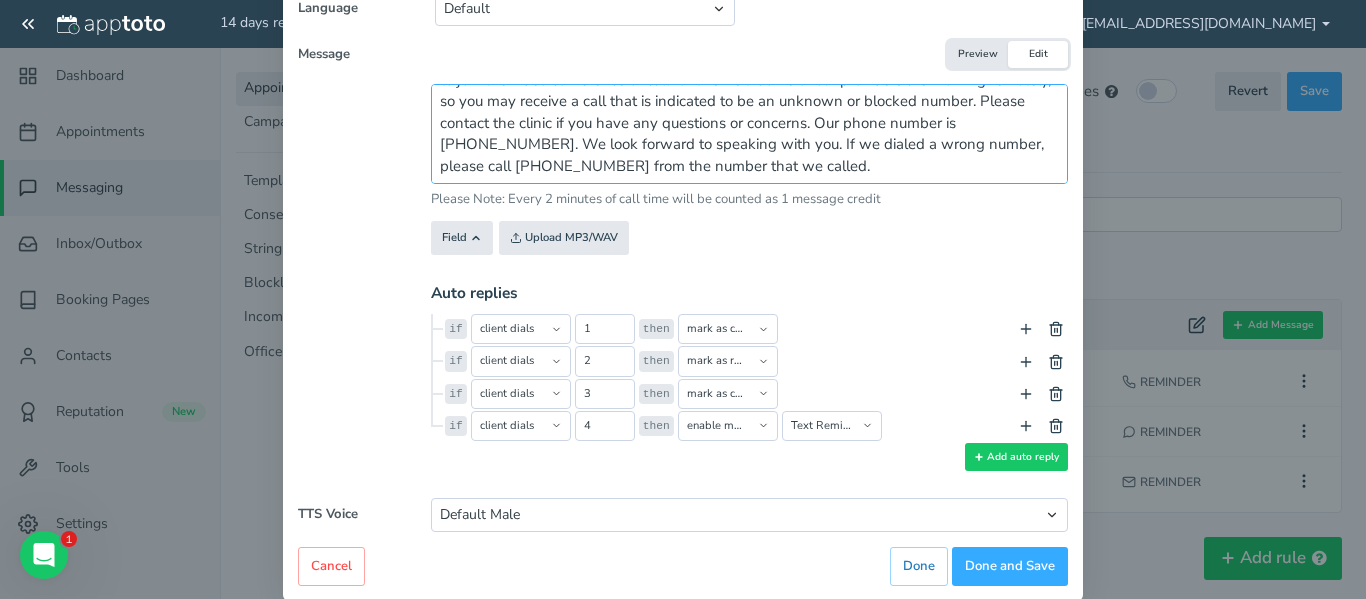 click on "Hello,
This is a Telehealth Appointment Reminder from [PERSON_NAME] Medical Clinic for Vee. We're calling to remind Vee about a Telehealth Appointment with [PERSON_NAME] Medical Clinic scheduled for [DATE] 7:15 PM. Please note, you will not report to a physical location for this appointment. You will receive an email or call with the information on how to join the video conference or call for this visit. Some of our providers are working remotely, so you may receive a call that is indicated to be an unknown or blocked number. Please contact the clinic if you have any questions or concerns. Our phone number is [PHONE_NUMBER]. We look forward to speaking with you. If we dialed a wrong number, please call [PHONE_NUMBER] from the number that we called." at bounding box center [749, 134] 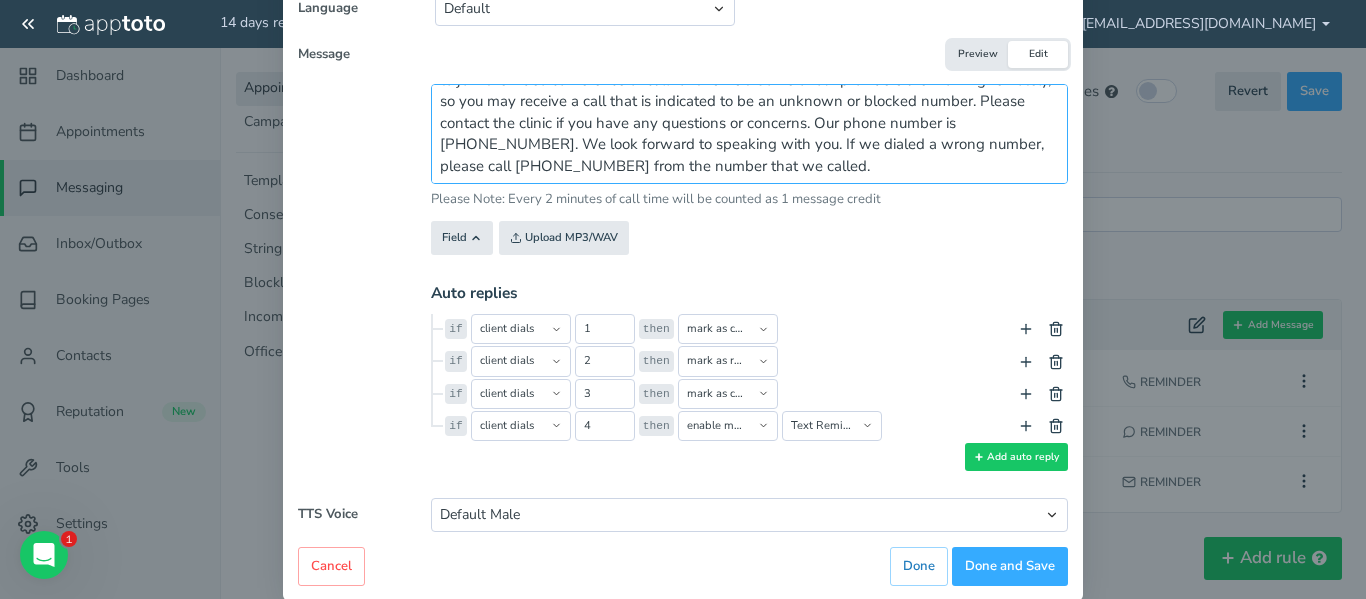 drag, startPoint x: 727, startPoint y: 146, endPoint x: 738, endPoint y: 145, distance: 11.045361 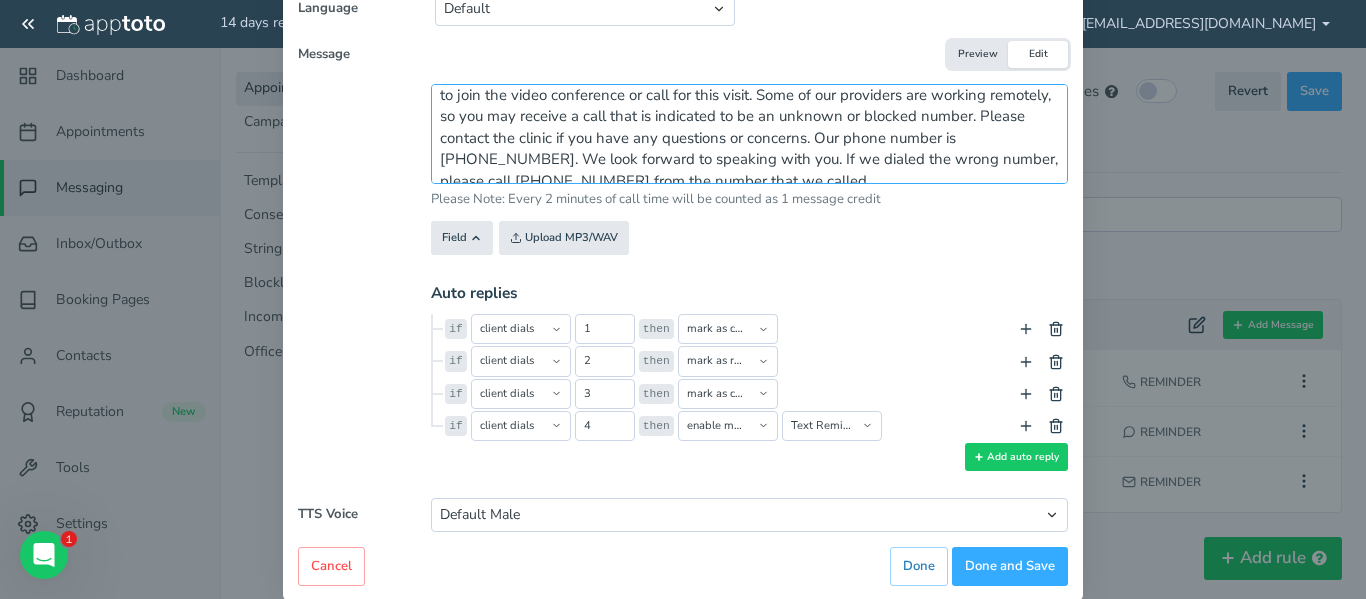 scroll, scrollTop: 128, scrollLeft: 0, axis: vertical 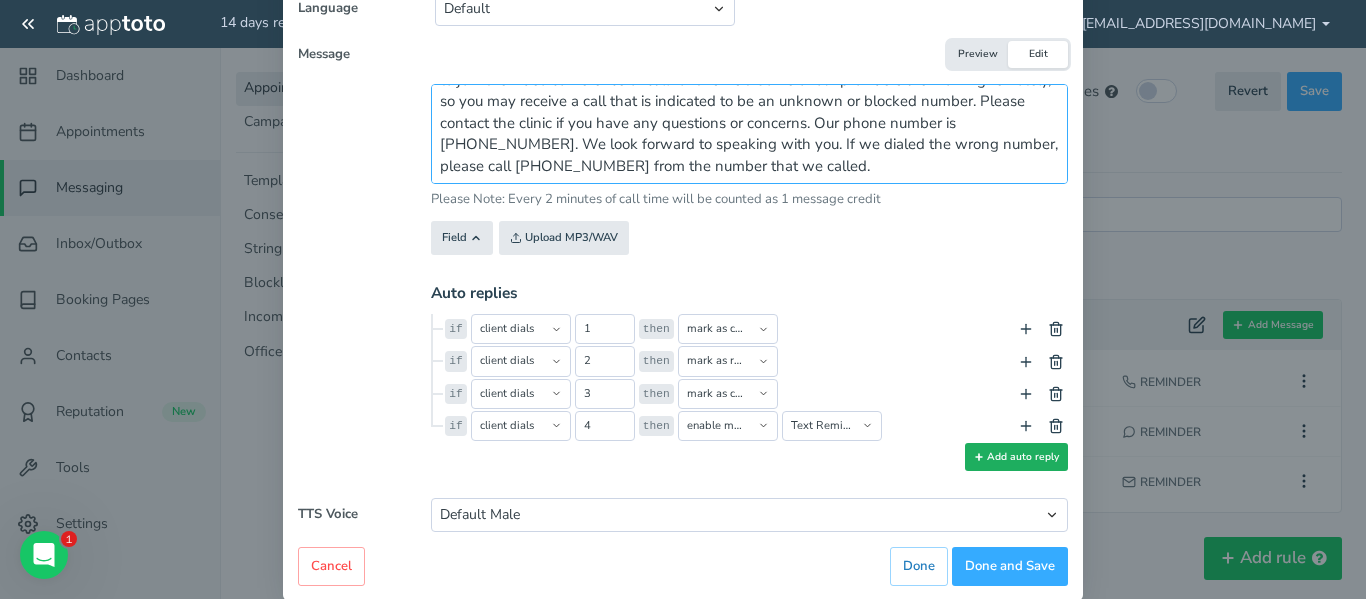 type on "Hello,
This is a Telehealth Appointment Reminder from [PERSON_NAME] Medical Clinic for Vee. We're calling to remind Vee about a Telehealth Appointment with [PERSON_NAME] Medical Clinic scheduled for [DATE] 7:15 PM. Please note, you will not report to a physical location for this appointment. You will receive an email or call with the information on how to join the video conference or call for this visit. Some of our providers are working remotely, so you may receive a call that is indicated to be an unknown or blocked number. Please contact the clinic if you have any questions or concerns. Our phone number is [PHONE_NUMBER]. We look forward to speaking with you. If we dialed the wrong number, please call [PHONE_NUMBER] from the number that we called." 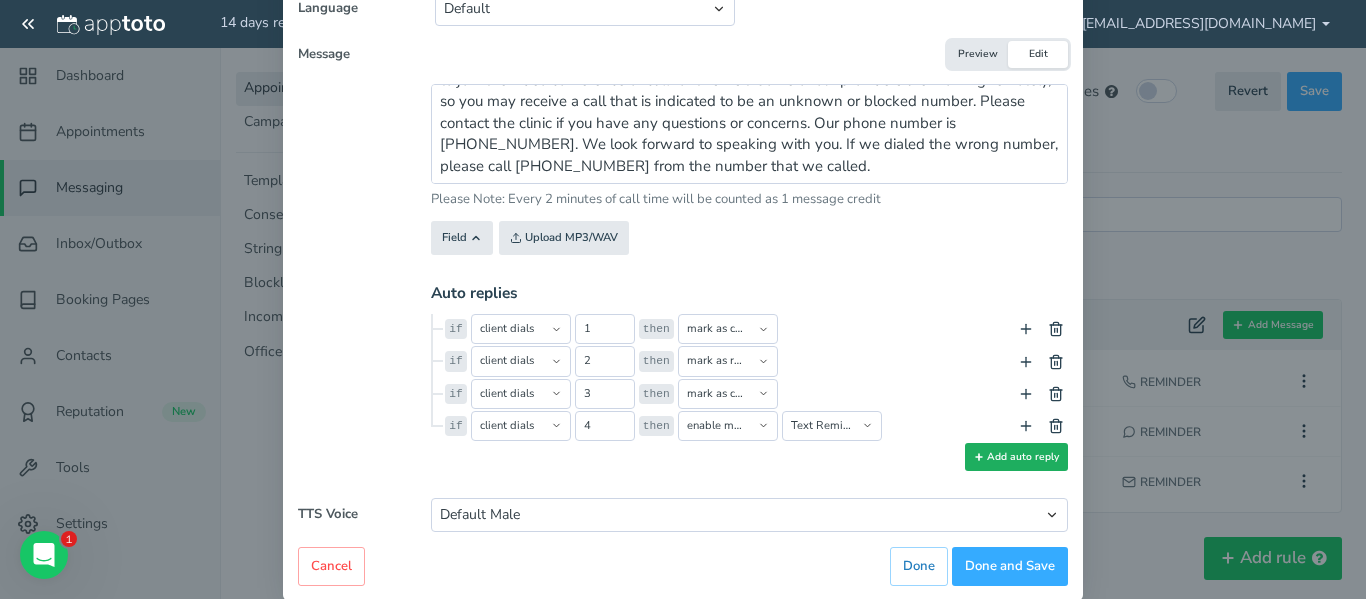 click on "Add auto reply" at bounding box center [1016, 457] 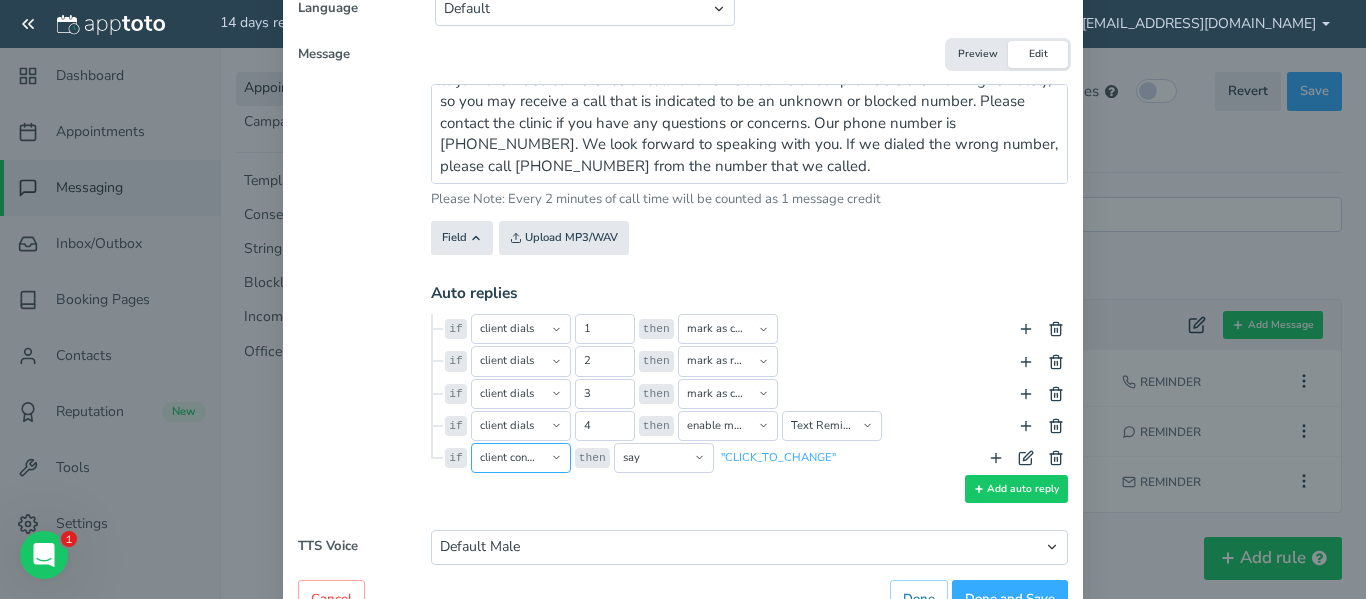 click on "client confirms client cancels client requests reschedule client dials digit is not recognized client does not respond call does not go through message received outside hours" at bounding box center [521, 458] 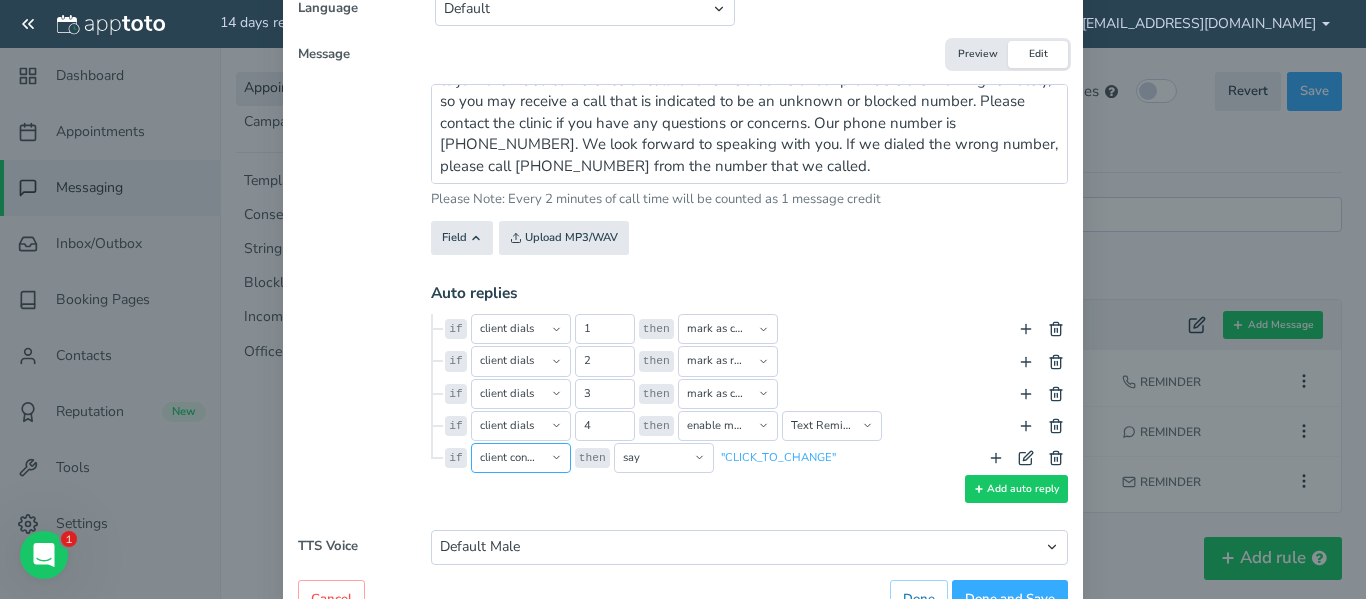 select on "string:dialed" 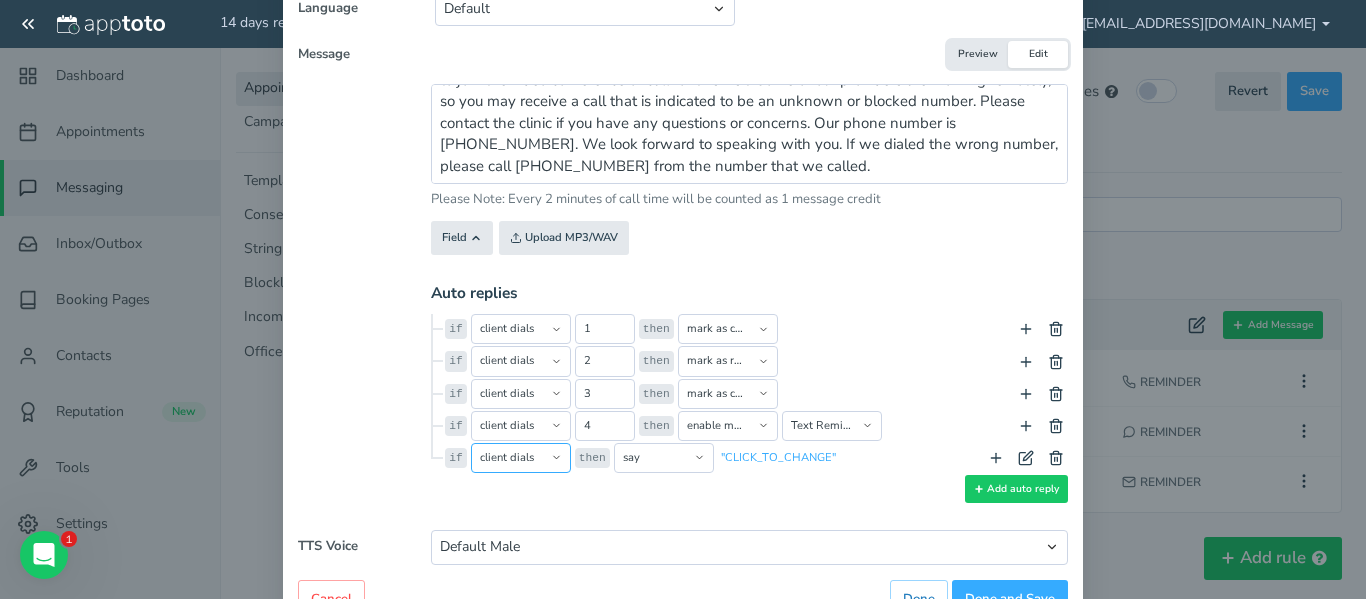 click on "client confirms client cancels client requests reschedule client dials digit is not recognized client does not respond call does not go through message received outside hours" at bounding box center [521, 458] 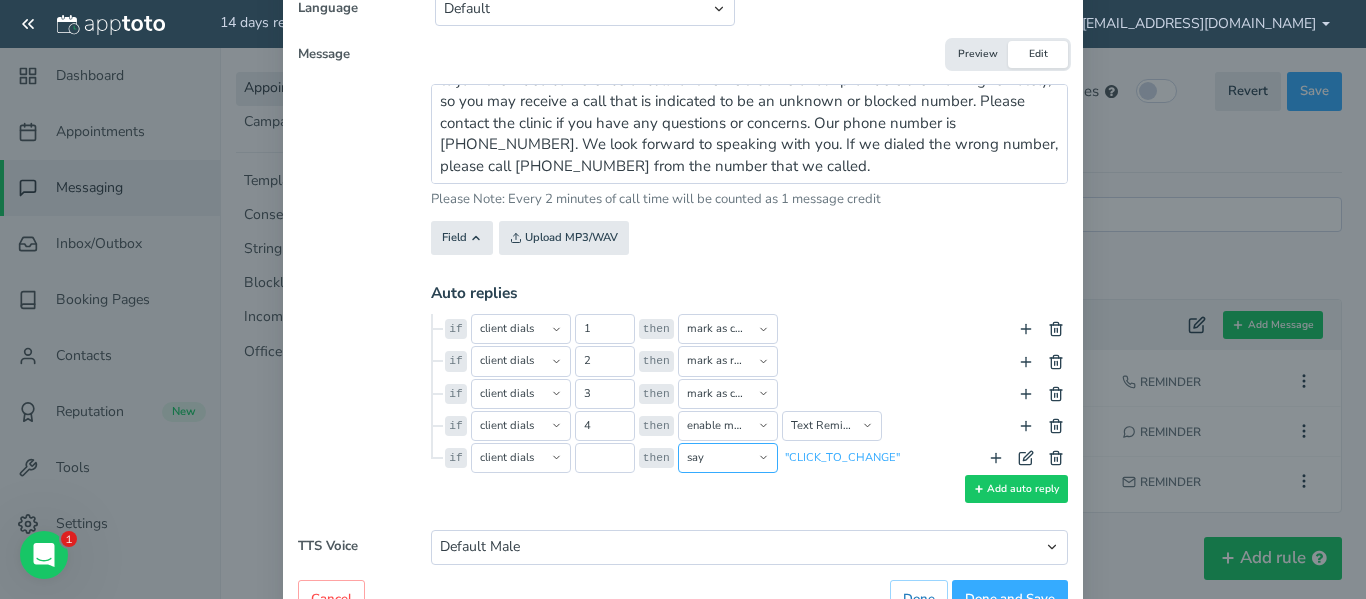click on "prompt say repeat opt into reminders opt out of reminders opt into marketing messages opt out of marketing messages send email notification do nothing transition to enable message disable message [PERSON_NAME] as confirmed [PERSON_NAME] as cancelled [PERSON_NAME] as reschedule needed disable default auto replies" at bounding box center [728, 458] 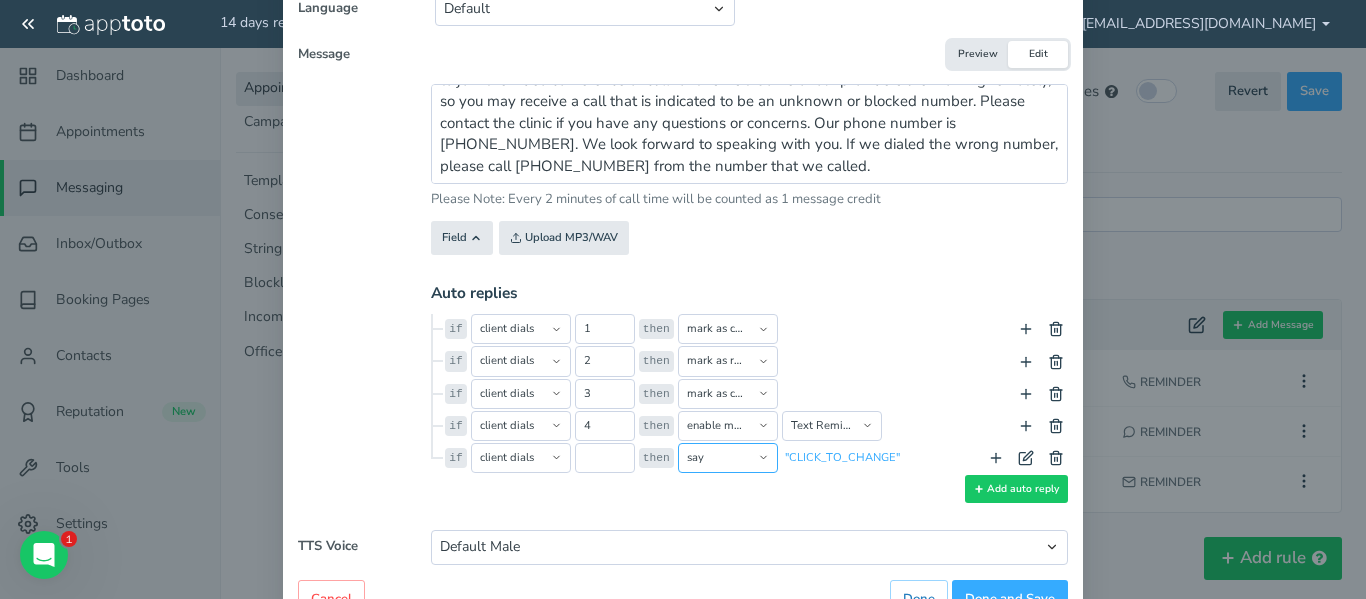select on "string:prompt" 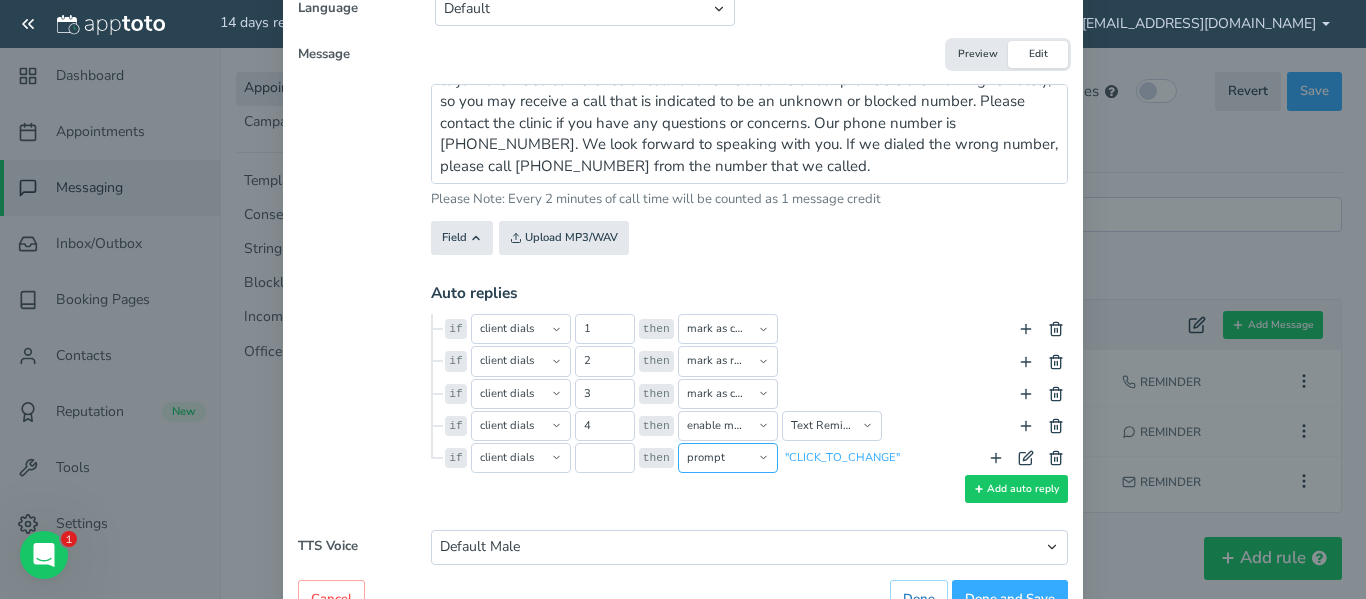 click on "prompt say repeat opt into reminders opt out of reminders opt into marketing messages opt out of marketing messages send email notification do nothing transition to enable message disable message [PERSON_NAME] as confirmed [PERSON_NAME] as cancelled [PERSON_NAME] as reschedule needed disable default auto replies" at bounding box center [728, 458] 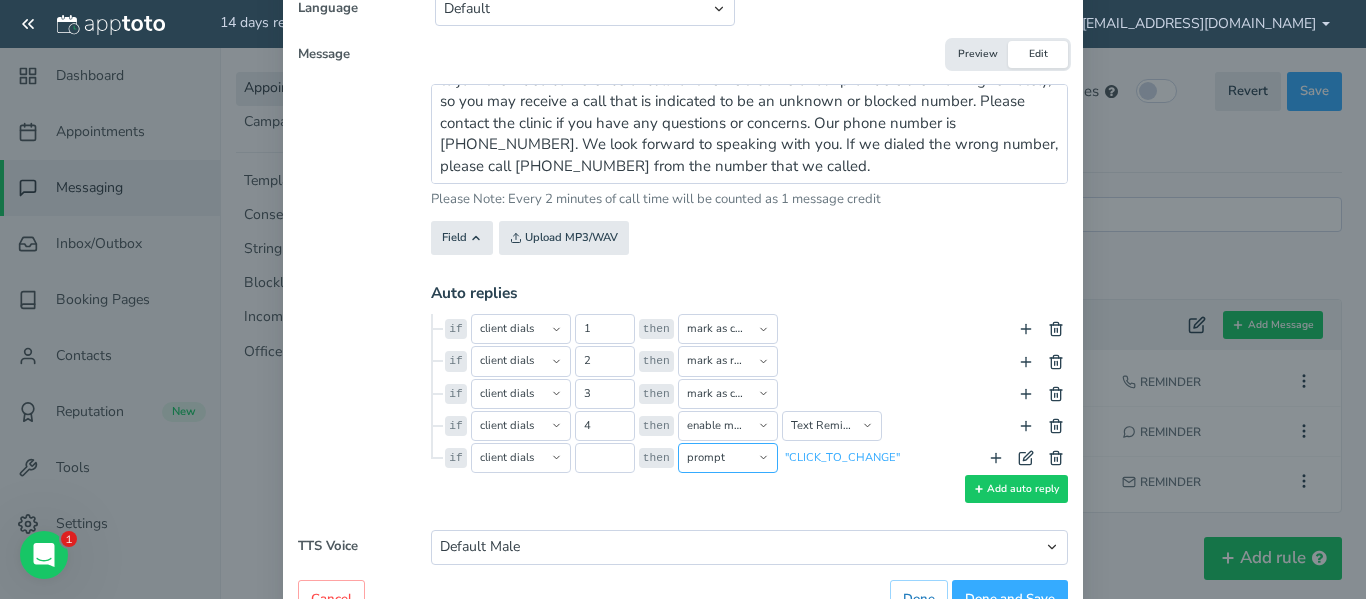 click on "prompt say repeat opt into reminders opt out of reminders opt into marketing messages opt out of marketing messages send email notification do nothing transition to enable message disable message [PERSON_NAME] as confirmed [PERSON_NAME] as cancelled [PERSON_NAME] as reschedule needed disable default auto replies" at bounding box center (728, 458) 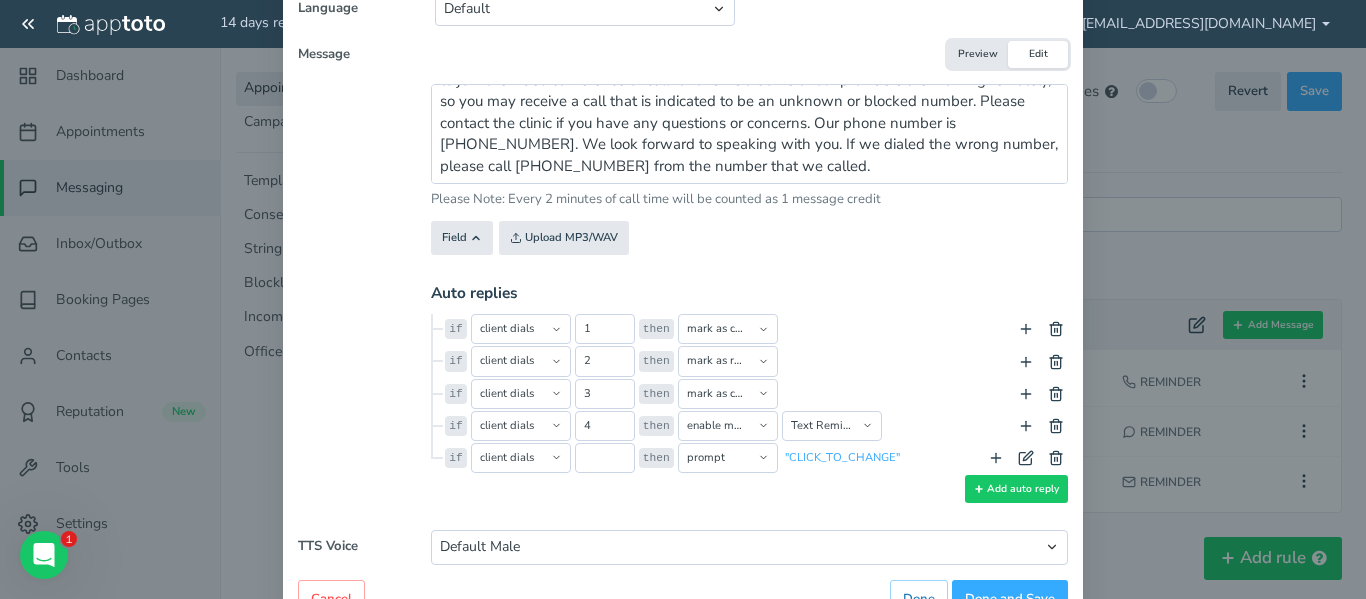 click on "Field
Event
Title  Where/Location Field  Description/Body Field  Custom  Day and time (e.g. [DATE] at 2:00 pm)  Day and time range (e.g. [DATE] between 2 and 3 pm)  Time zone (e.g. PDT)  Date (e.g. 9-10)  Date phrase (e.g. [DATE])  Date phrase abbrev (e.g. [DATE])  Date phrase and time (e.g. [DATE] 2:00 pm)  Date phrase and time abbrev (e.g. [DATE] 2:00 pm)  Time phrase (e.g. 2:00 pm)  End time phrase (e.g. 3:00 pm)  Specific day phrase (e.g. [DATE])  Specific day and time phrase (e.g. [DATE] at 2:00 pm)  Is Virtual Meeting  Join Meeting Link
Virtual Meeting Info
Is a Virtual Meeting  Join Meeting Link  Name" at bounding box center [749, 238] 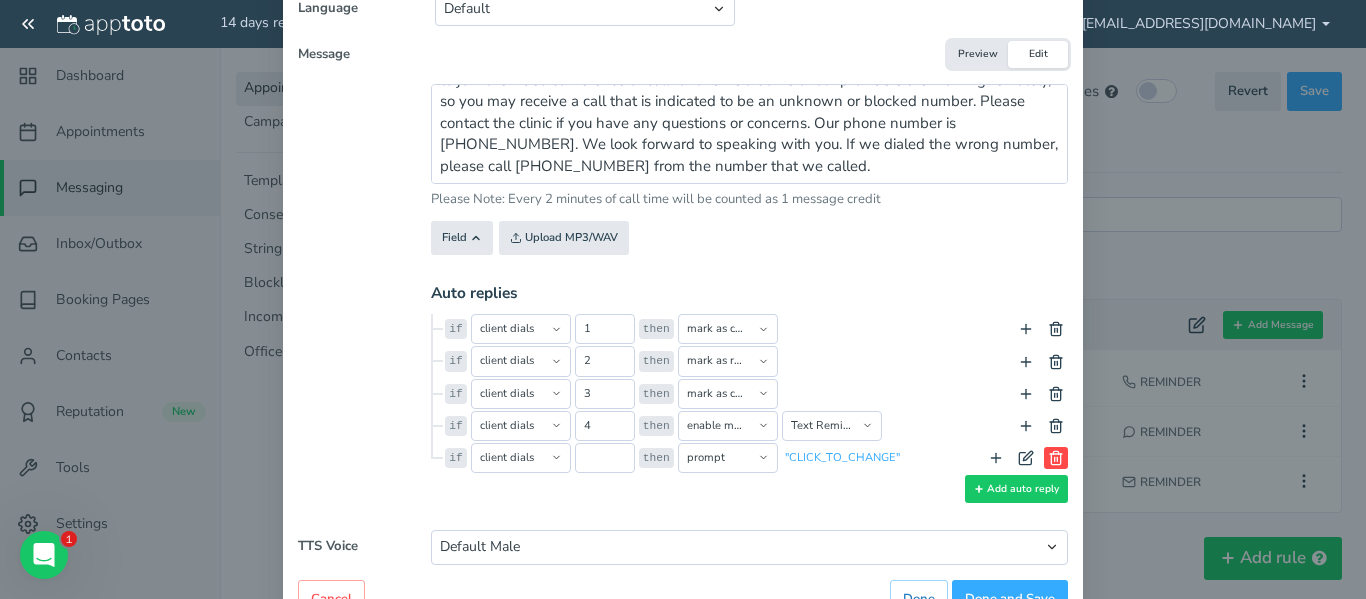 click 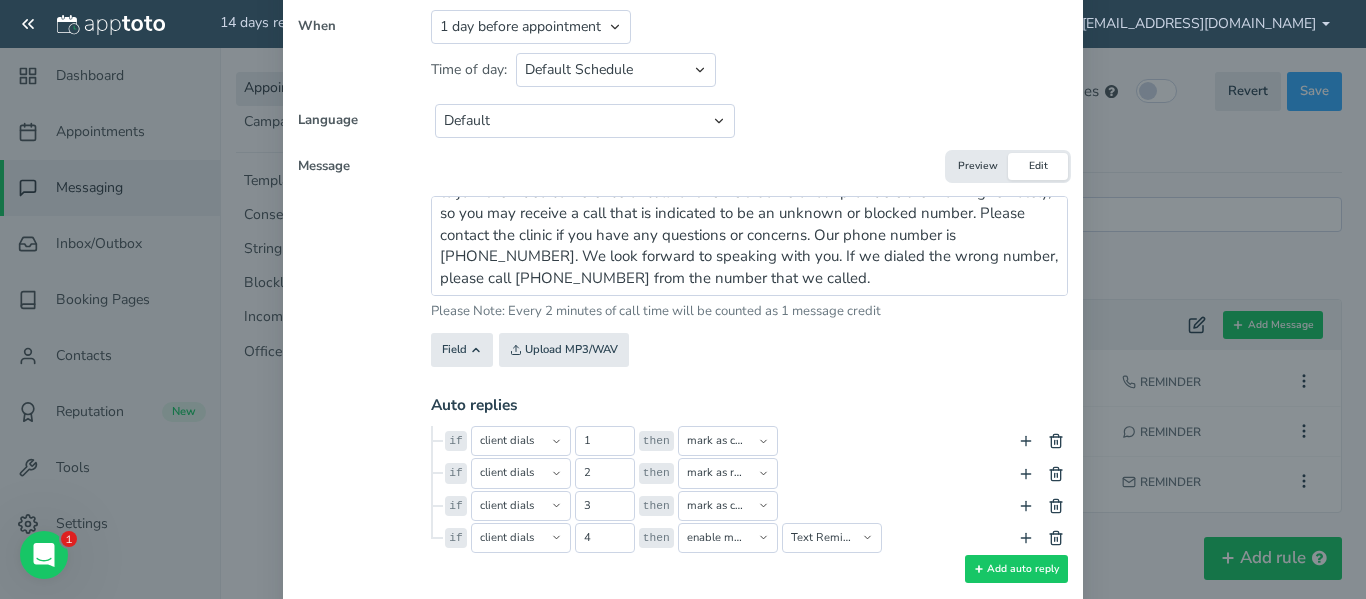 scroll, scrollTop: 152, scrollLeft: 0, axis: vertical 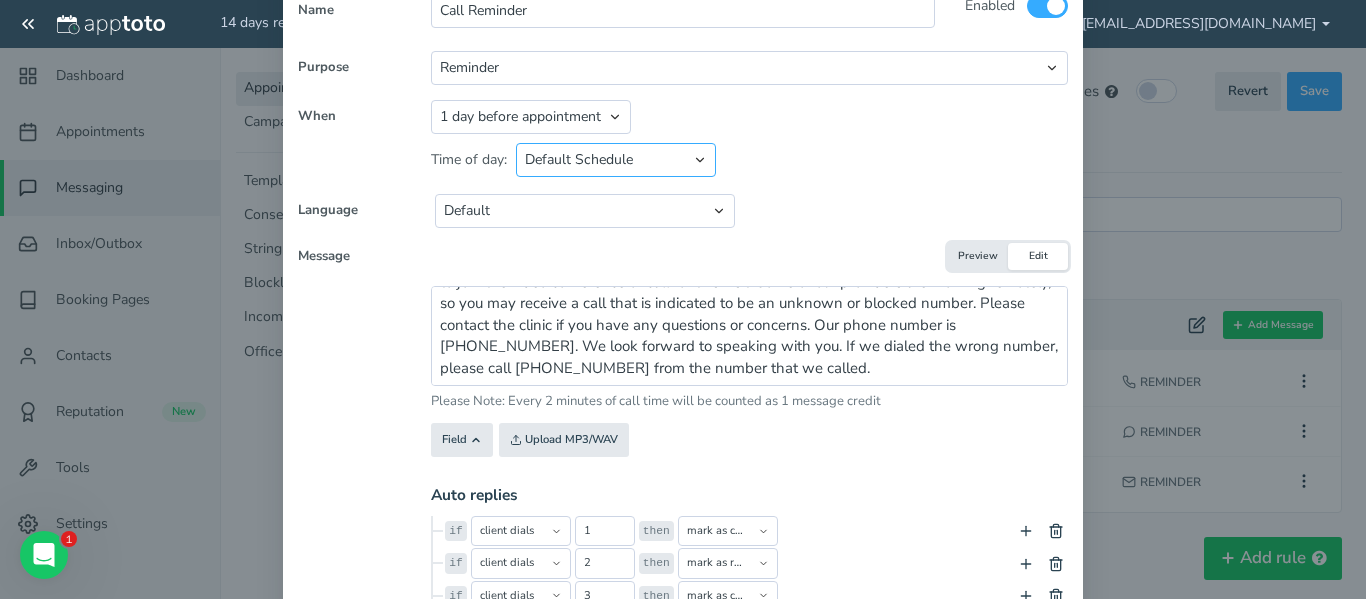 click on "Default Schedule Custom Schedule" at bounding box center [616, 160] 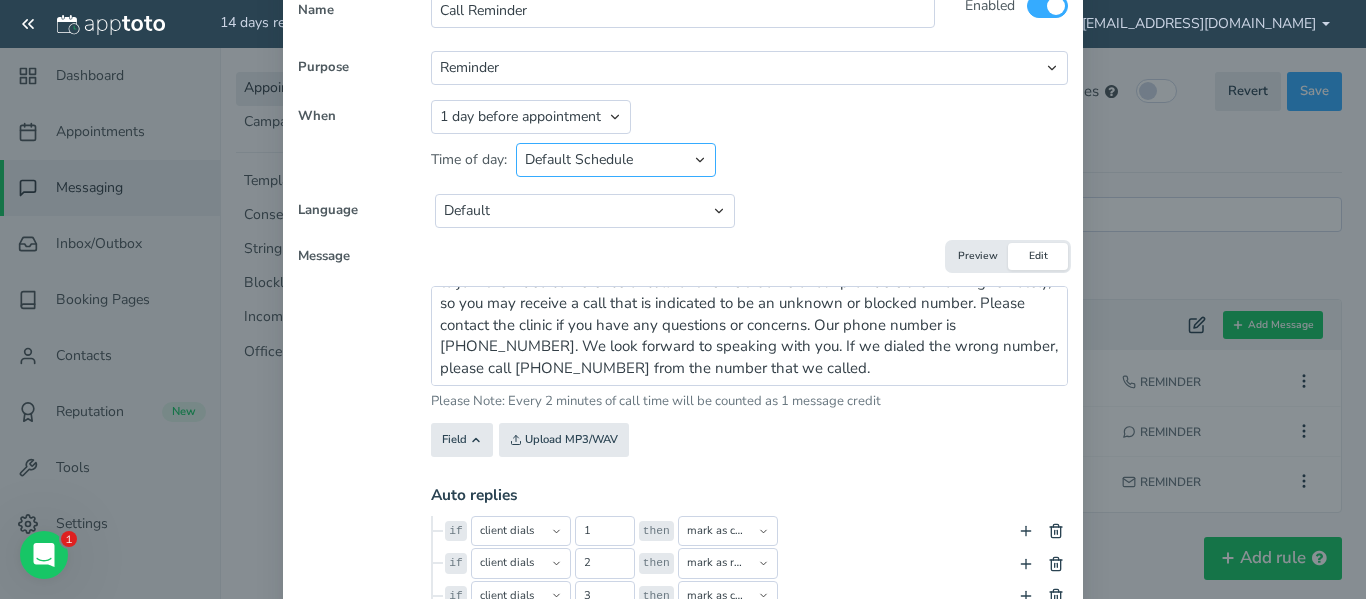 select on "string:custom" 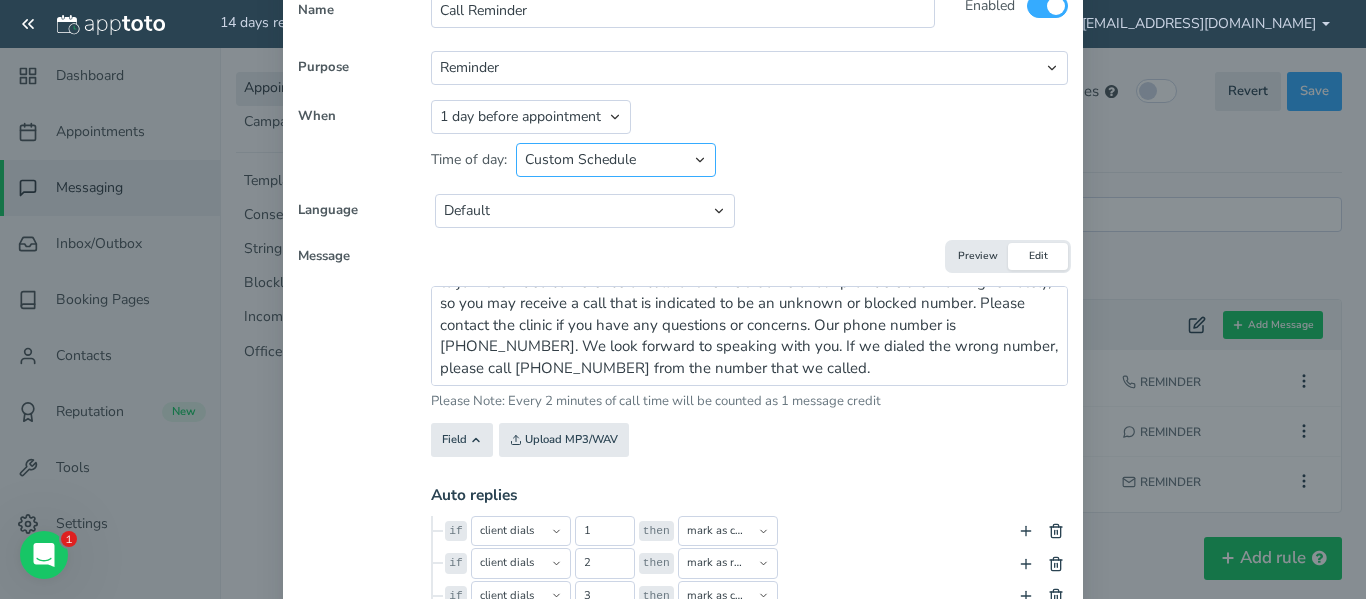 click on "Default Schedule Custom Schedule" at bounding box center (616, 160) 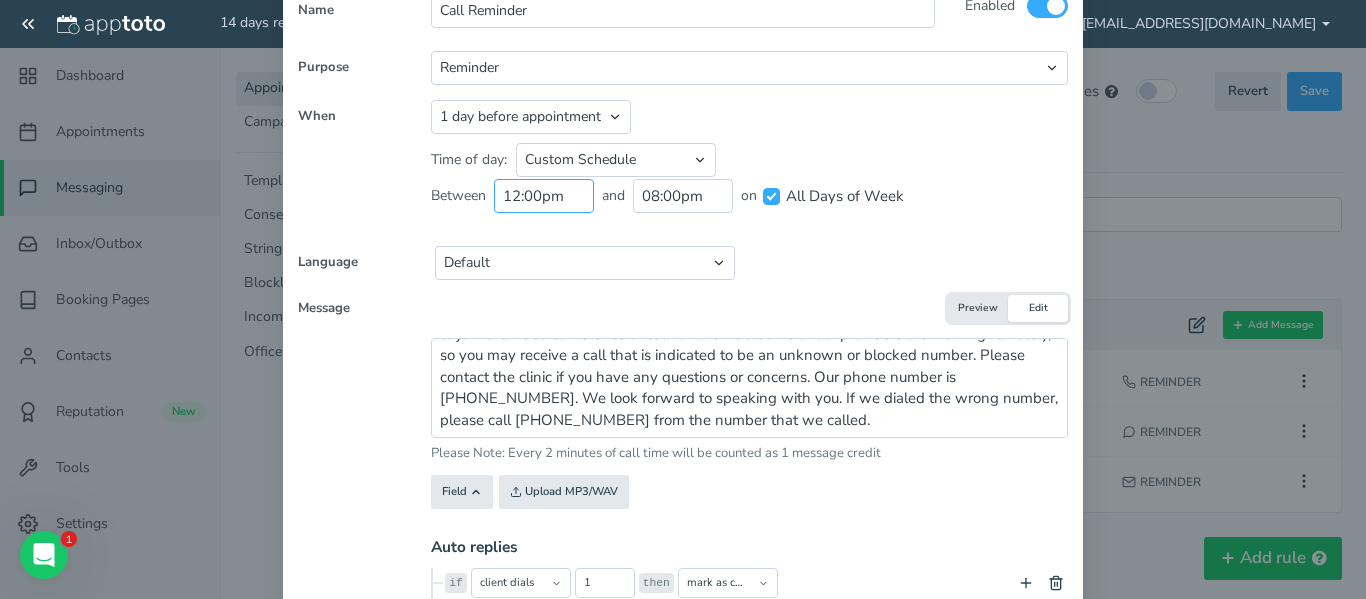 click on "12:00pm" at bounding box center [544, 196] 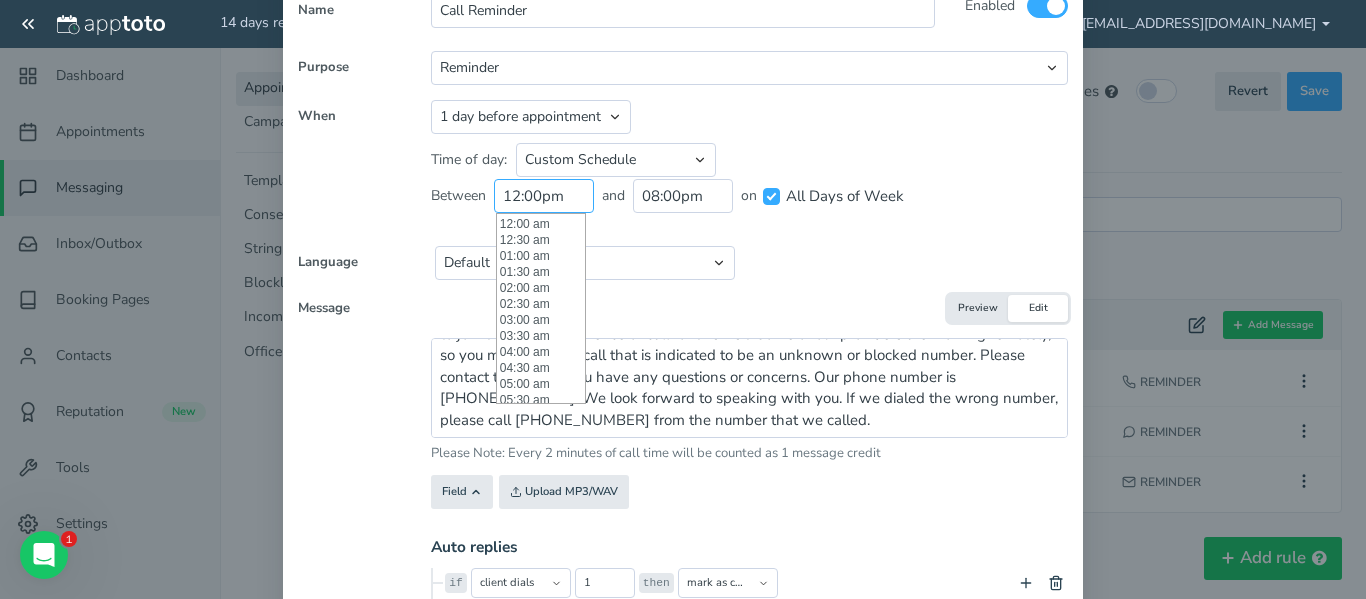 scroll, scrollTop: 384, scrollLeft: 0, axis: vertical 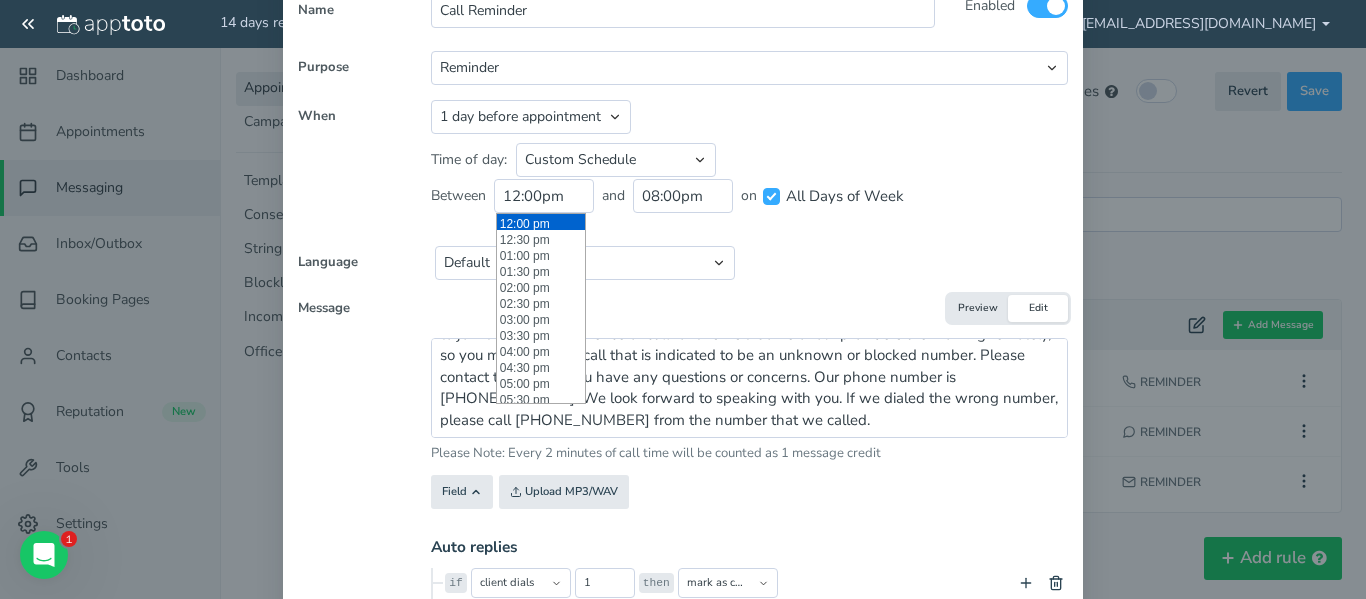 click on "12:00 pm" at bounding box center (541, 222) 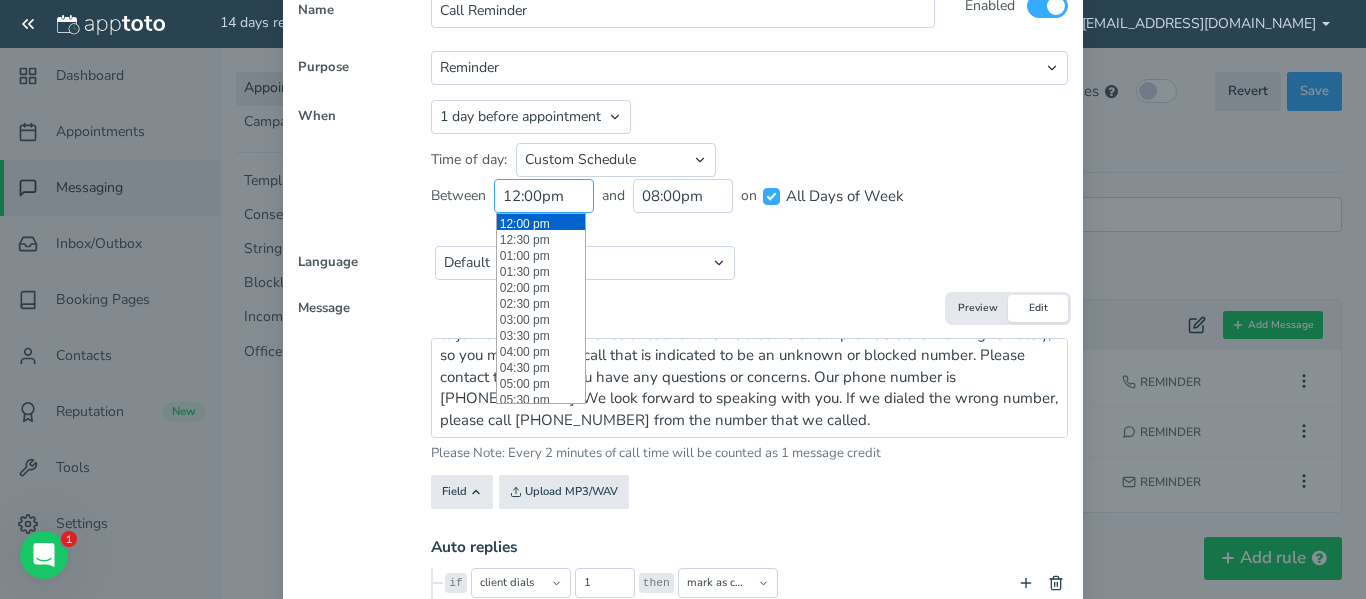 type on "12:00 pm" 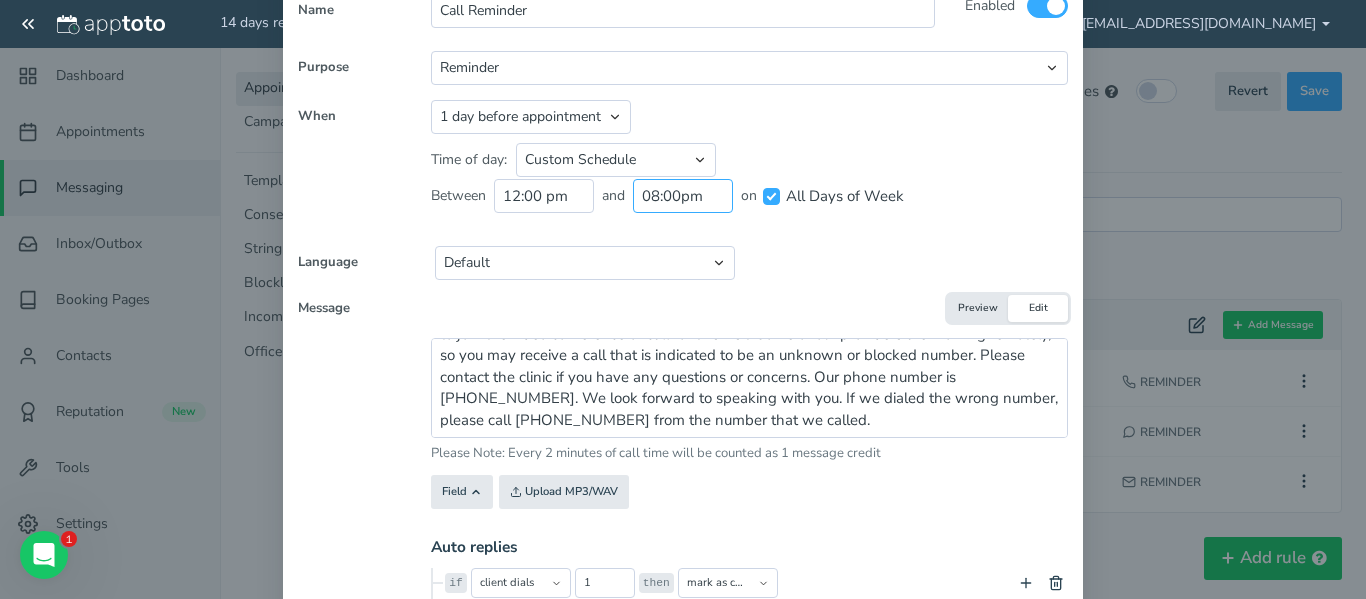 click on "08:00pm" at bounding box center [683, 196] 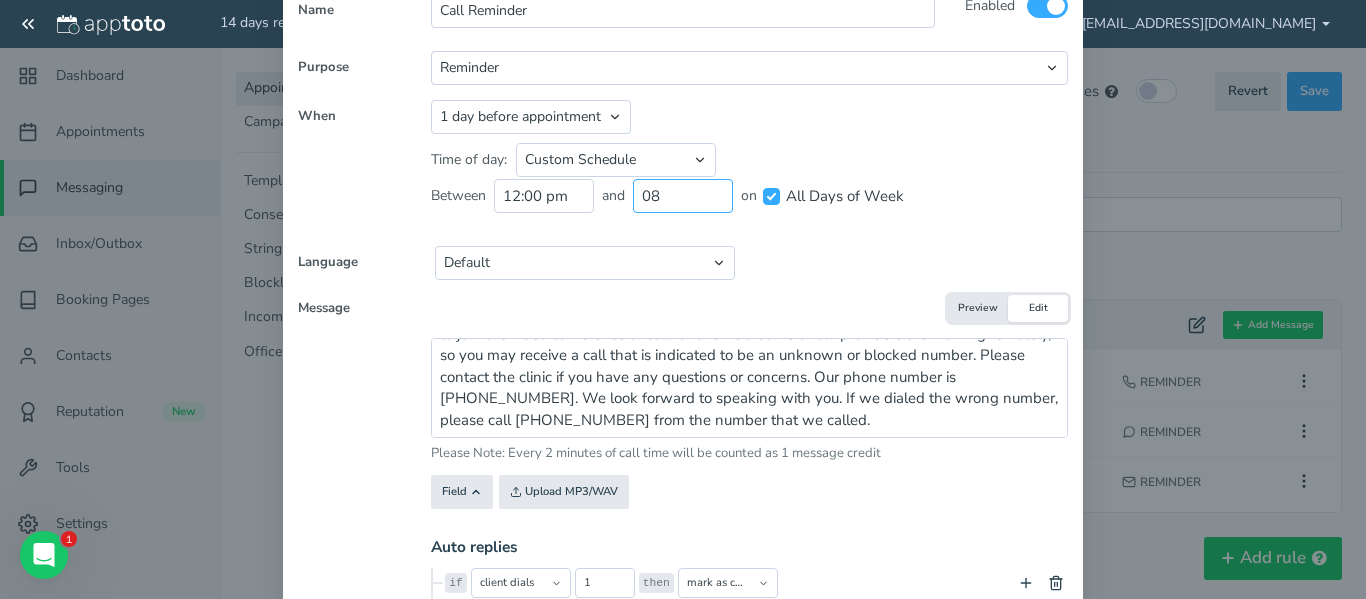 type on "0" 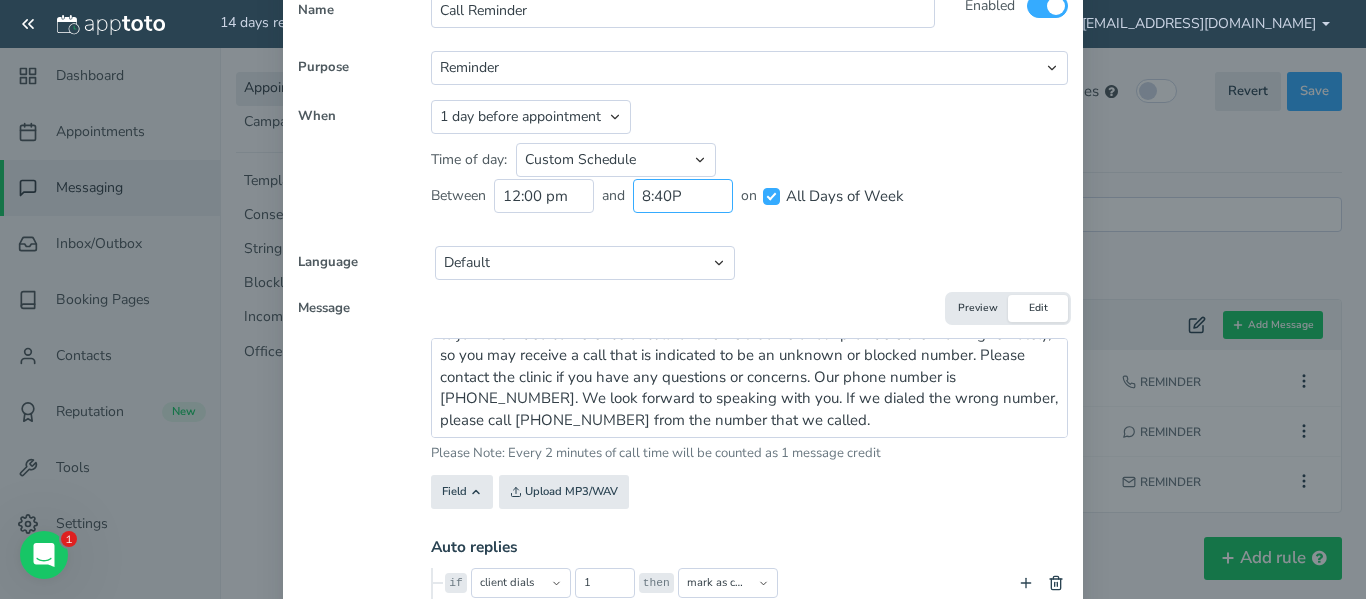 type on "8:40PM" 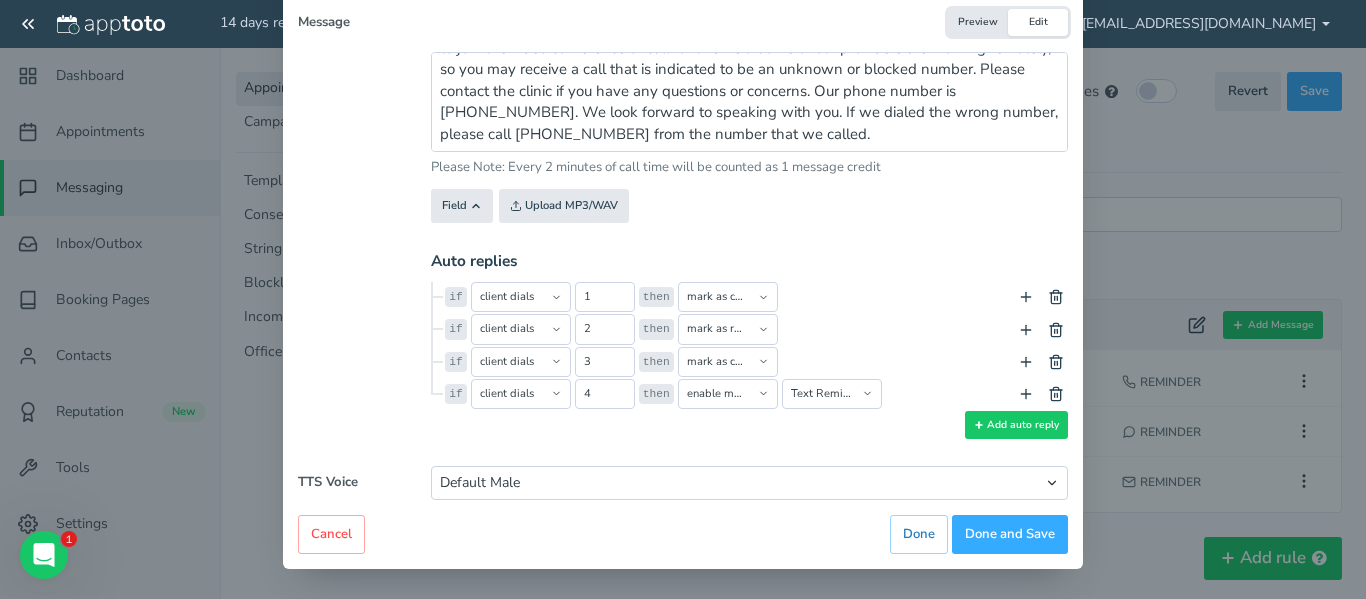 scroll, scrollTop: 436, scrollLeft: 0, axis: vertical 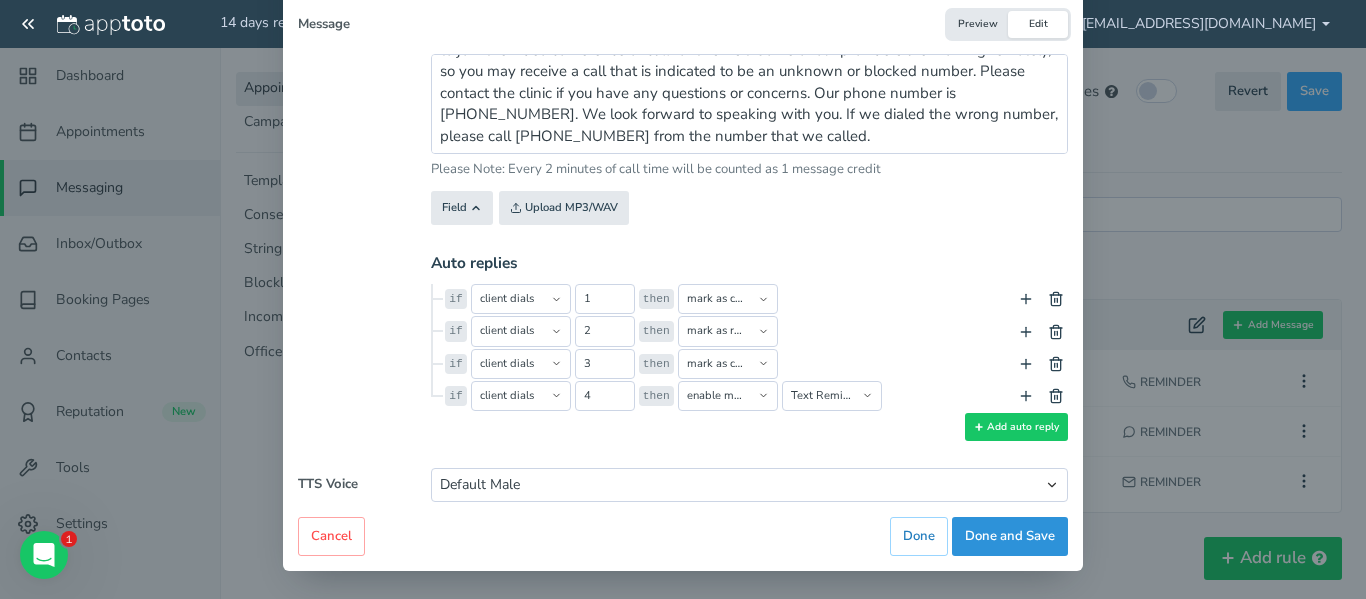 click on "Done and Save" at bounding box center [1010, 536] 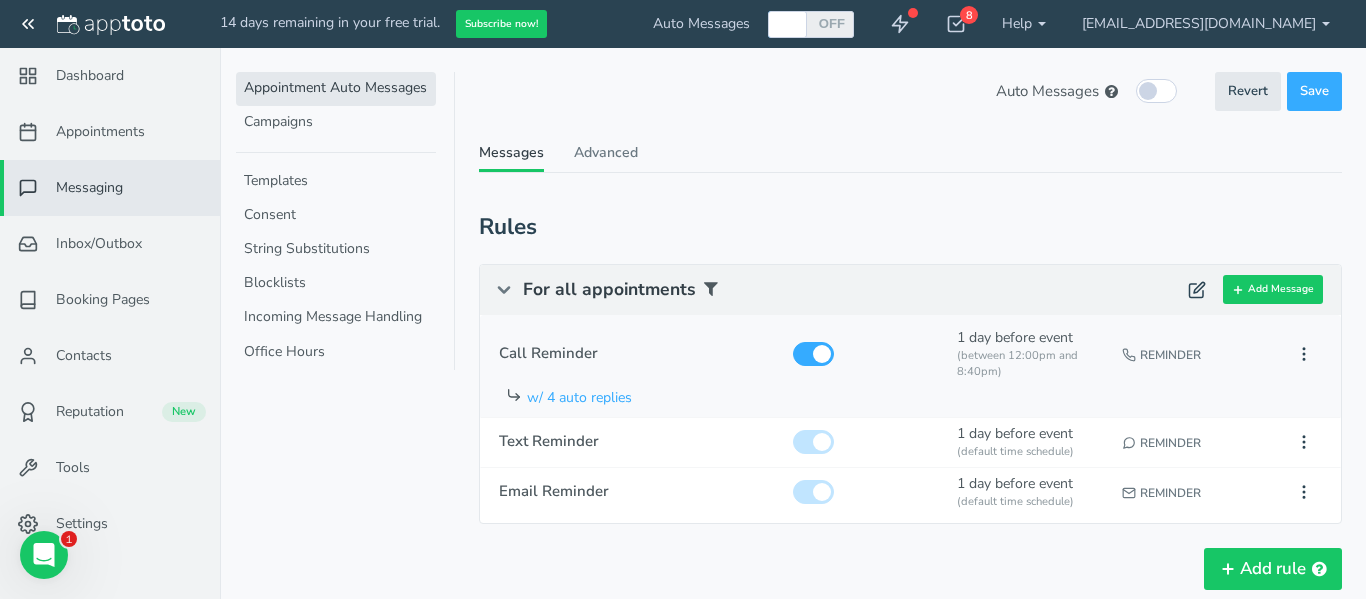 click on "Reminder" at bounding box center [1195, 351] 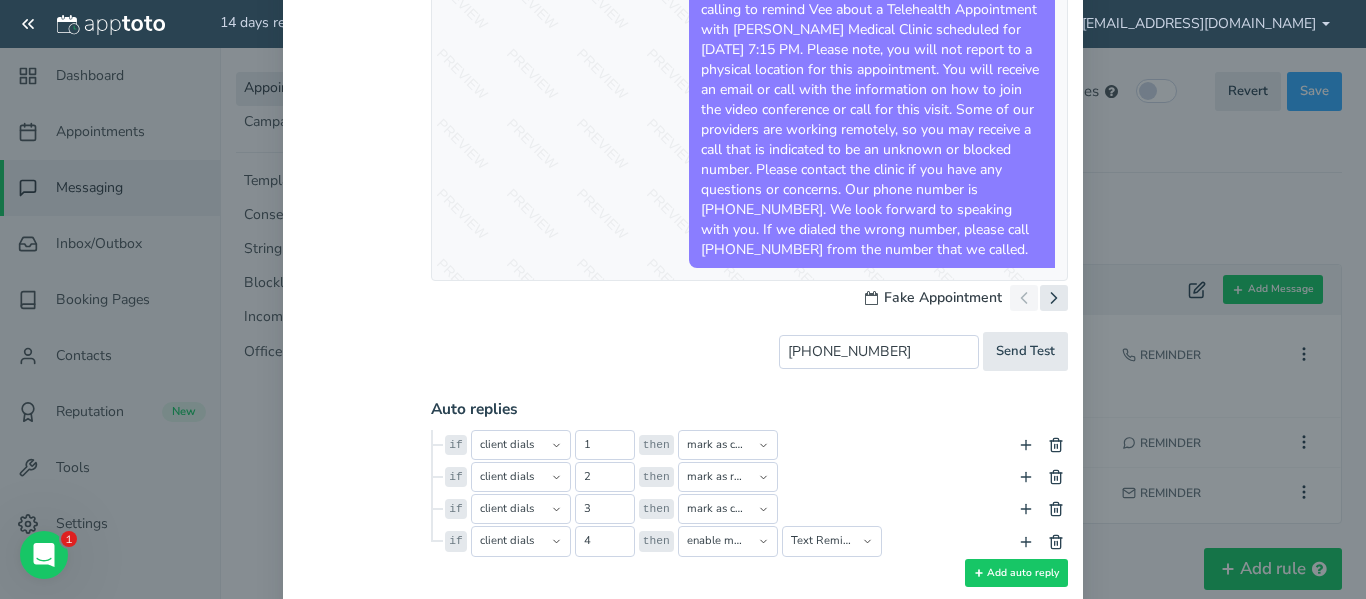 scroll, scrollTop: 741, scrollLeft: 0, axis: vertical 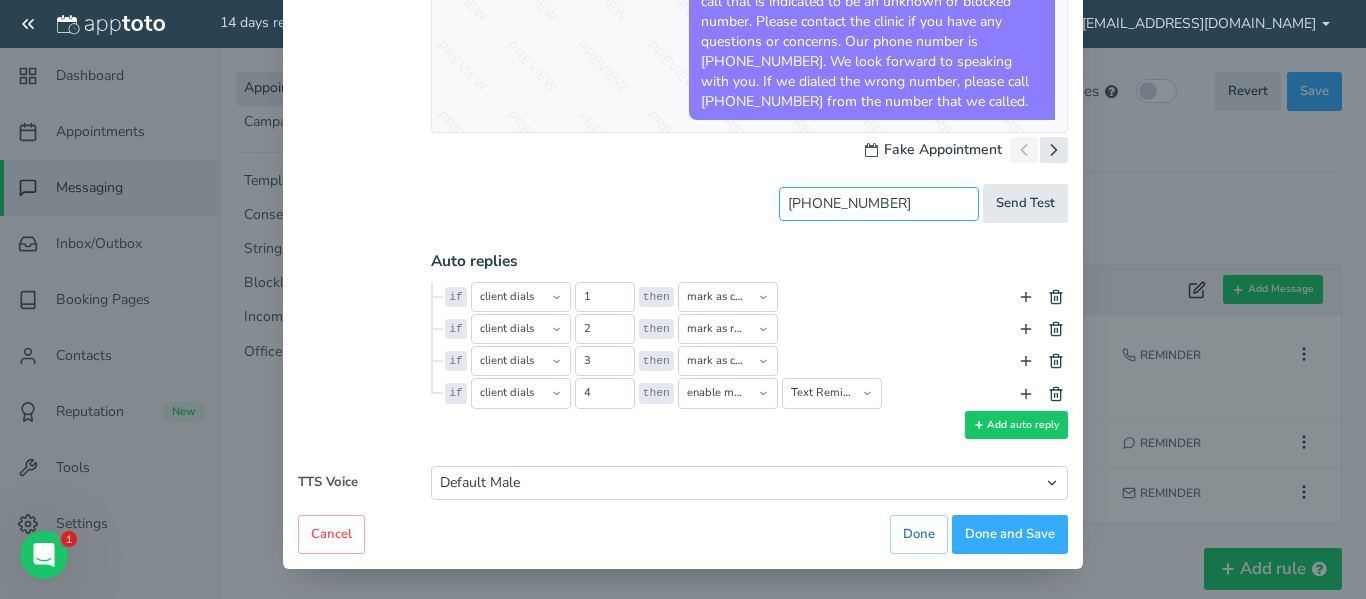 click on "[PHONE_NUMBER]" at bounding box center (879, 204) 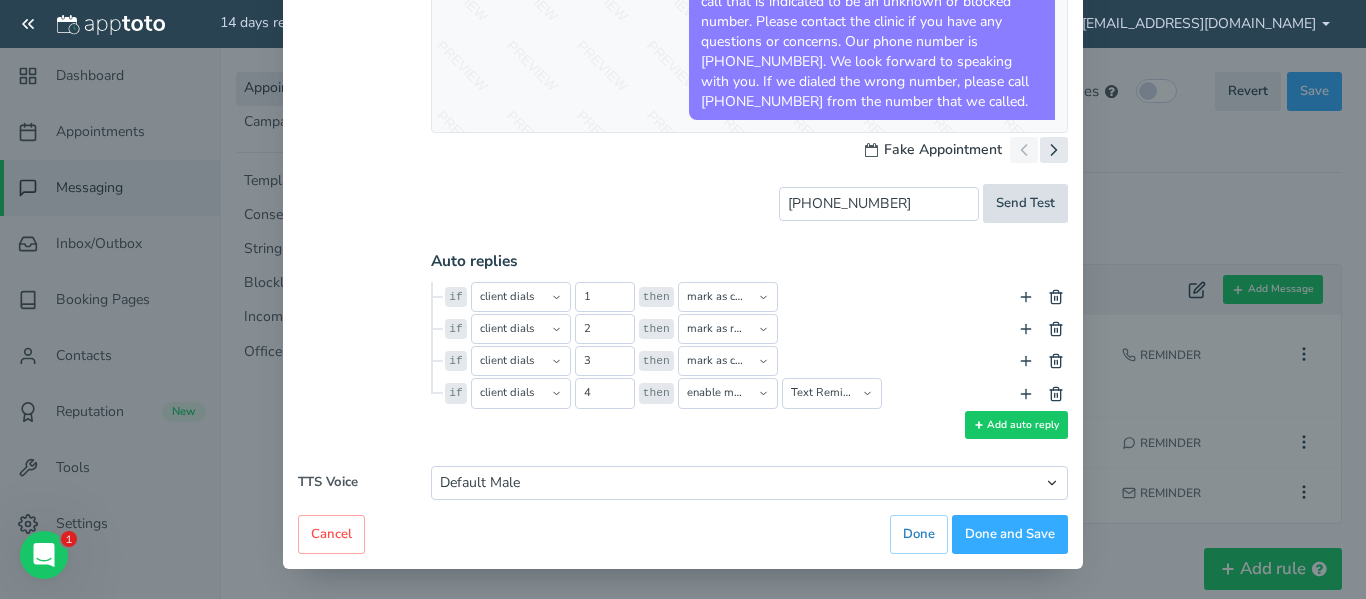 click on "Send Test" at bounding box center (1025, 203) 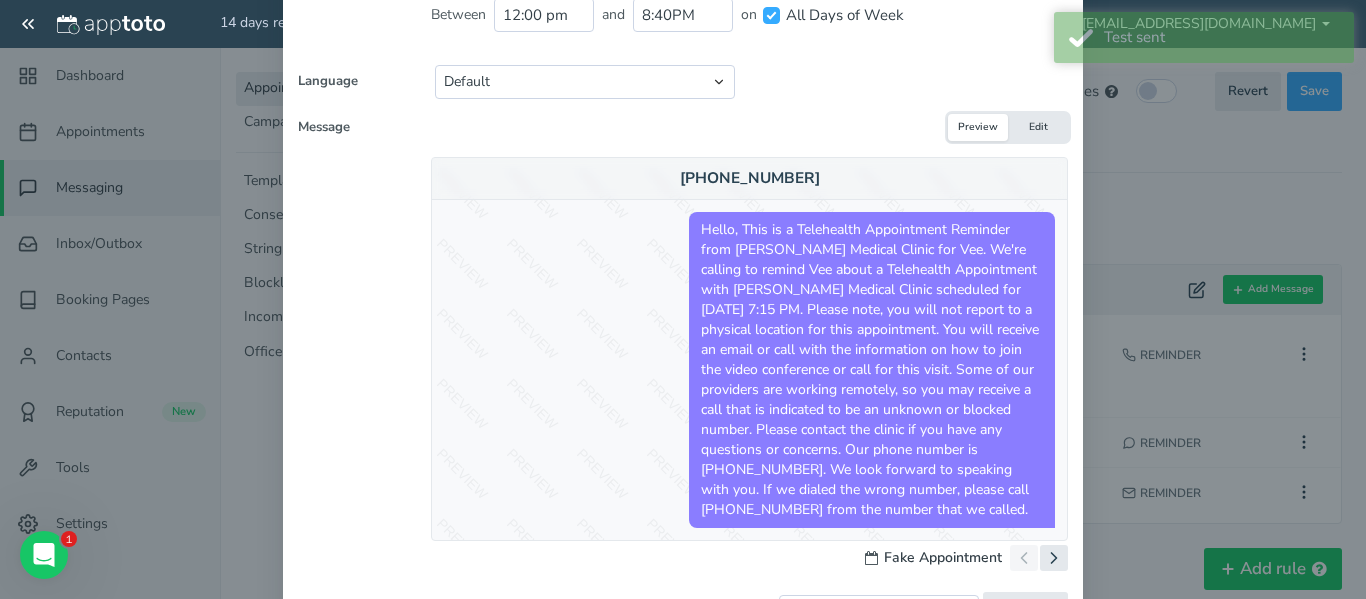 scroll, scrollTop: 741, scrollLeft: 0, axis: vertical 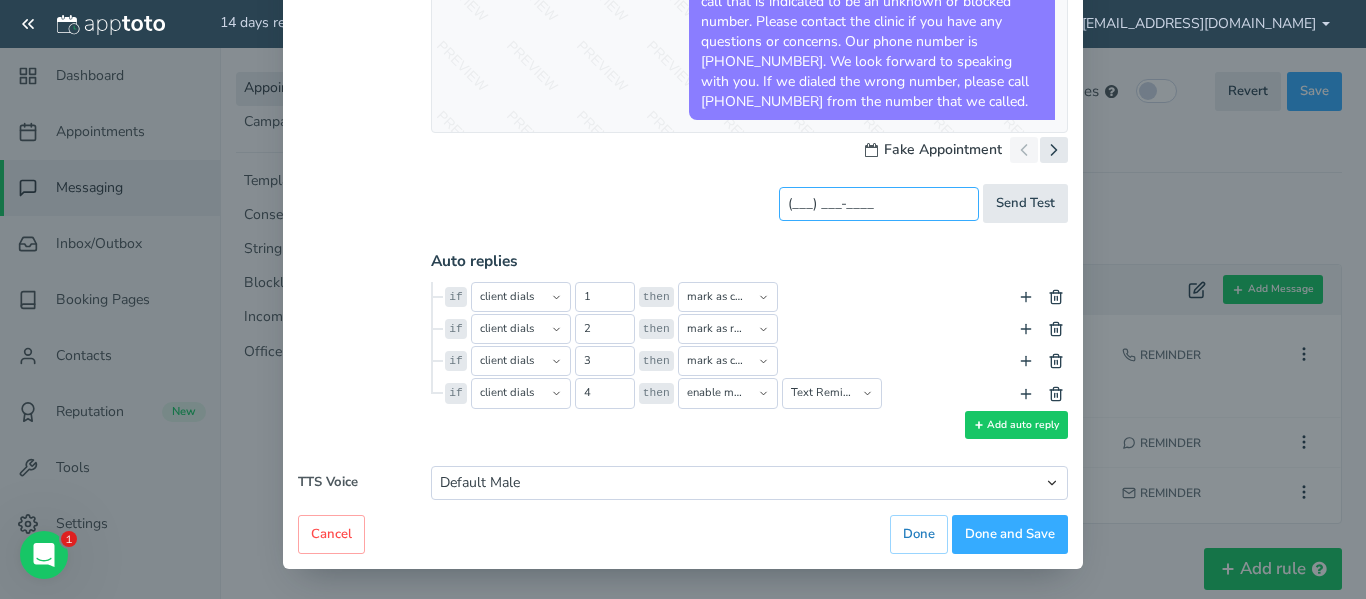 click on "(___) ___-____" at bounding box center [879, 204] 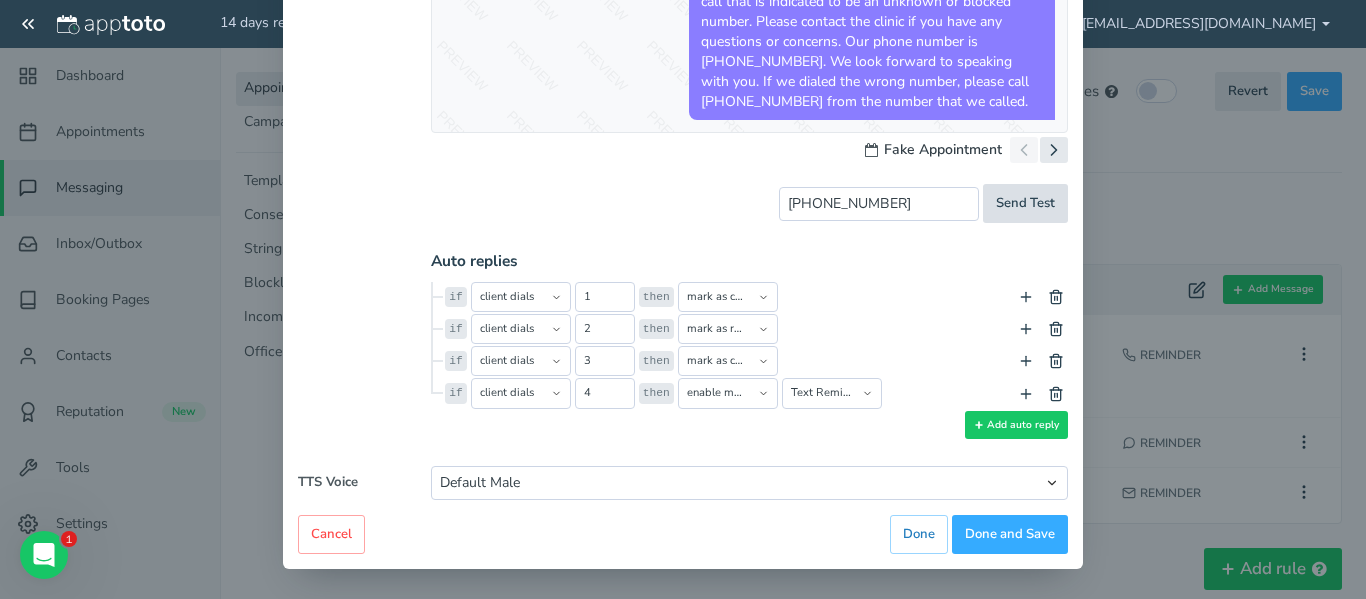 click on "Send Test" at bounding box center (1025, 203) 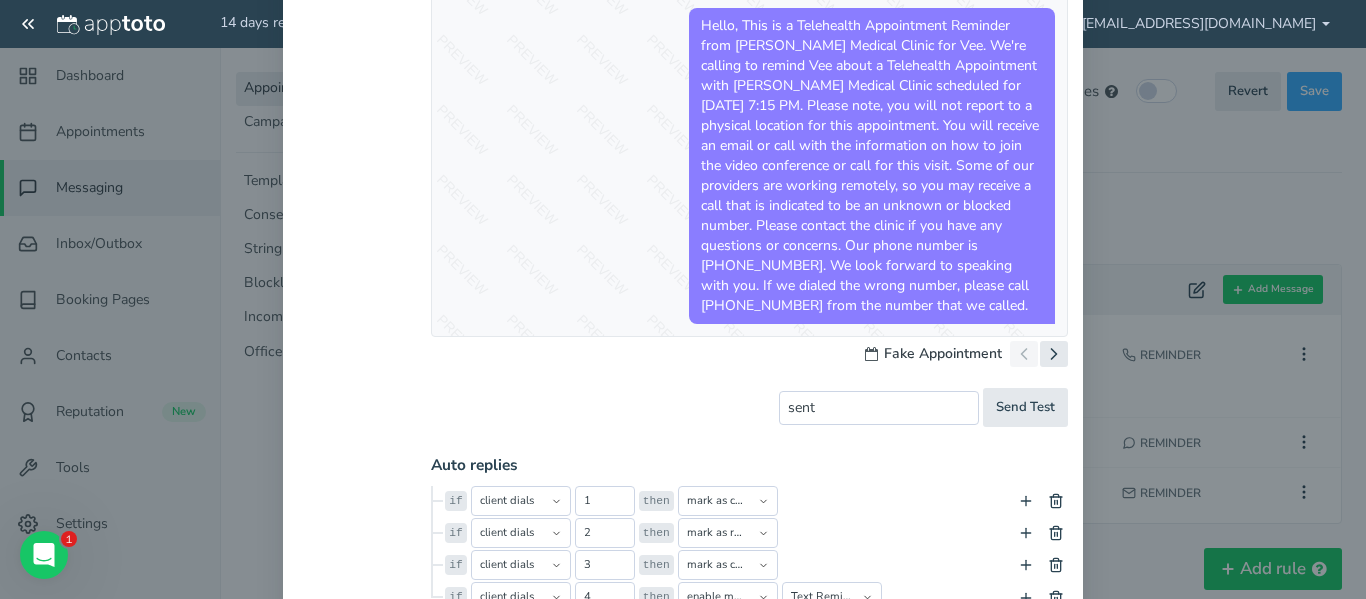 scroll, scrollTop: 465, scrollLeft: 0, axis: vertical 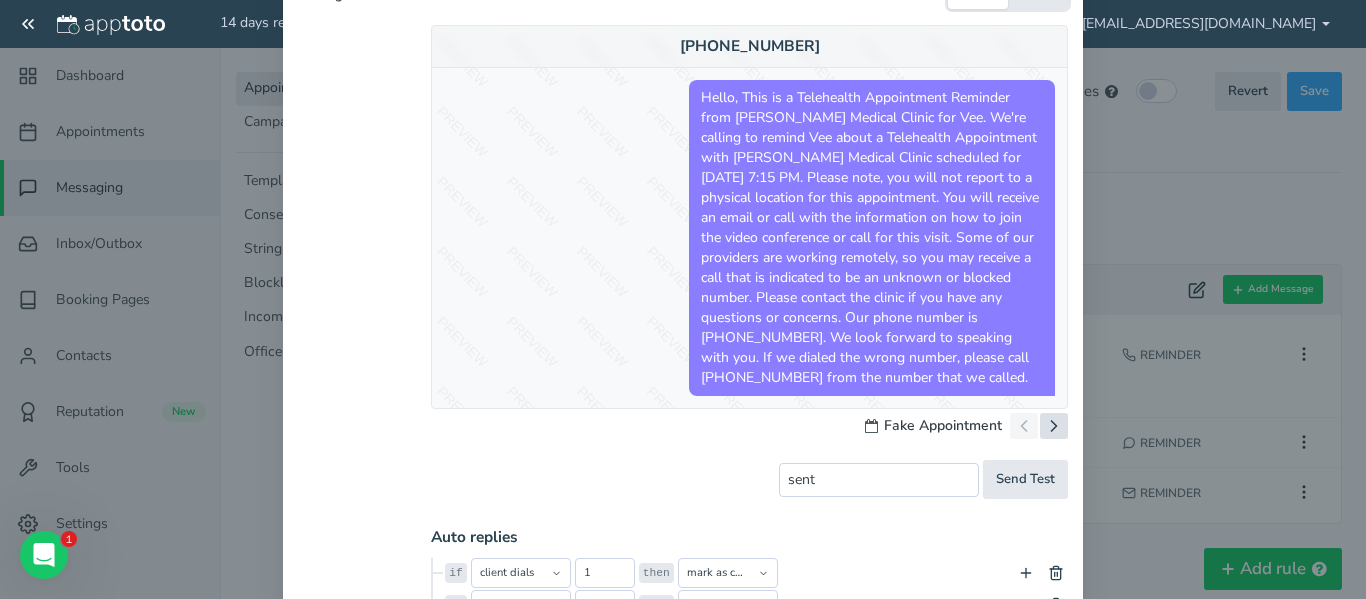 click 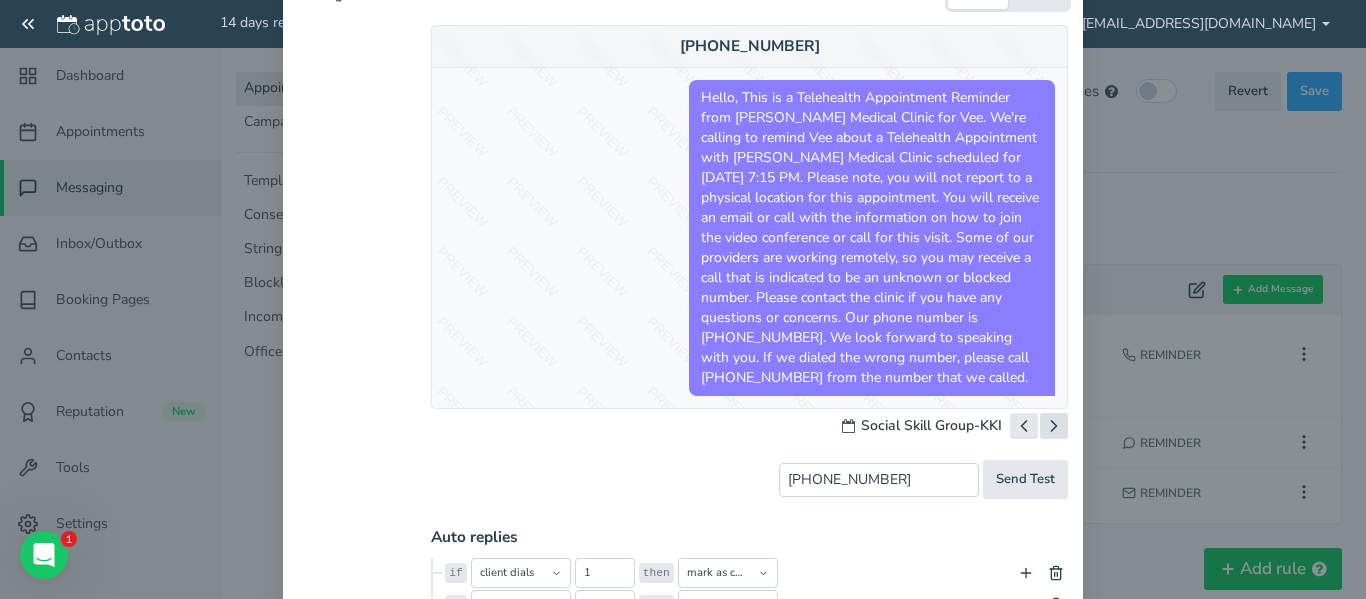 click on "Social Skill Group-KKI" at bounding box center (955, 426) 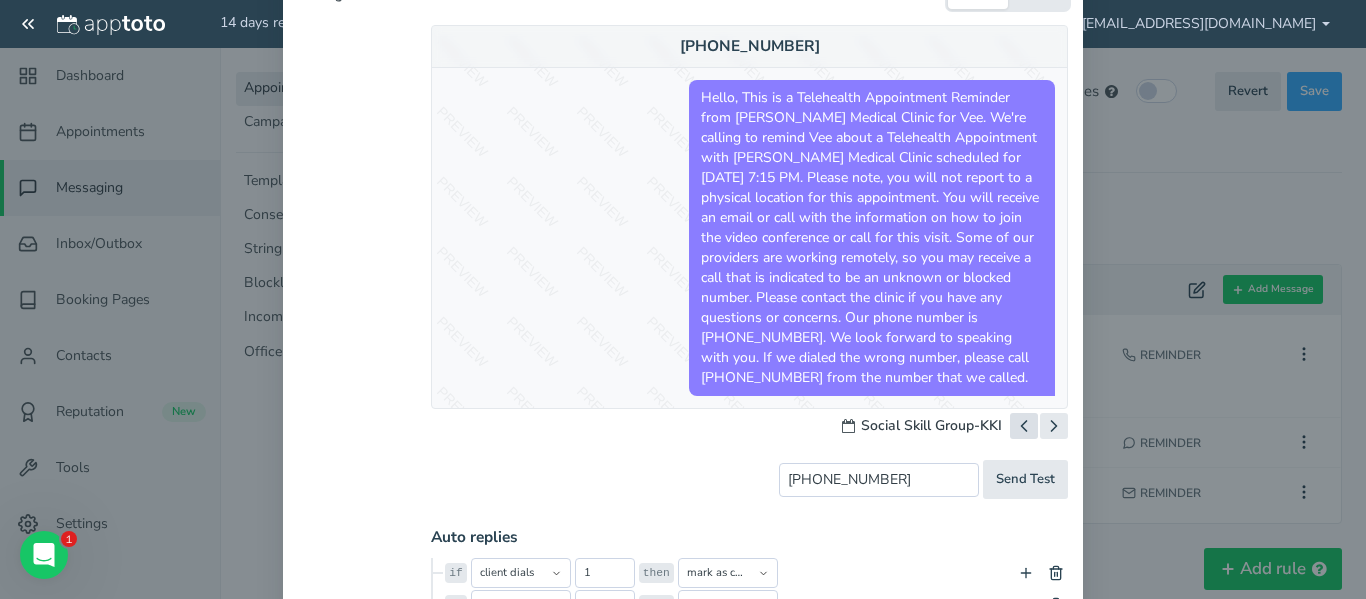 click 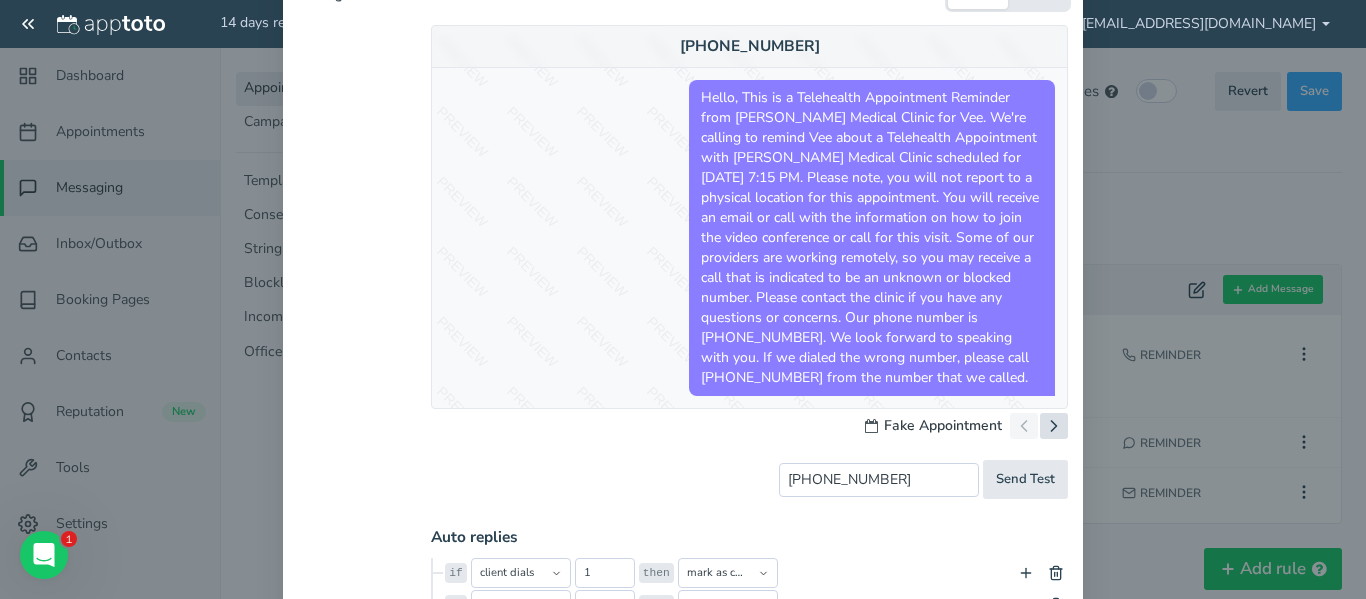 click 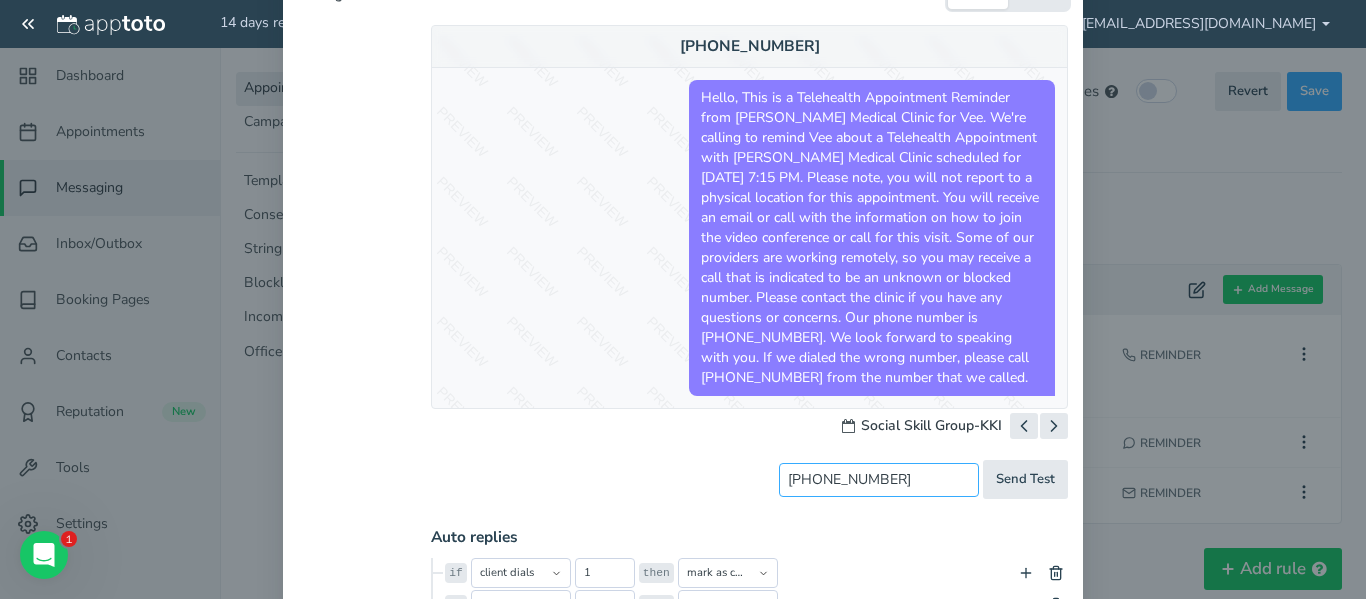 click on "[PHONE_NUMBER]" at bounding box center (879, 480) 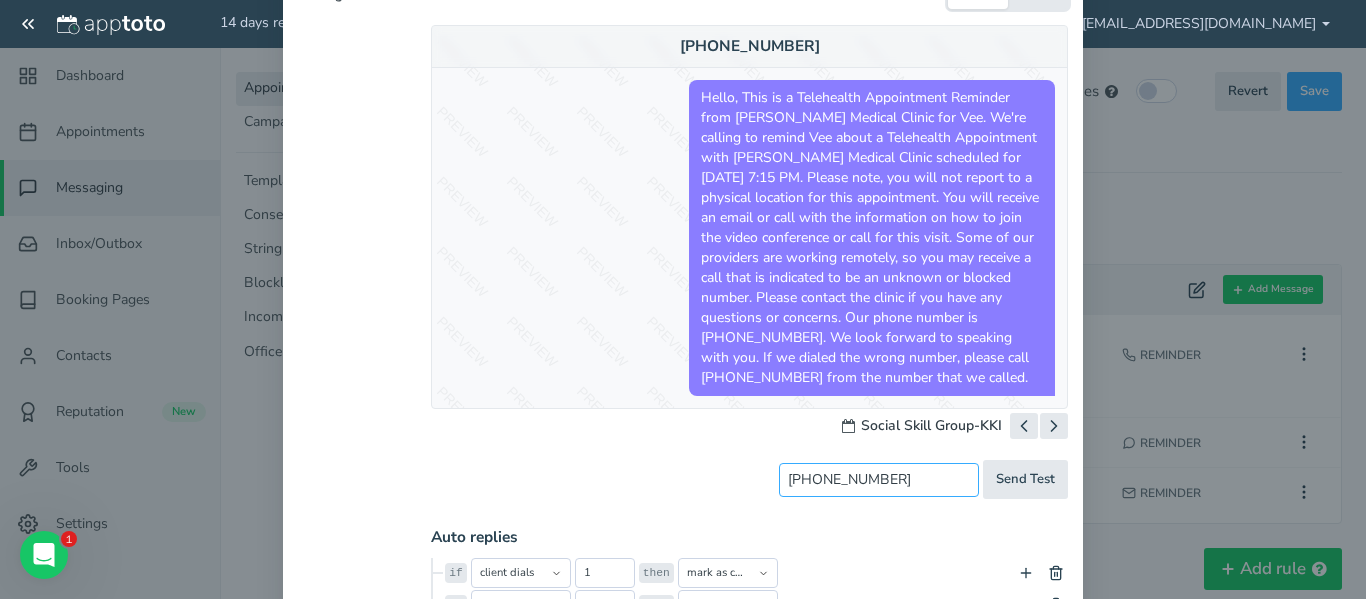 click on "Set to now" at bounding box center [0, 0] 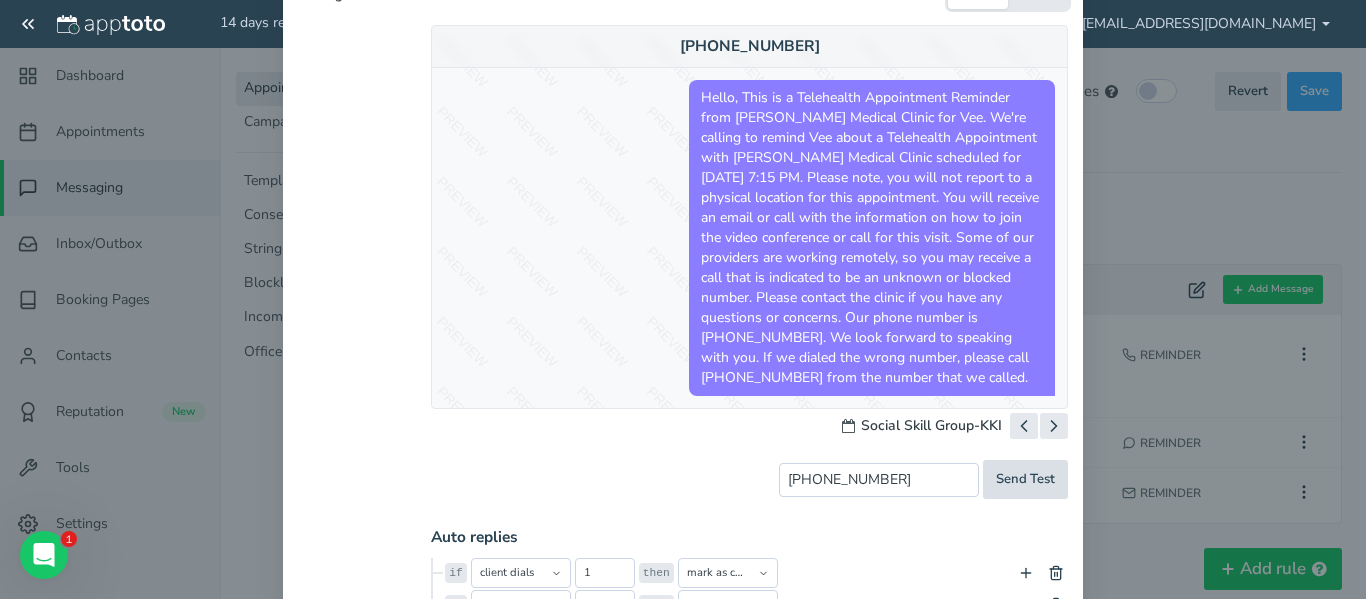 click on "Send Test" at bounding box center (1025, 479) 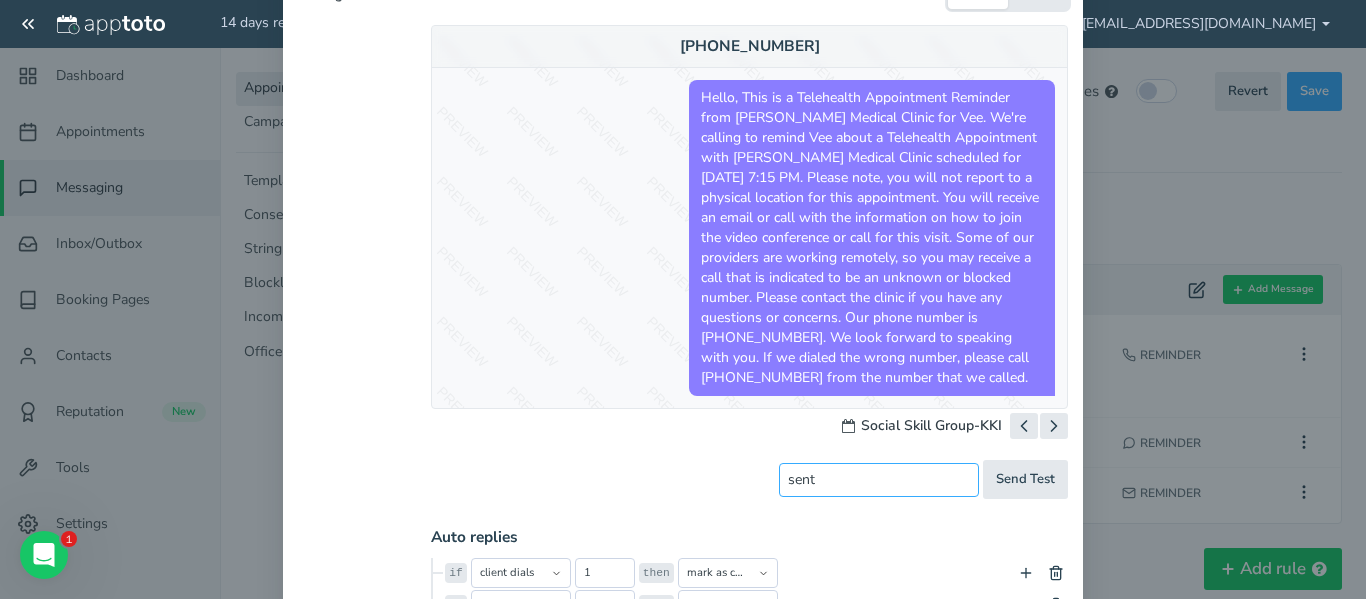 click on "sent" at bounding box center [879, 480] 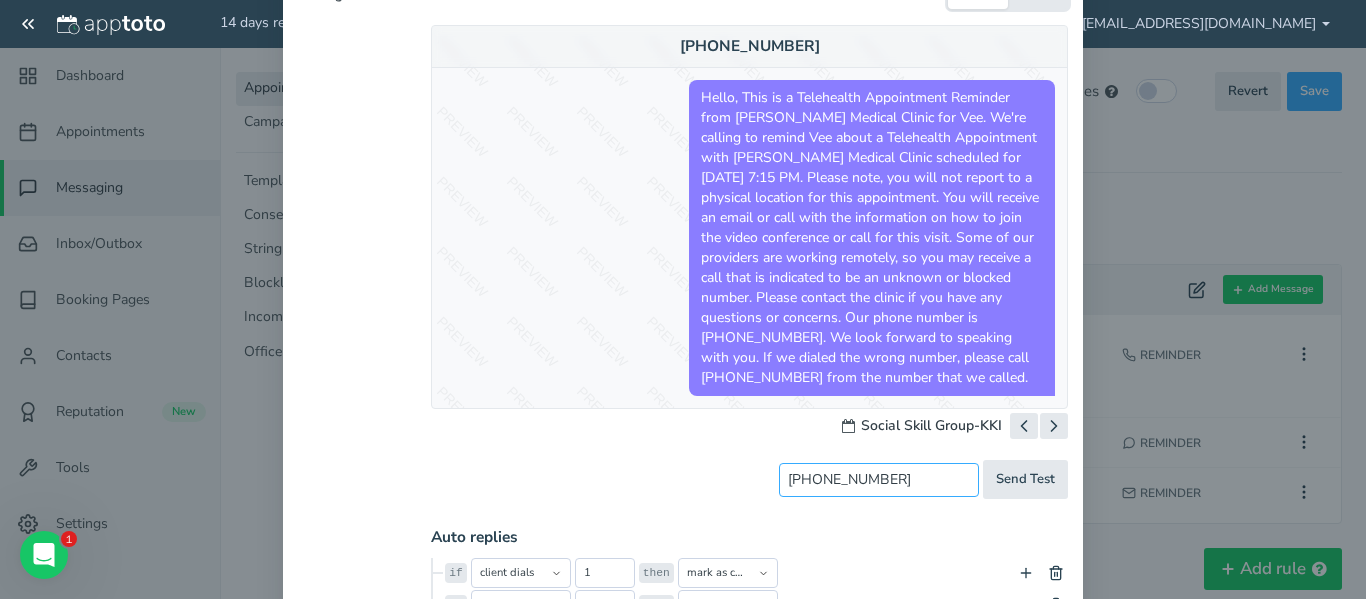 click on "Set to now" at bounding box center (0, 0) 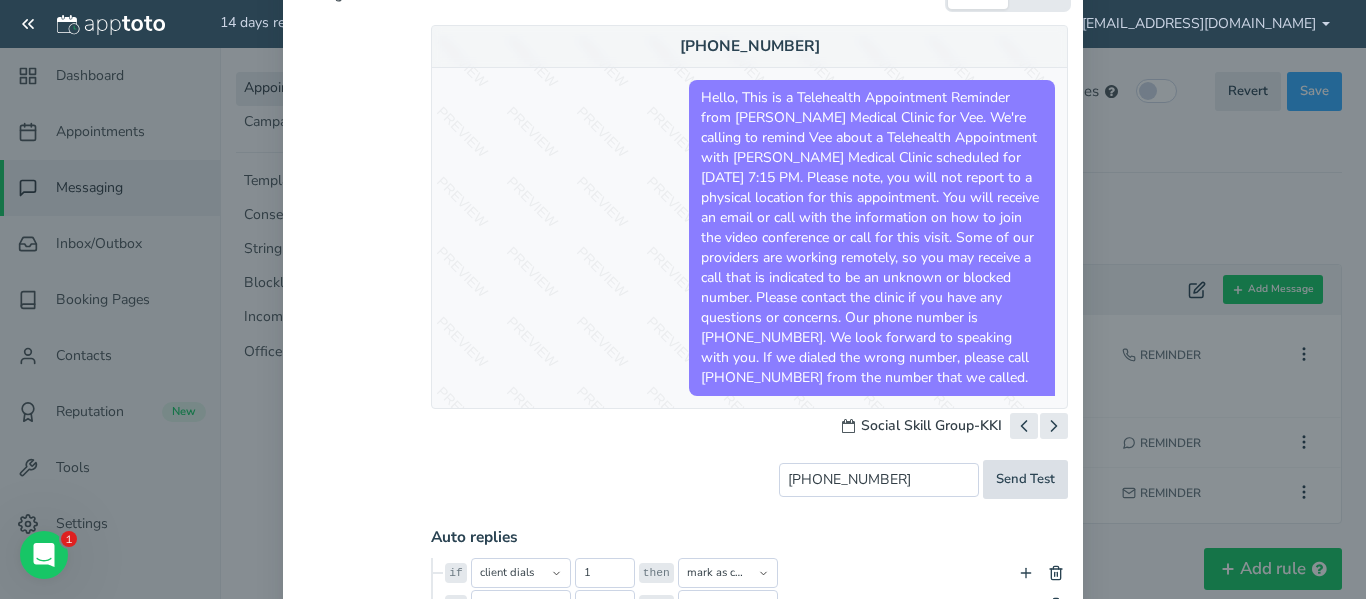 click on "Send Test" at bounding box center [1025, 479] 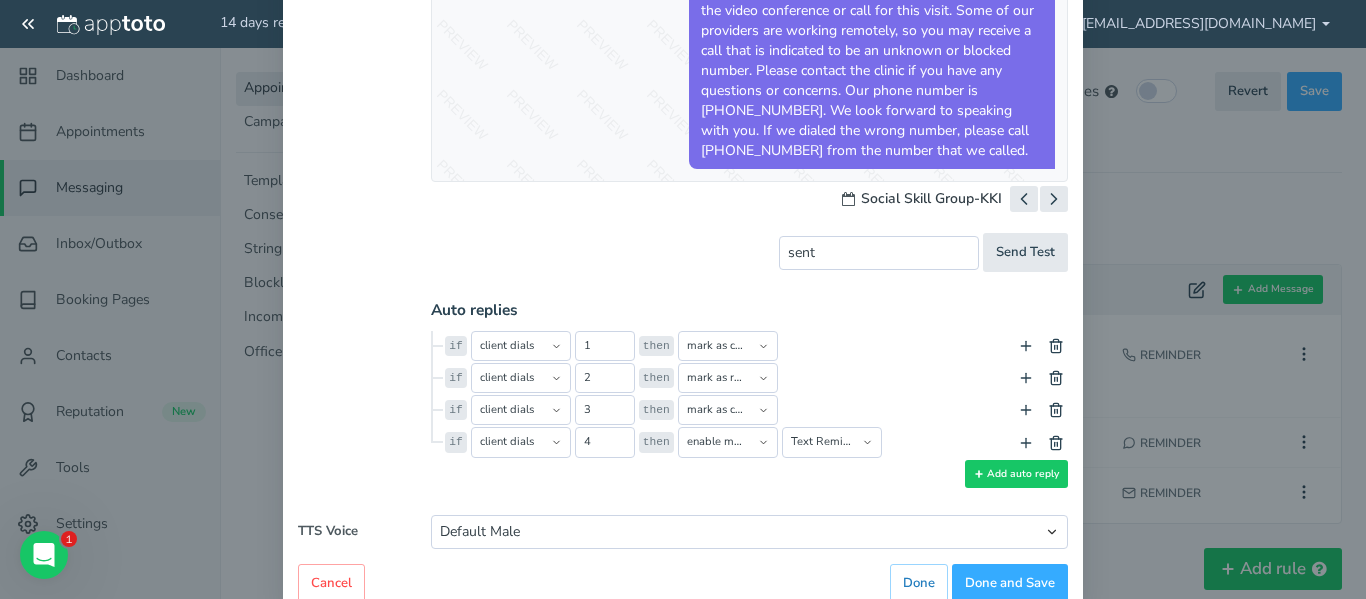 scroll, scrollTop: 741, scrollLeft: 0, axis: vertical 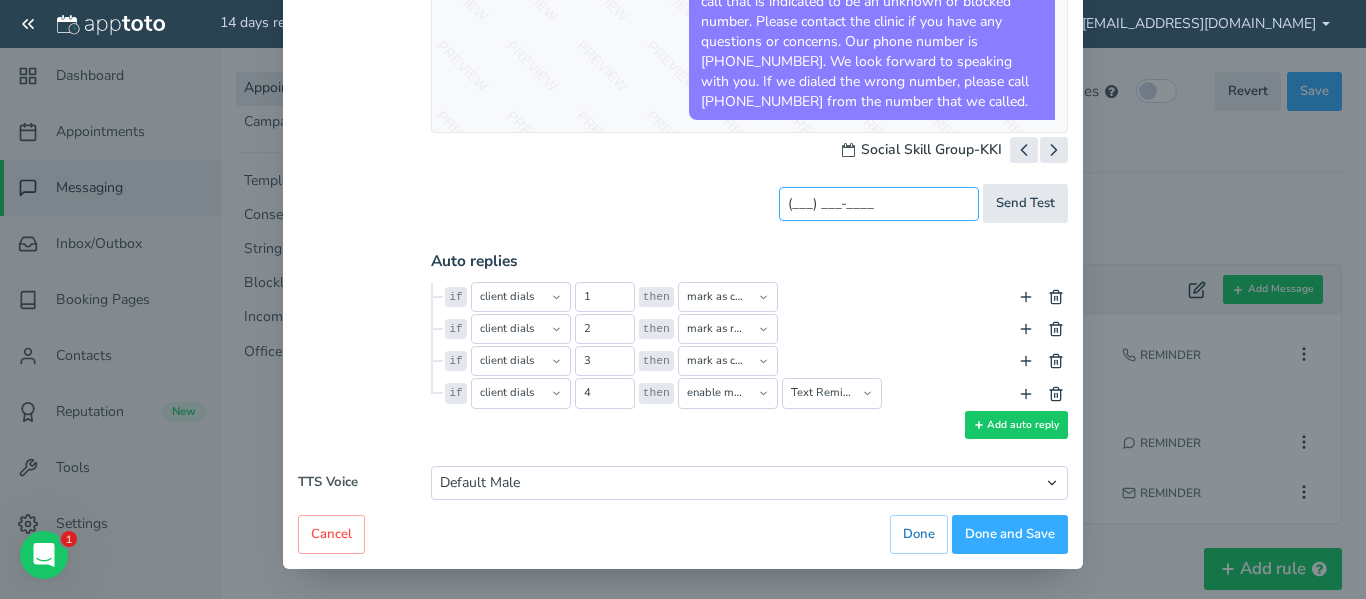 click on "(___) ___-____" at bounding box center [879, 204] 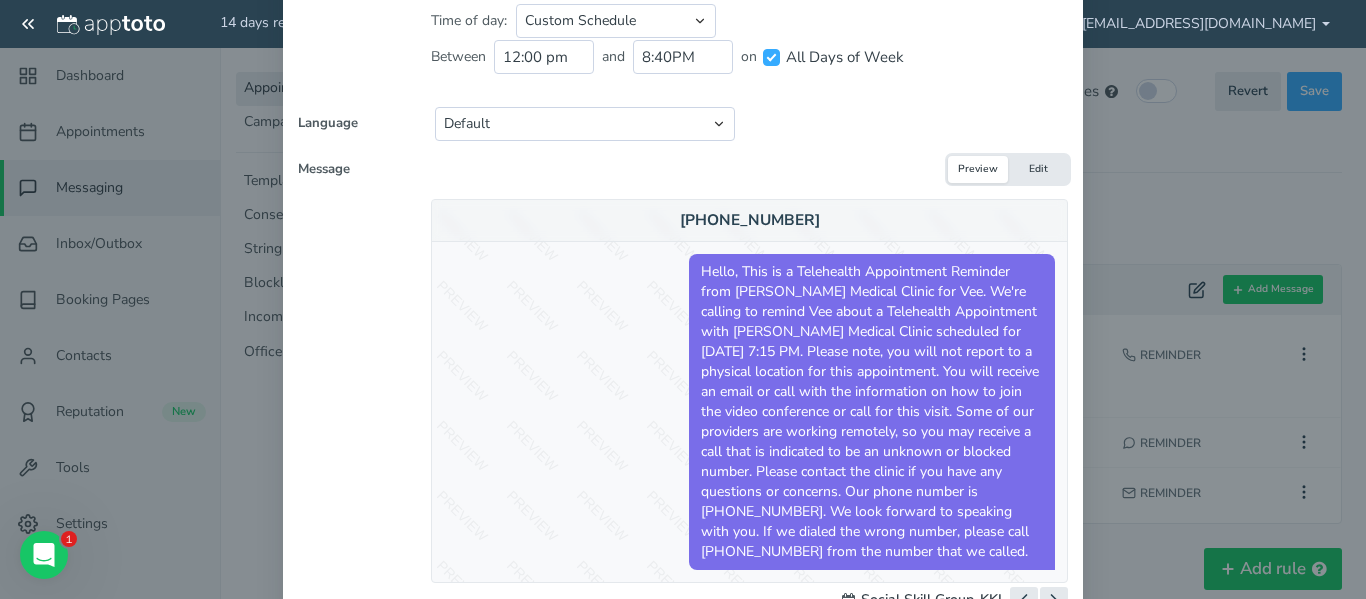 scroll, scrollTop: 294, scrollLeft: 0, axis: vertical 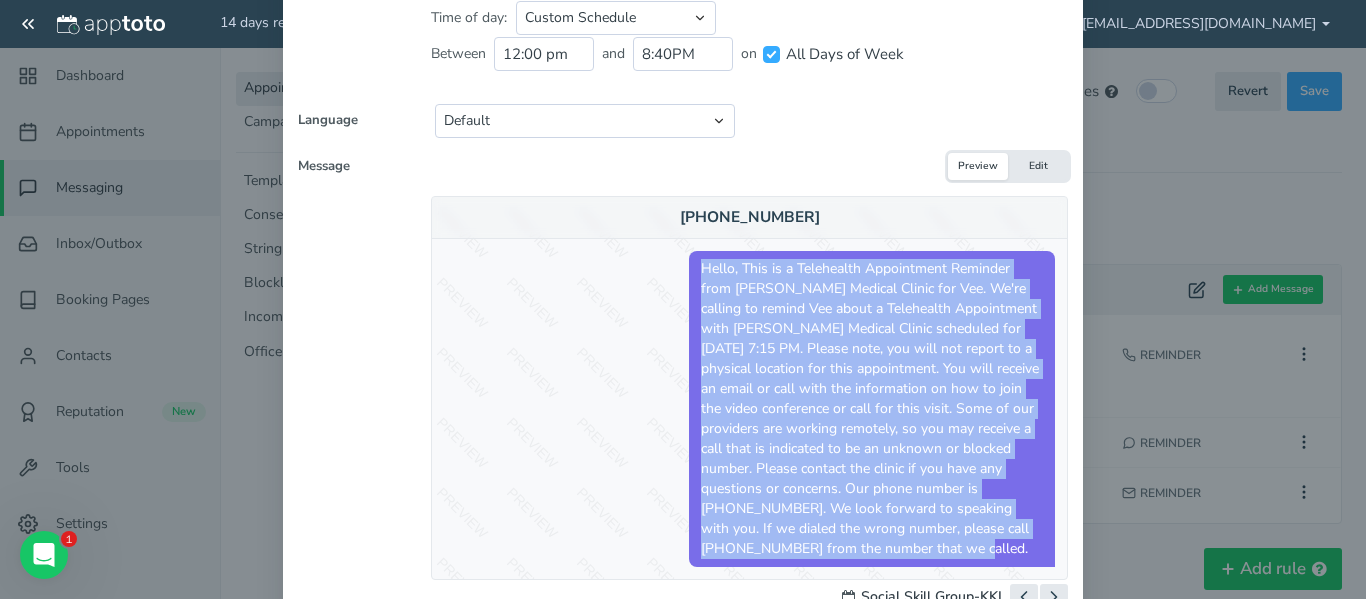 drag, startPoint x: 698, startPoint y: 264, endPoint x: 916, endPoint y: 563, distance: 370.03378 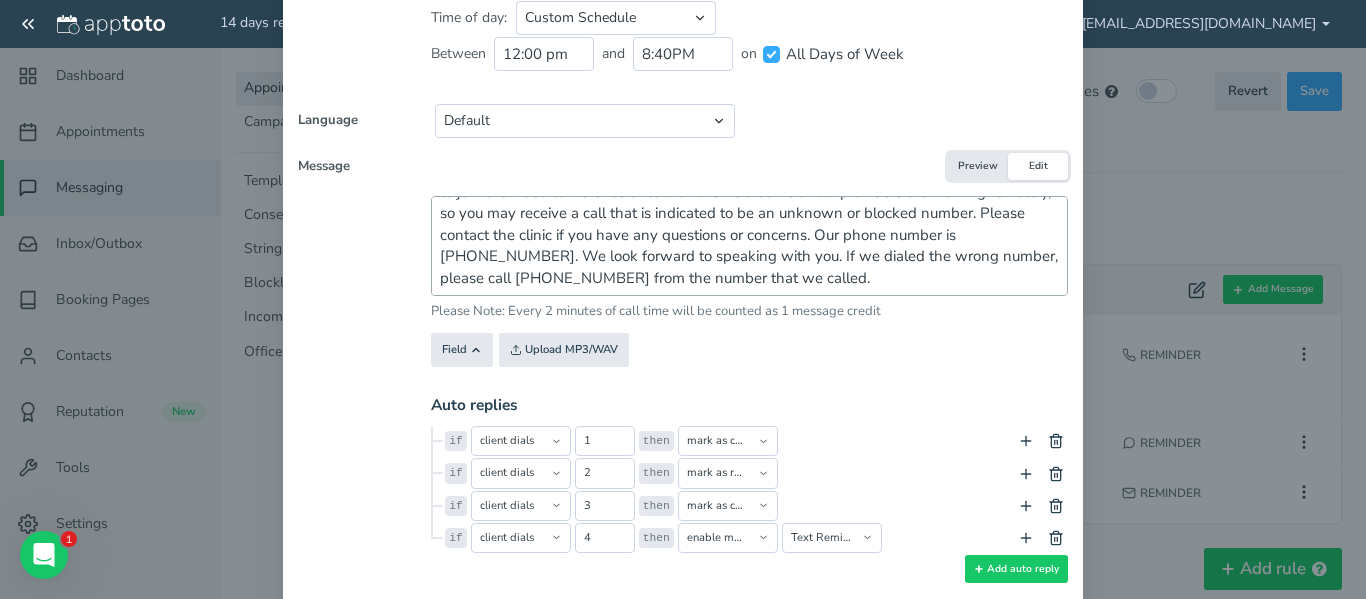 scroll, scrollTop: 0, scrollLeft: 0, axis: both 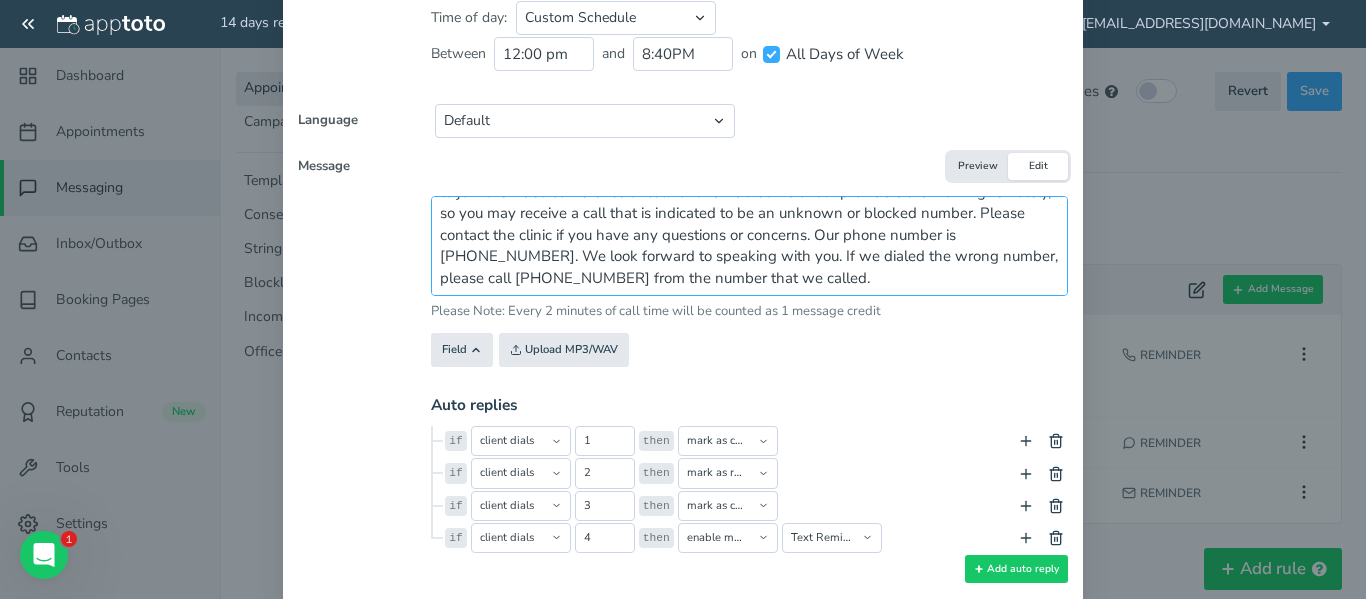 drag, startPoint x: 443, startPoint y: 215, endPoint x: 881, endPoint y: 327, distance: 452.09293 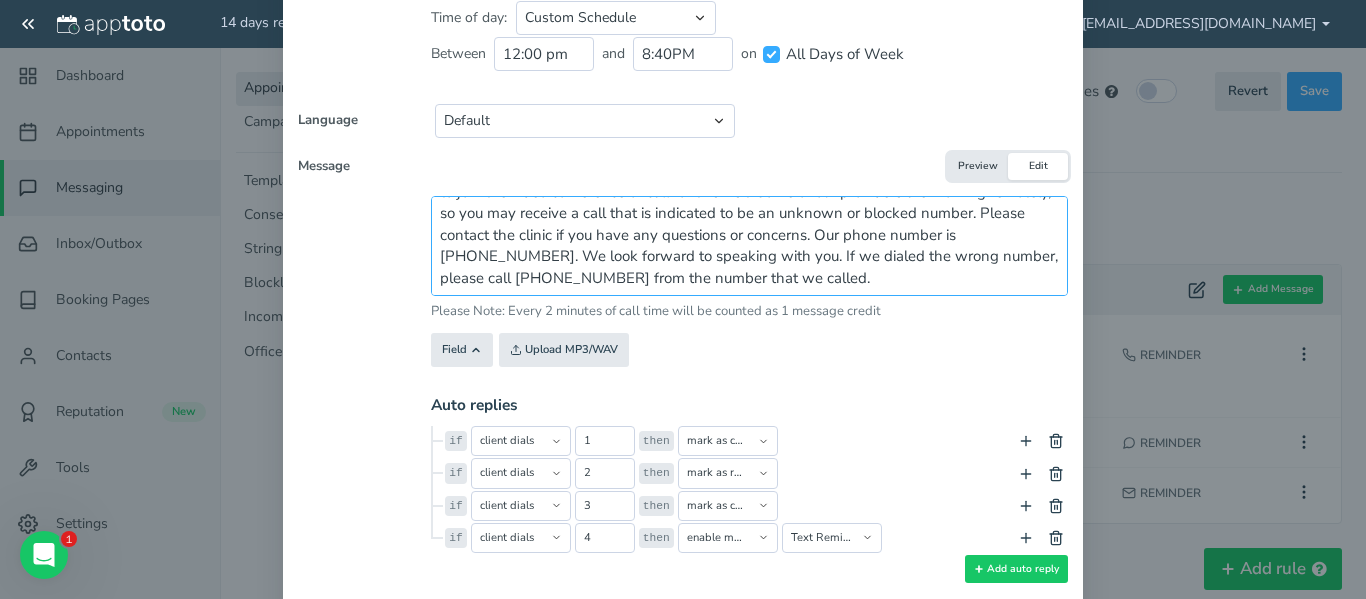 scroll, scrollTop: 438, scrollLeft: 0, axis: vertical 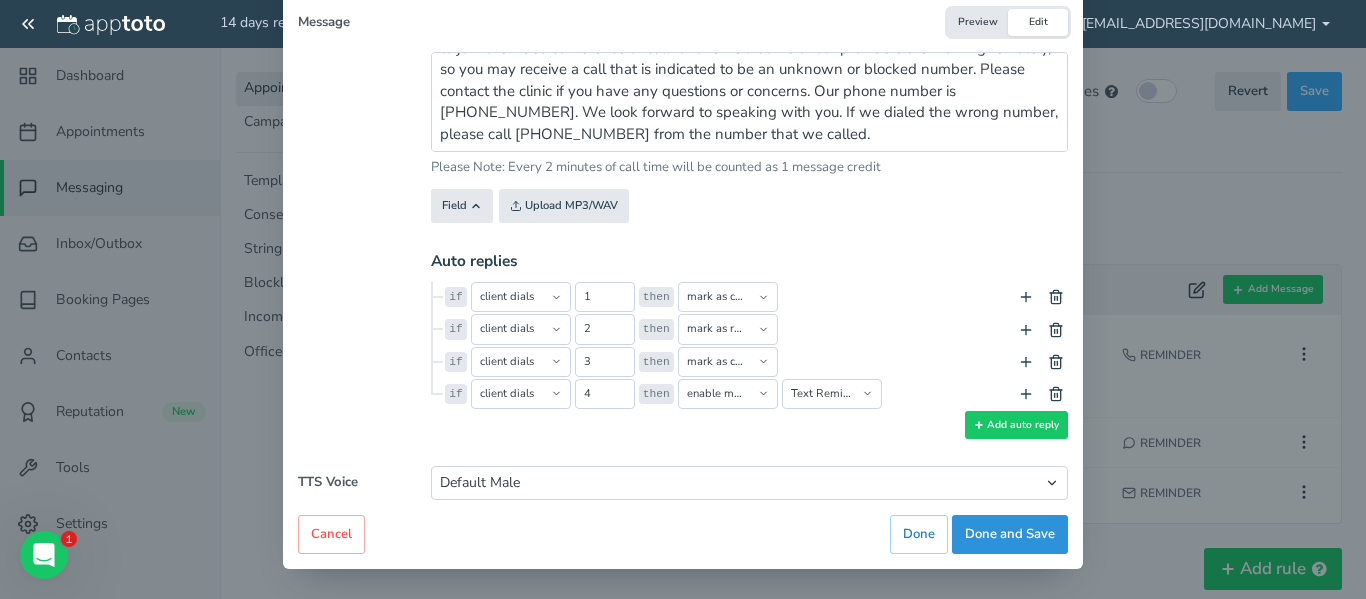 click on "Done and Save" at bounding box center [1010, 534] 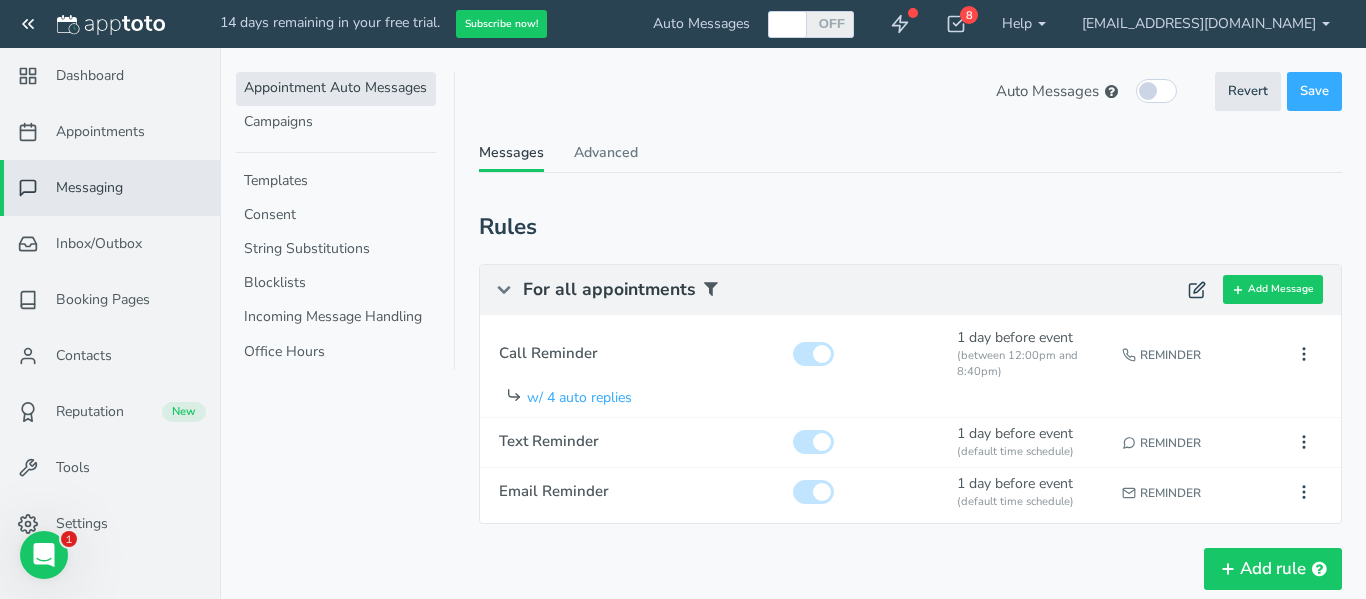 scroll, scrollTop: 84, scrollLeft: 0, axis: vertical 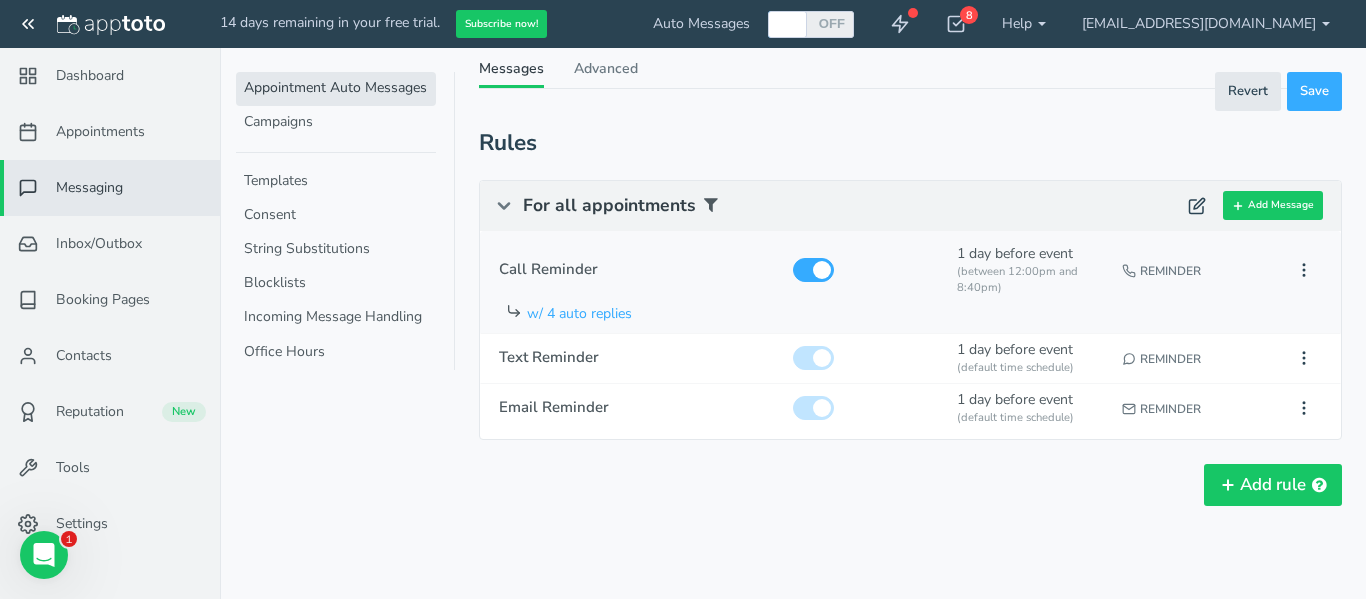 click on "(between 12:00pm and 8:40pm)" at bounding box center (1030, 280) 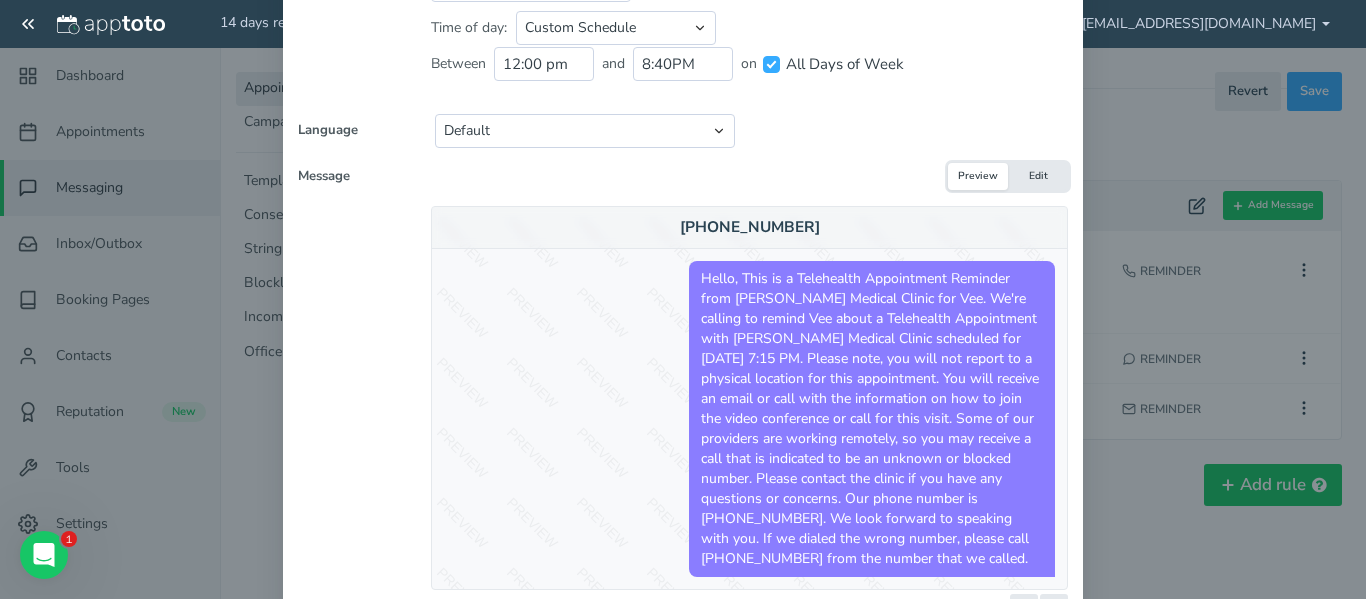 scroll, scrollTop: 285, scrollLeft: 0, axis: vertical 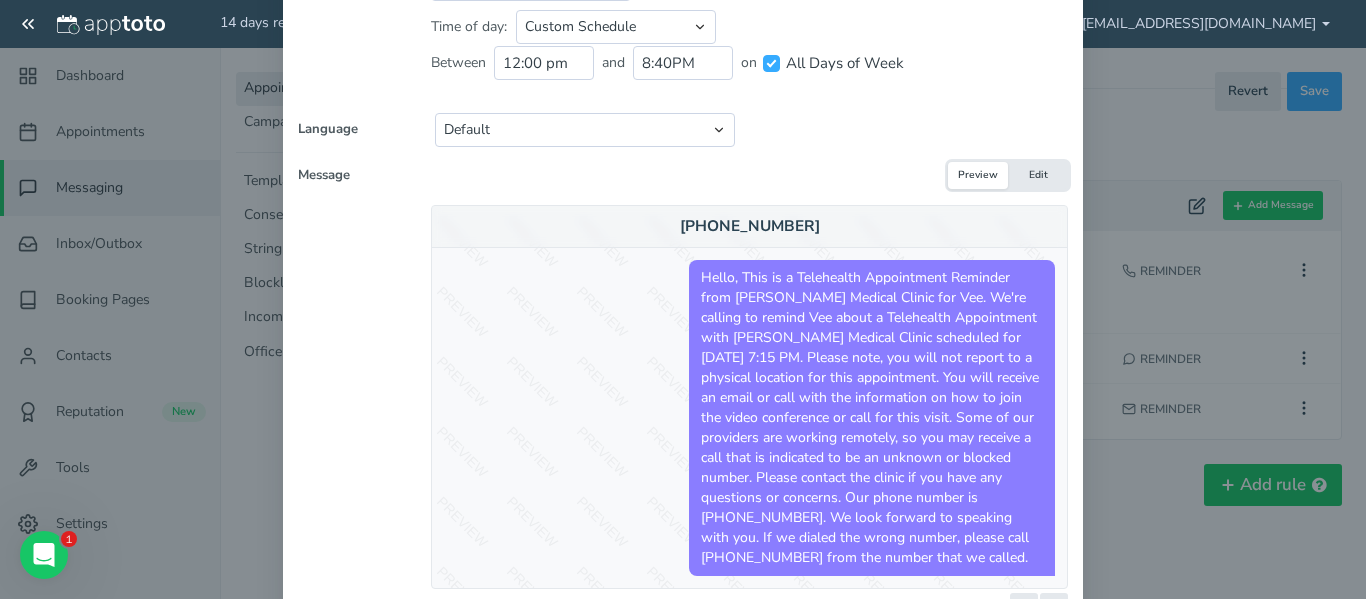drag, startPoint x: 702, startPoint y: 272, endPoint x: 677, endPoint y: 259, distance: 28.178005 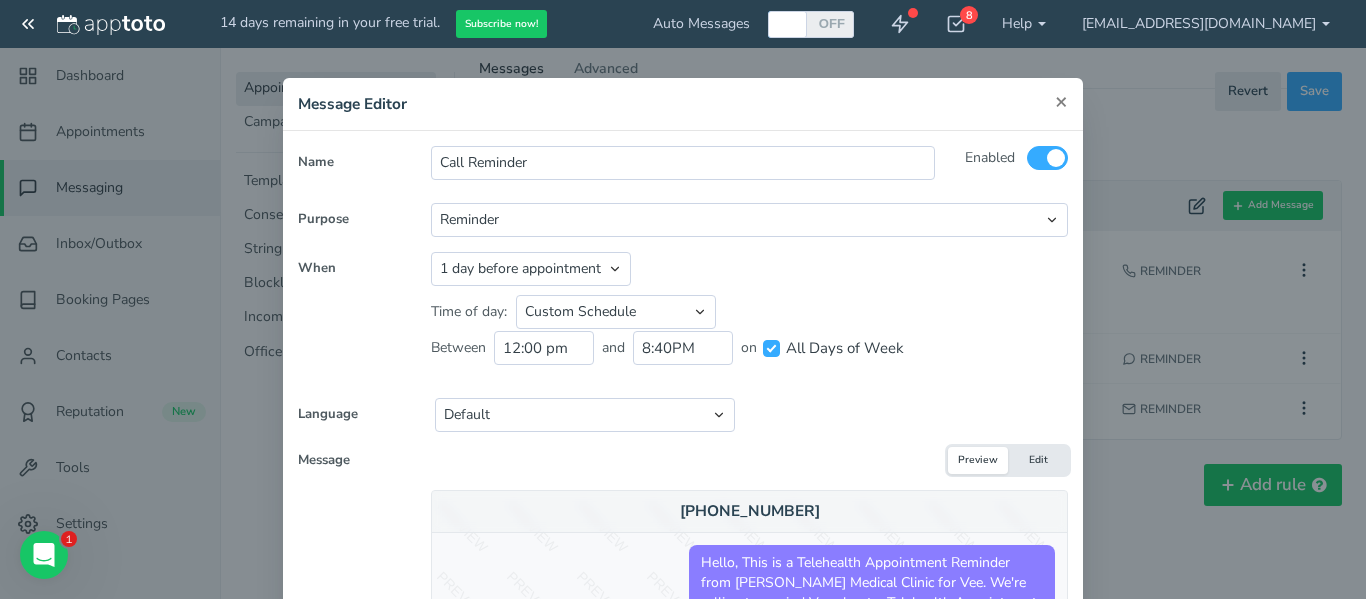 click on "×" at bounding box center [1061, 101] 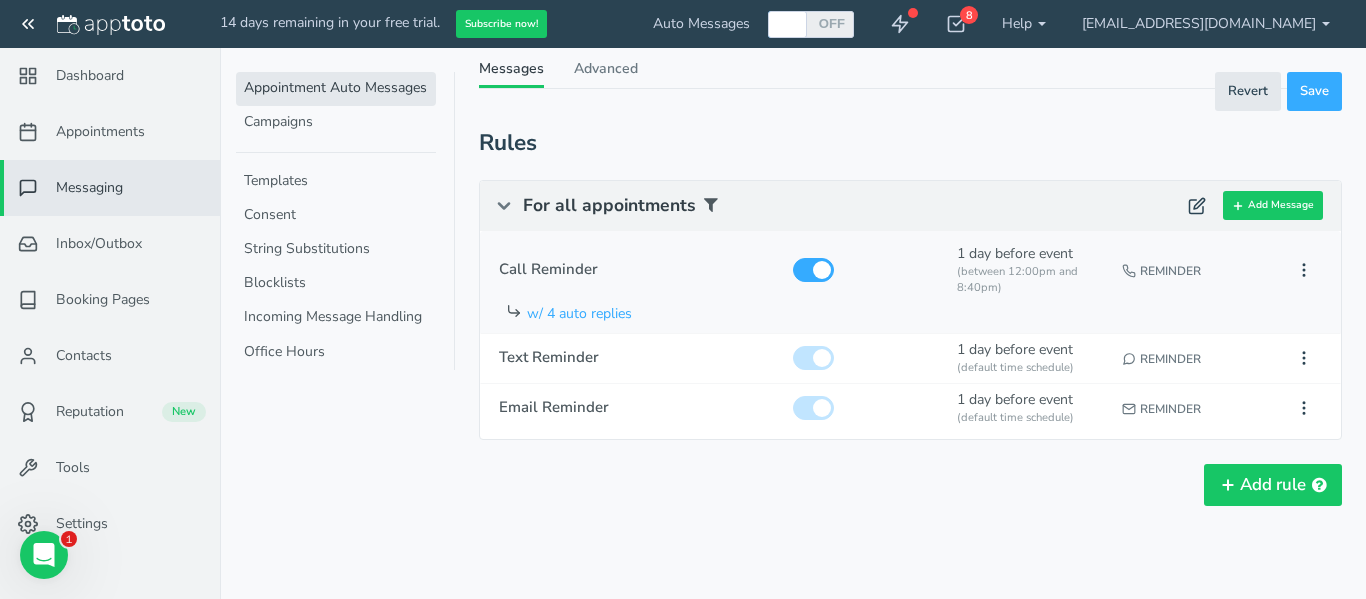 click on "Reminder" at bounding box center (1195, 267) 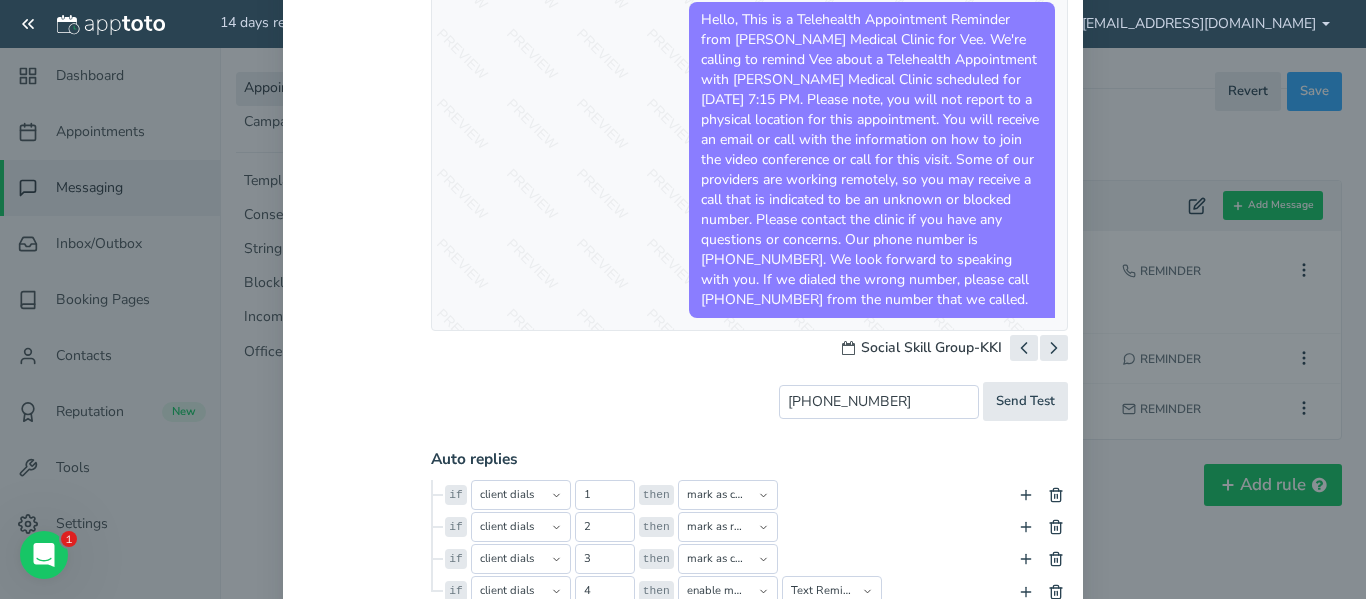 scroll, scrollTop: 558, scrollLeft: 0, axis: vertical 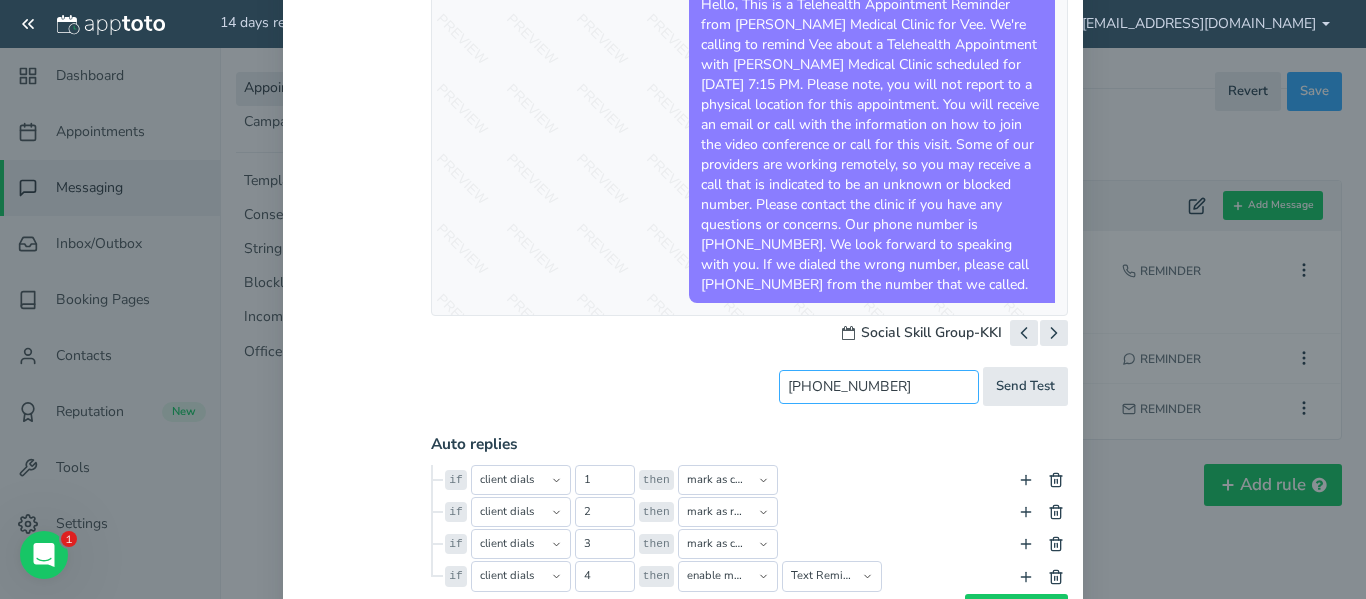 click on "[PHONE_NUMBER]" at bounding box center [879, 387] 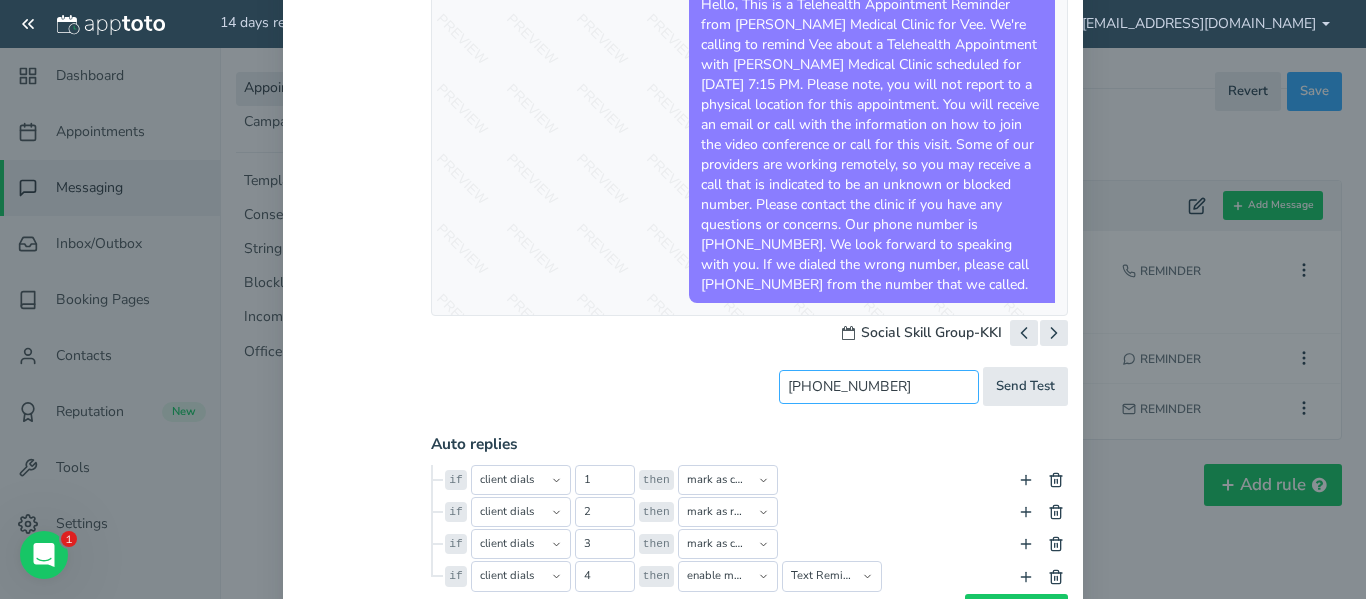 click on "Set to now" at bounding box center [0, 0] 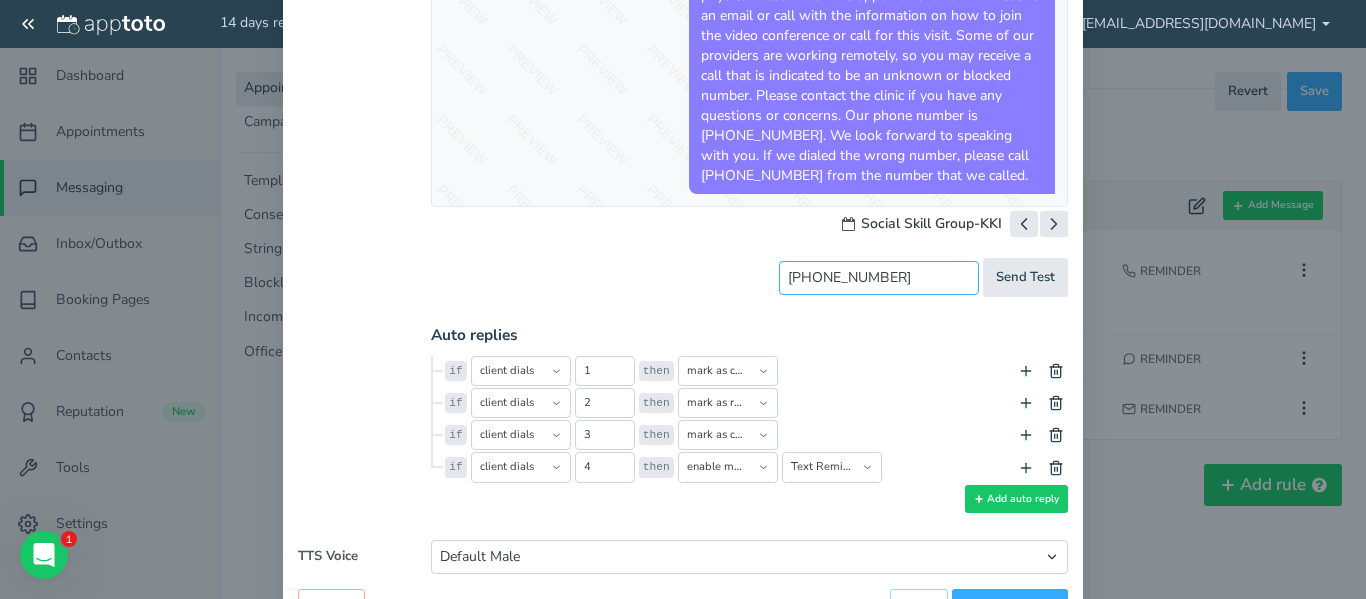 scroll, scrollTop: 668, scrollLeft: 0, axis: vertical 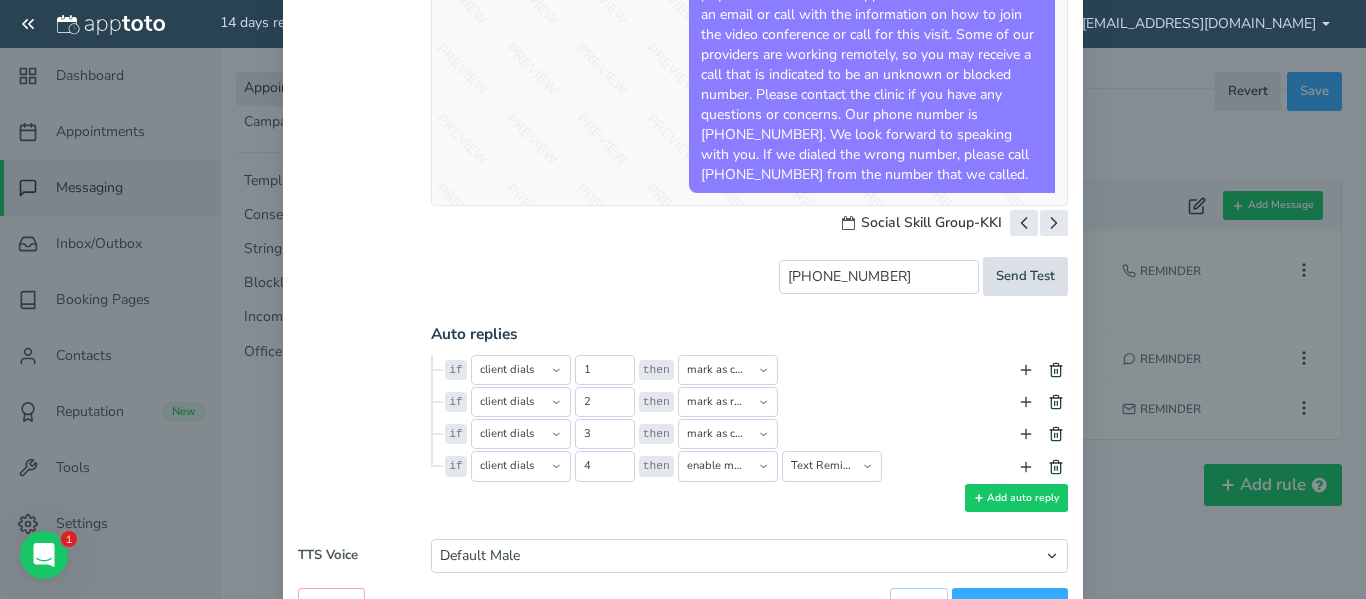 click on "Send Test" at bounding box center [1025, 276] 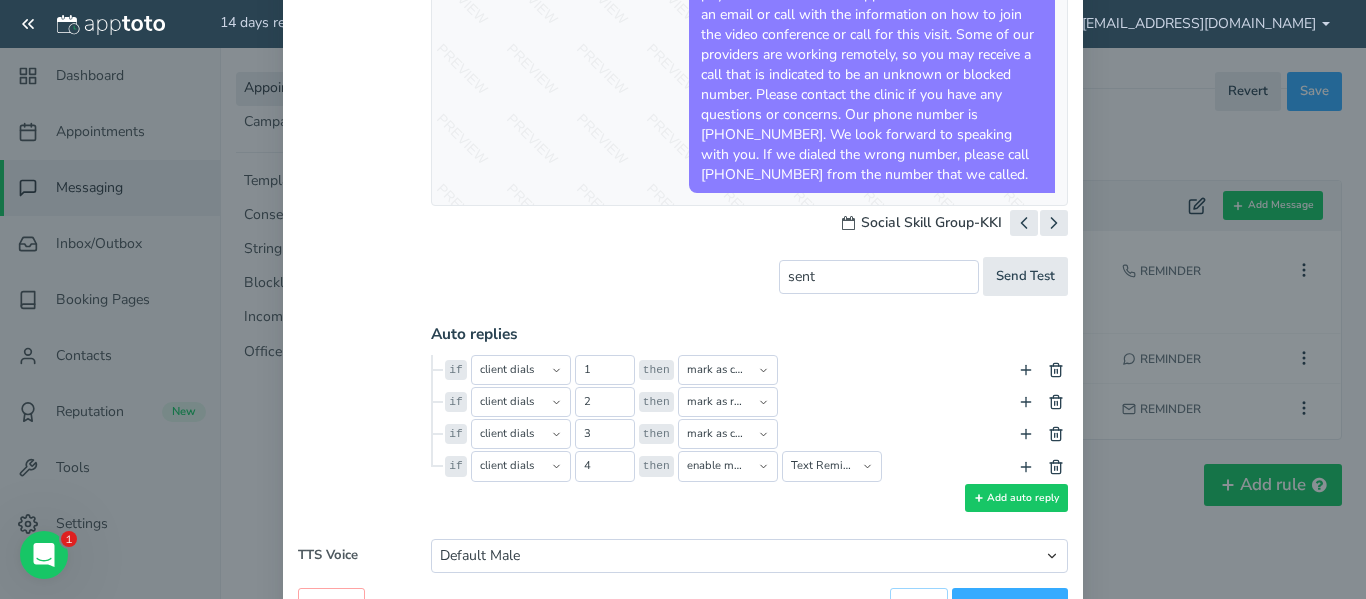 scroll, scrollTop: 0, scrollLeft: 0, axis: both 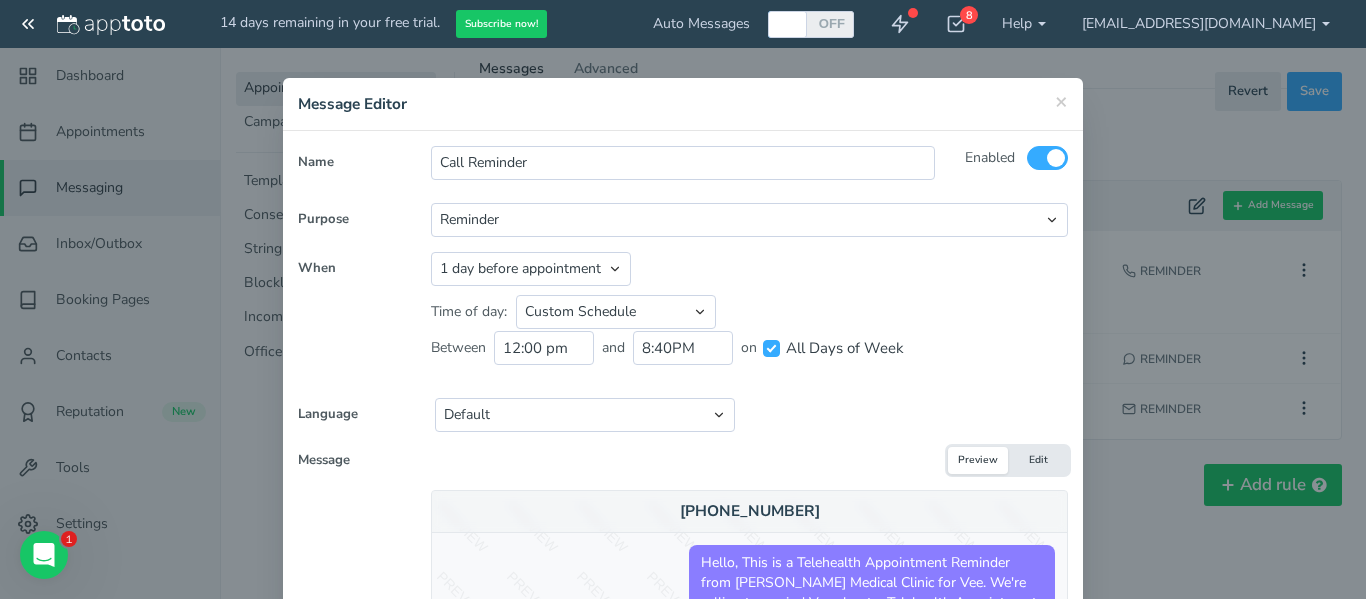 click on "×
Message Editor" at bounding box center [683, 104] 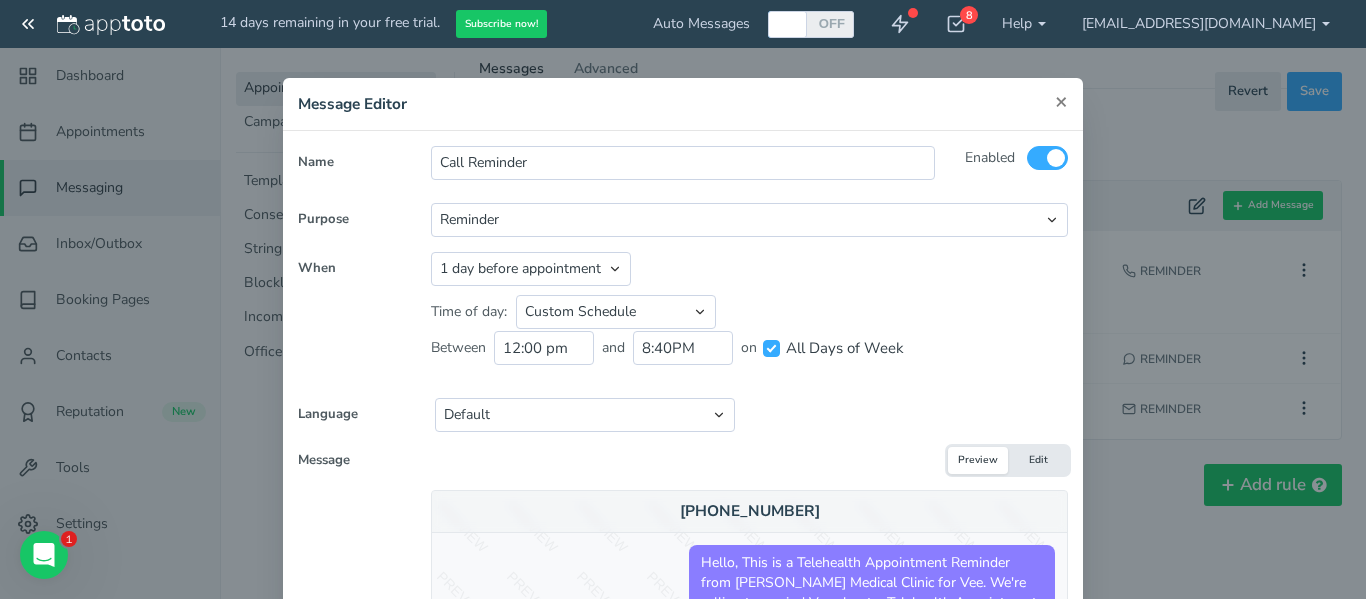 click on "×" at bounding box center (1061, 101) 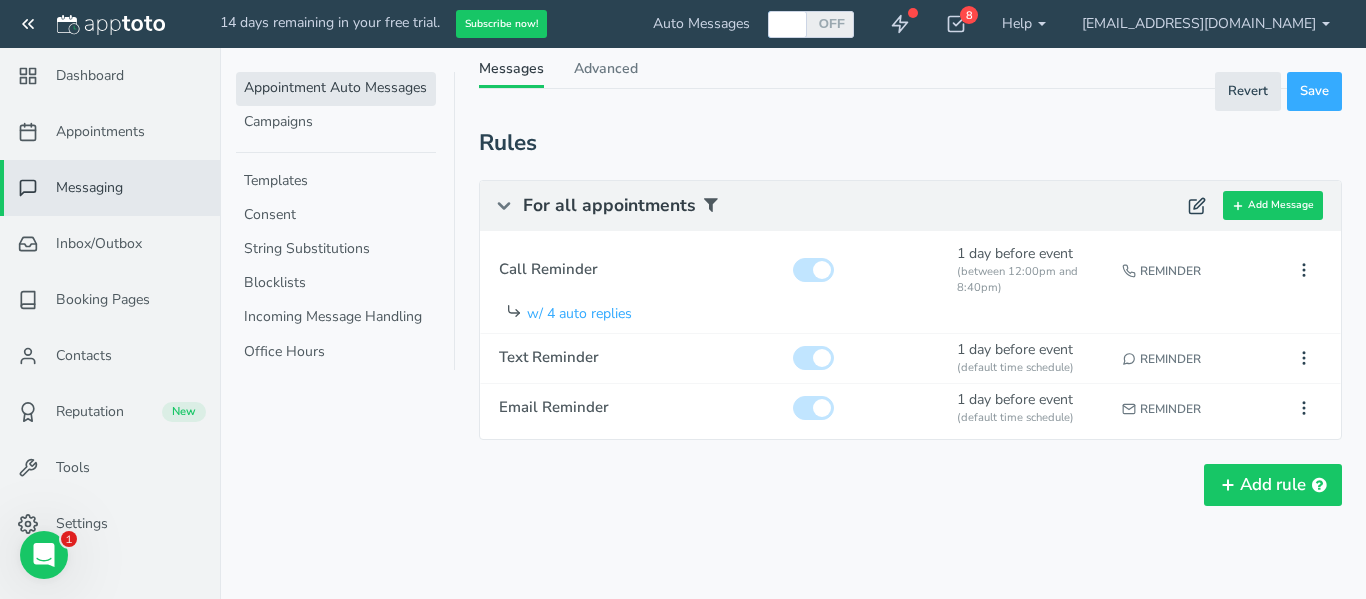 click on "Messaging" at bounding box center [110, 188] 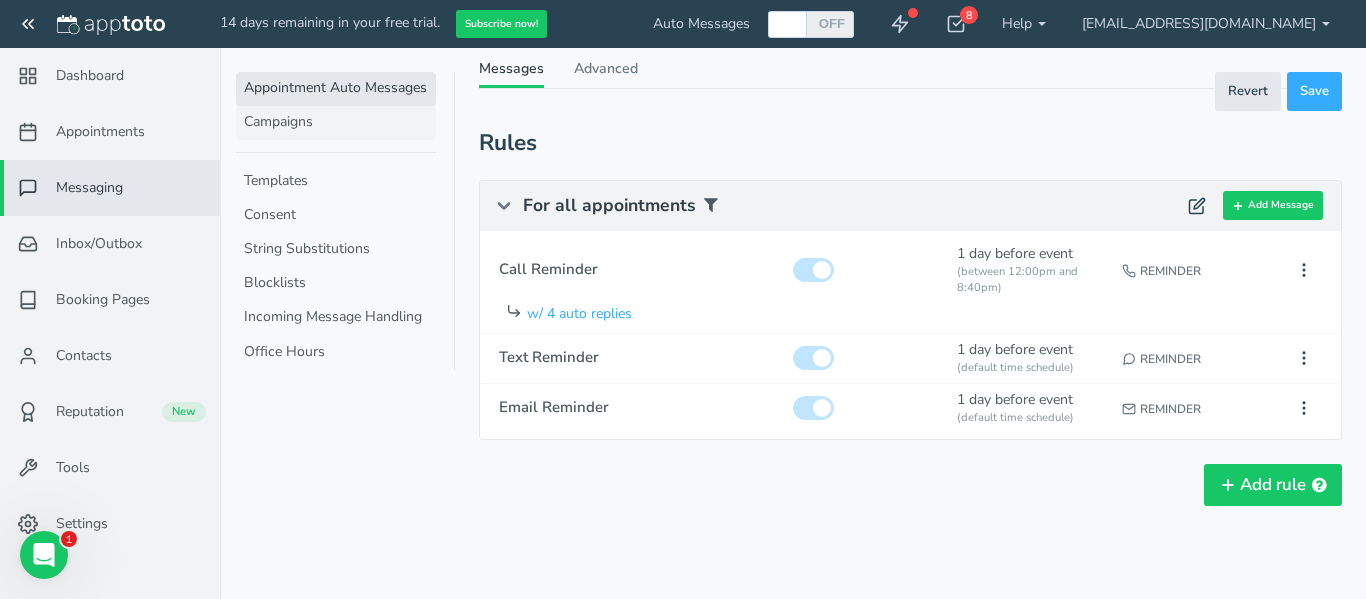 click on "Campaigns" at bounding box center (336, 123) 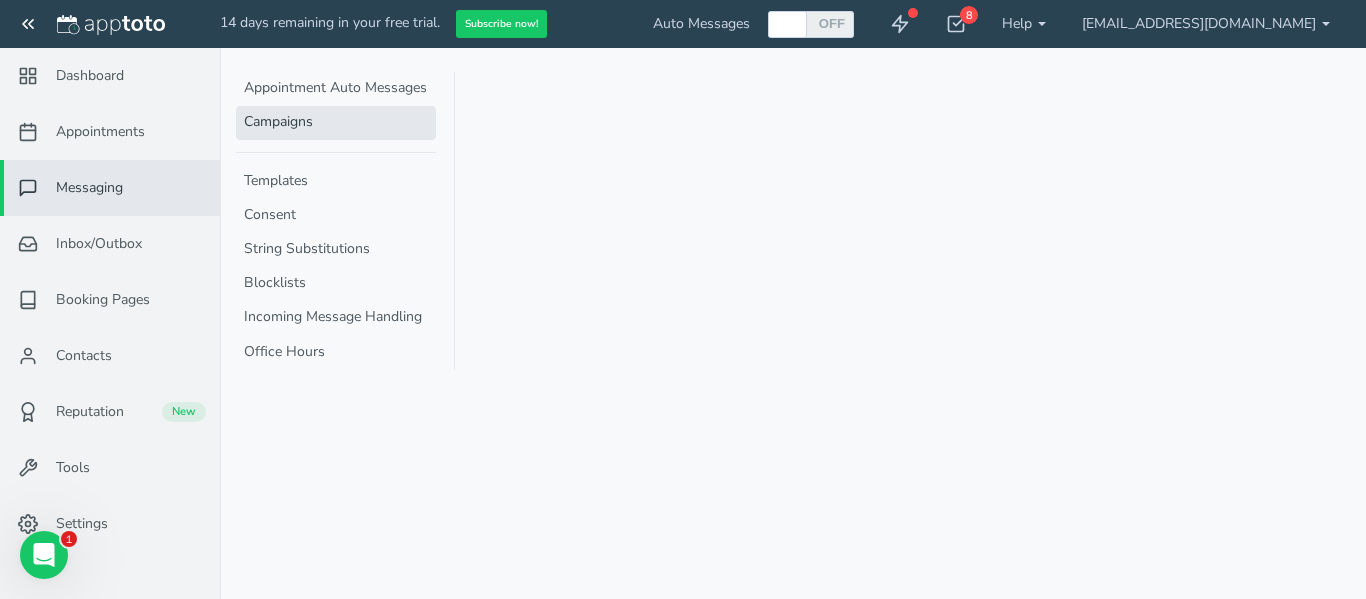 scroll, scrollTop: 0, scrollLeft: 0, axis: both 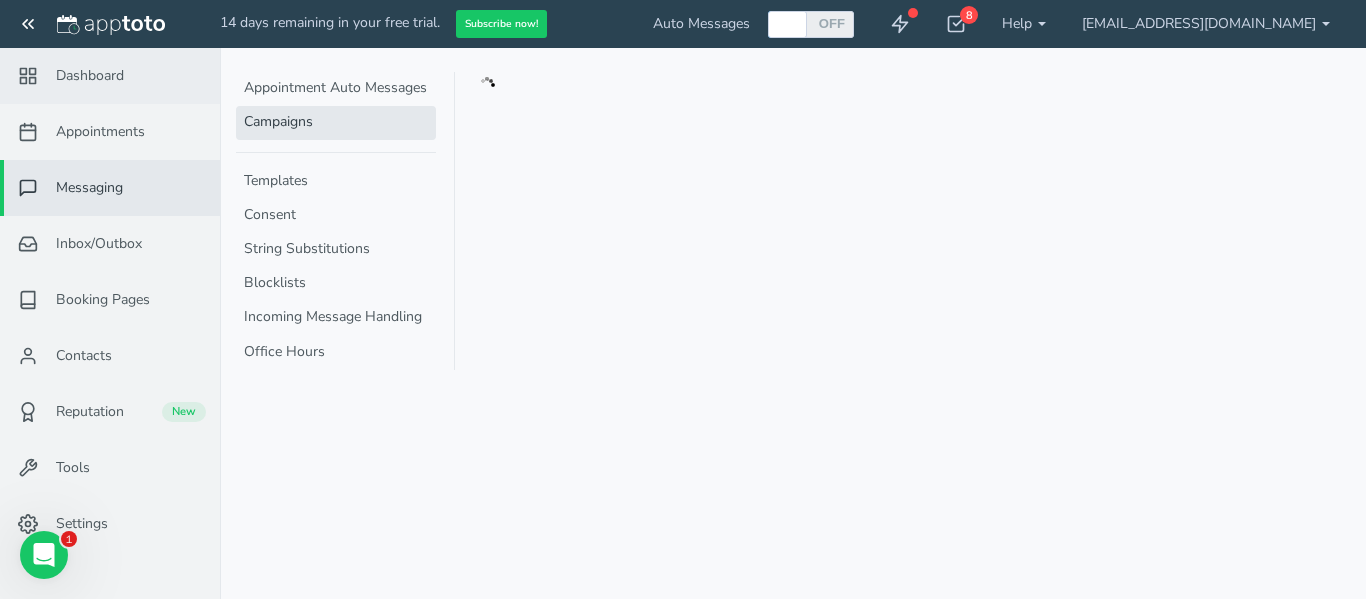 click on "Dashboard" at bounding box center [90, 76] 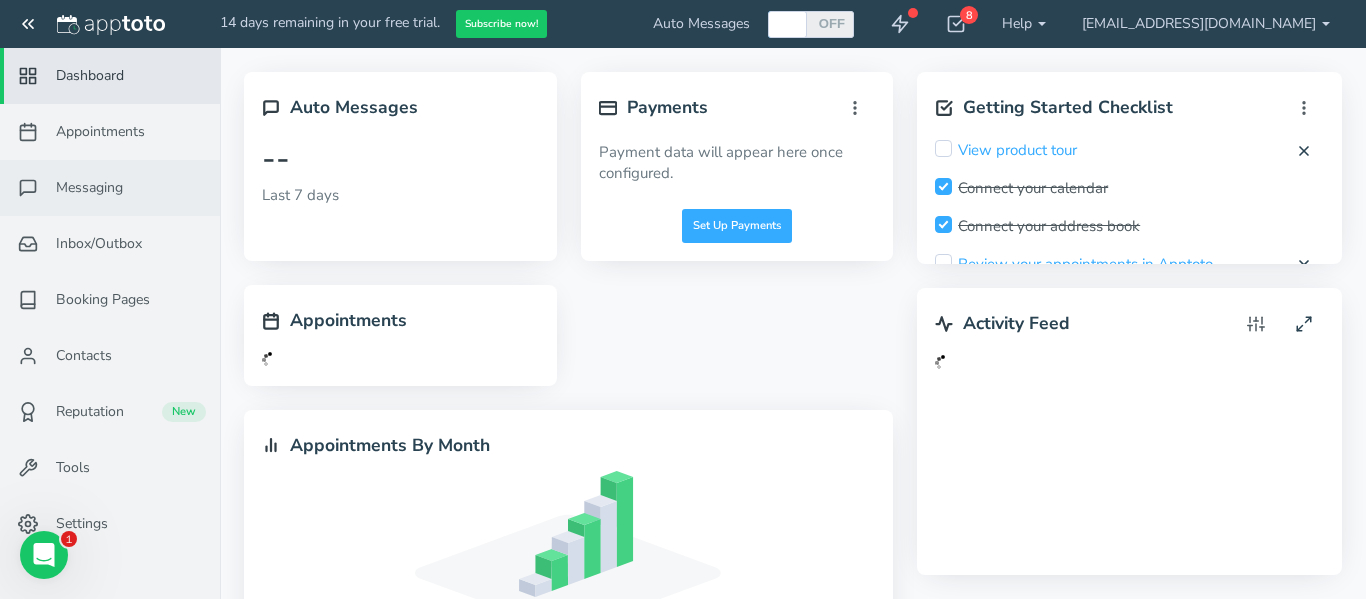 click on "Messaging" at bounding box center [89, 188] 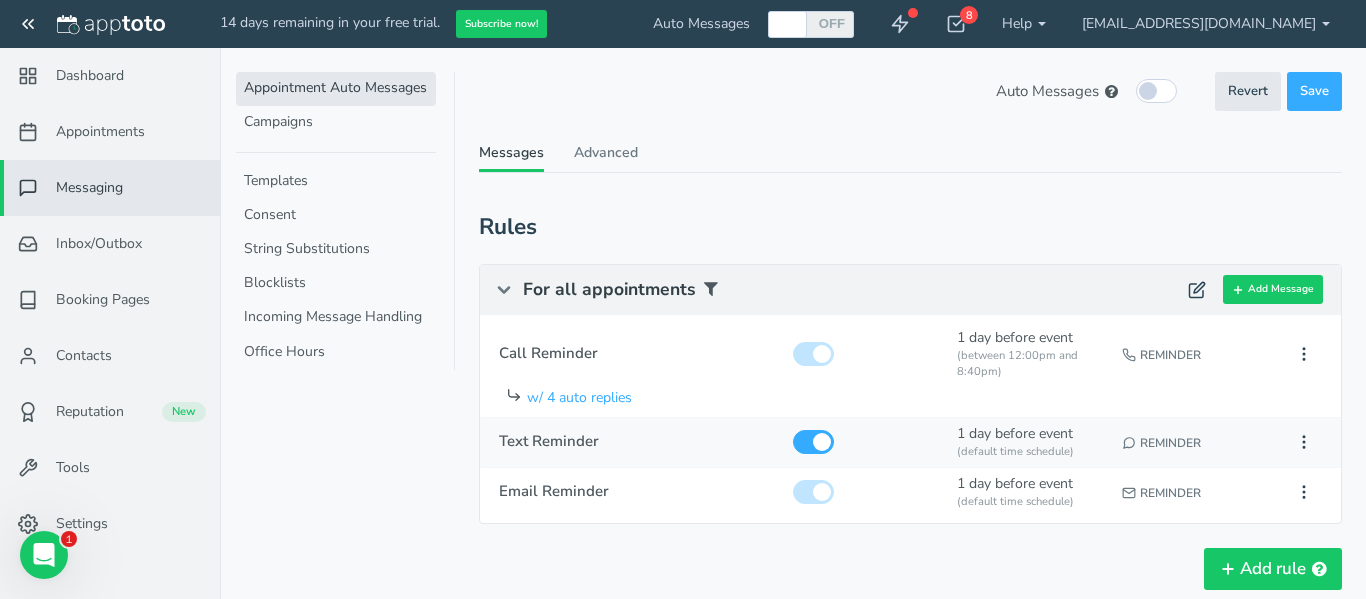 click on "Reminder" at bounding box center [1195, 442] 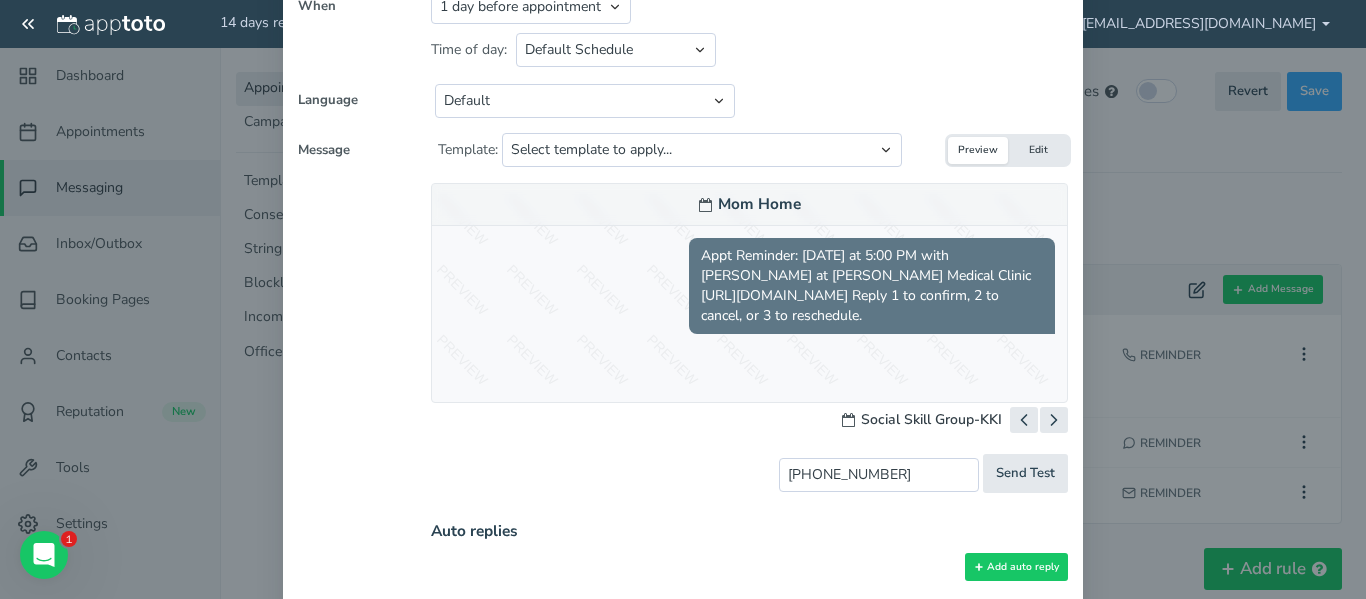 scroll, scrollTop: 355, scrollLeft: 0, axis: vertical 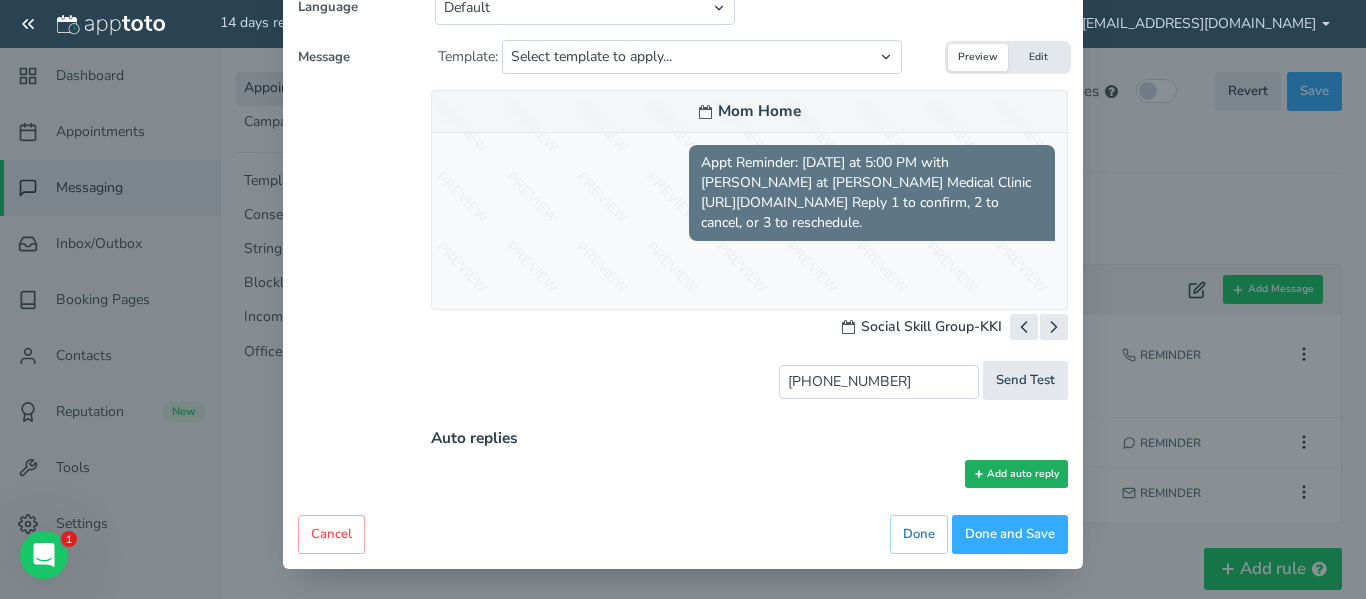 click on "Add auto reply" at bounding box center (1016, 474) 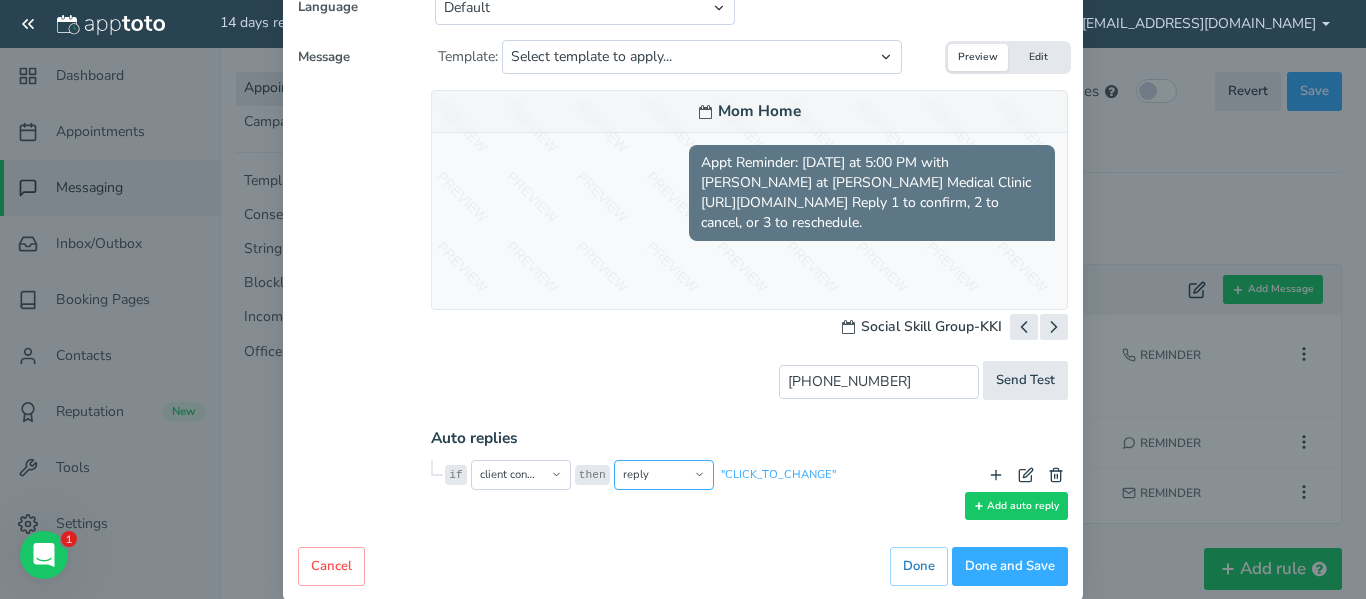 click on "reply opt into reminders opt out of reminders opt into marketing messages opt out of marketing messages send email notification do nothing transition to enable message disable message [PERSON_NAME] as confirmed [PERSON_NAME] as cancelled [PERSON_NAME] as reschedule needed disable default auto replies" at bounding box center [664, 475] 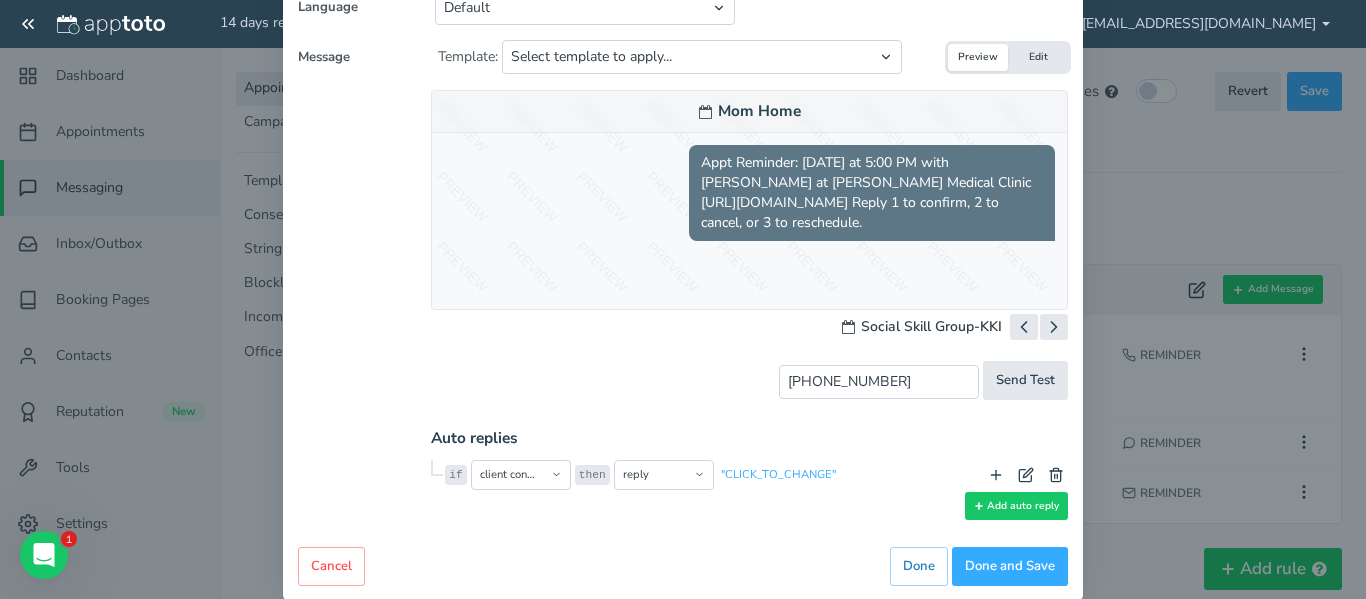 click on "Mom Home
Appt Reminder: [DATE] at 5:00 PM with [PERSON_NAME] at [PERSON_NAME][GEOGRAPHIC_DATA] [URL][DOMAIN_NAME] Reply 1 to confirm, 2 to cancel, or 3 to reschedule." at bounding box center [749, 166] 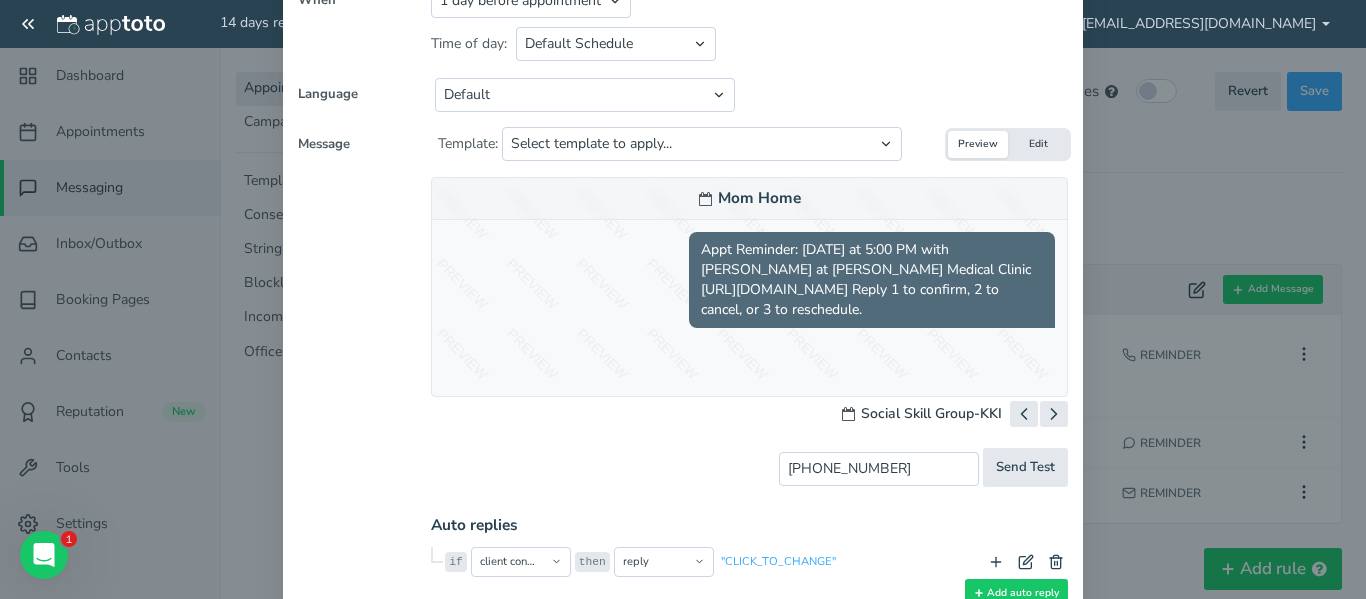 scroll, scrollTop: 239, scrollLeft: 0, axis: vertical 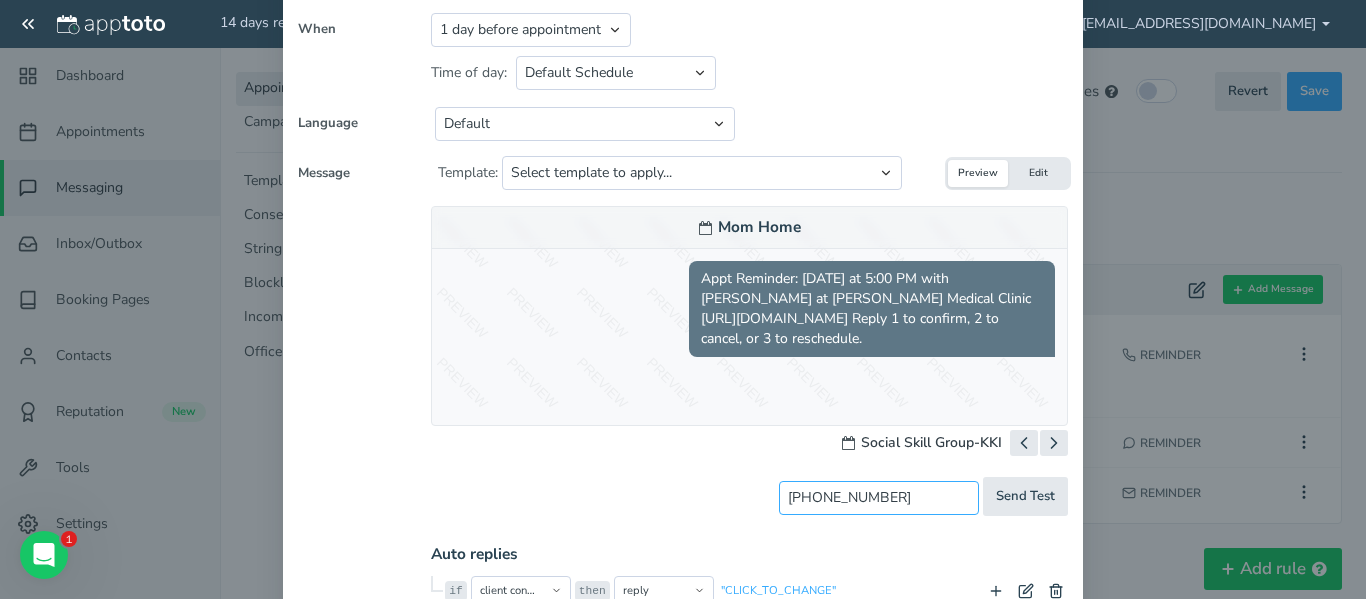 click on "[PHONE_NUMBER]" at bounding box center (879, 498) 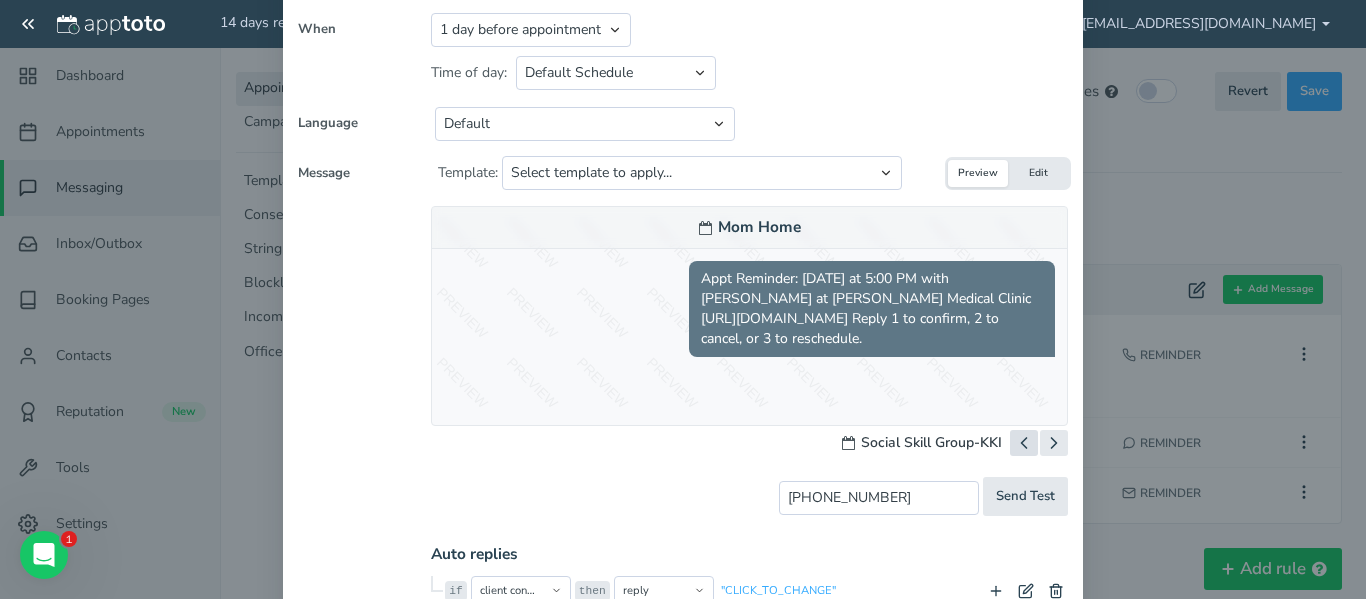 click 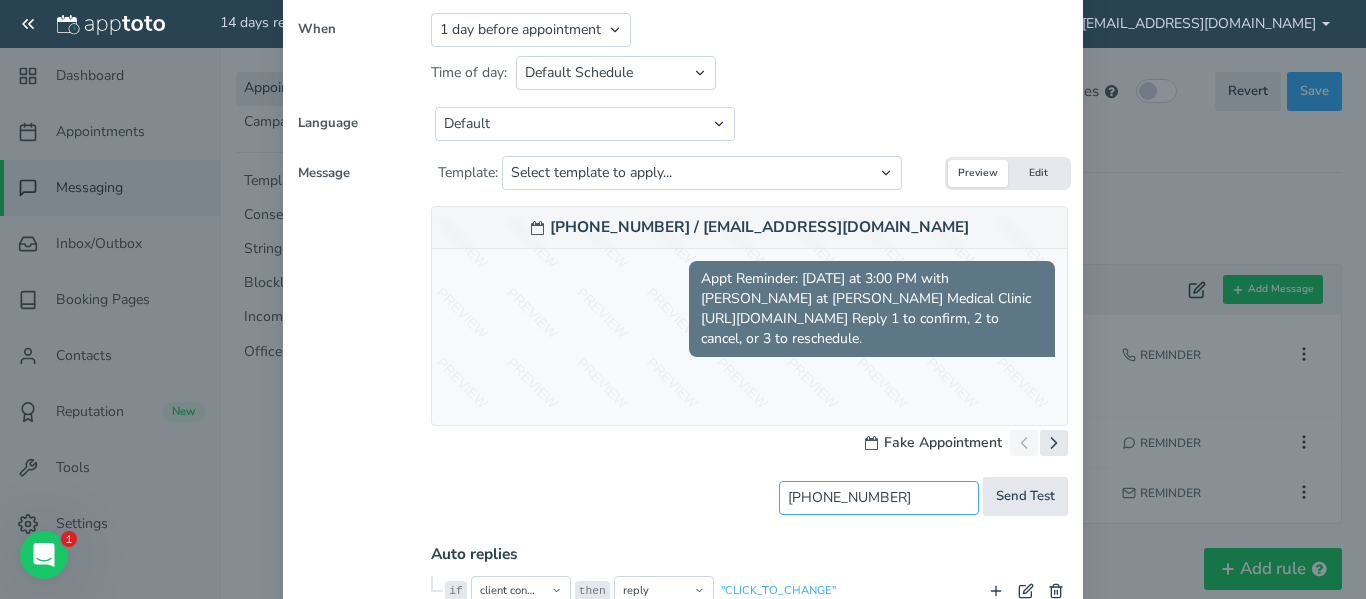 click on "[PHONE_NUMBER]" at bounding box center [879, 498] 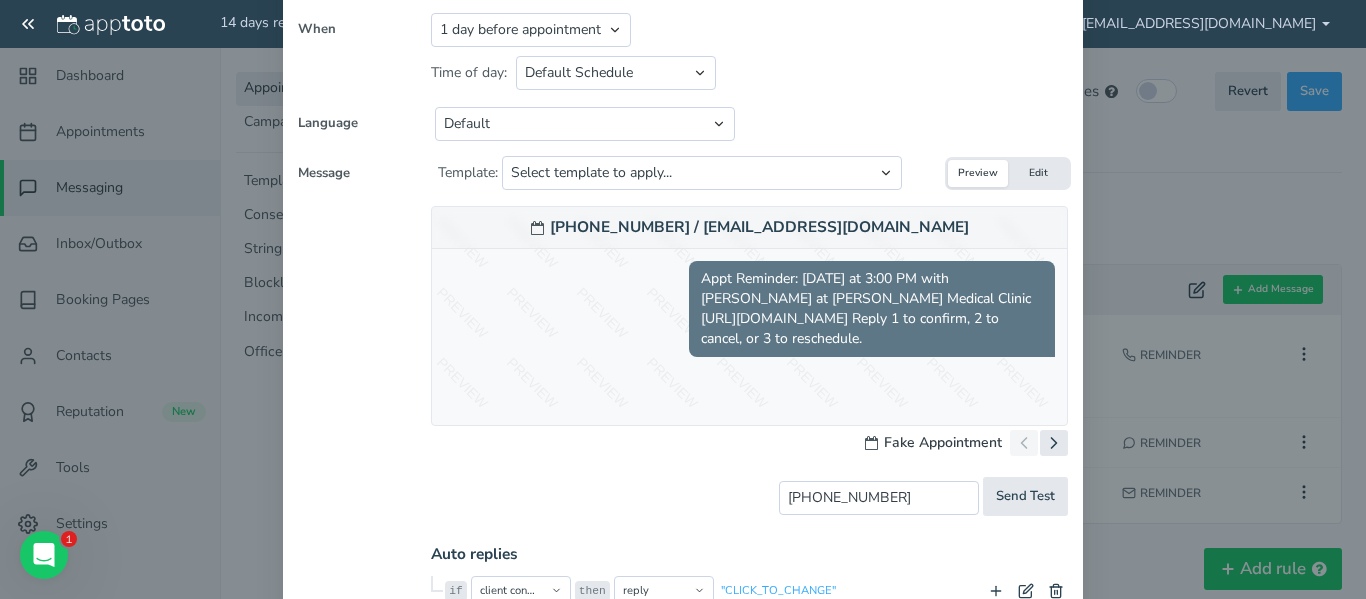 click on "Edit" at bounding box center (1038, 173) 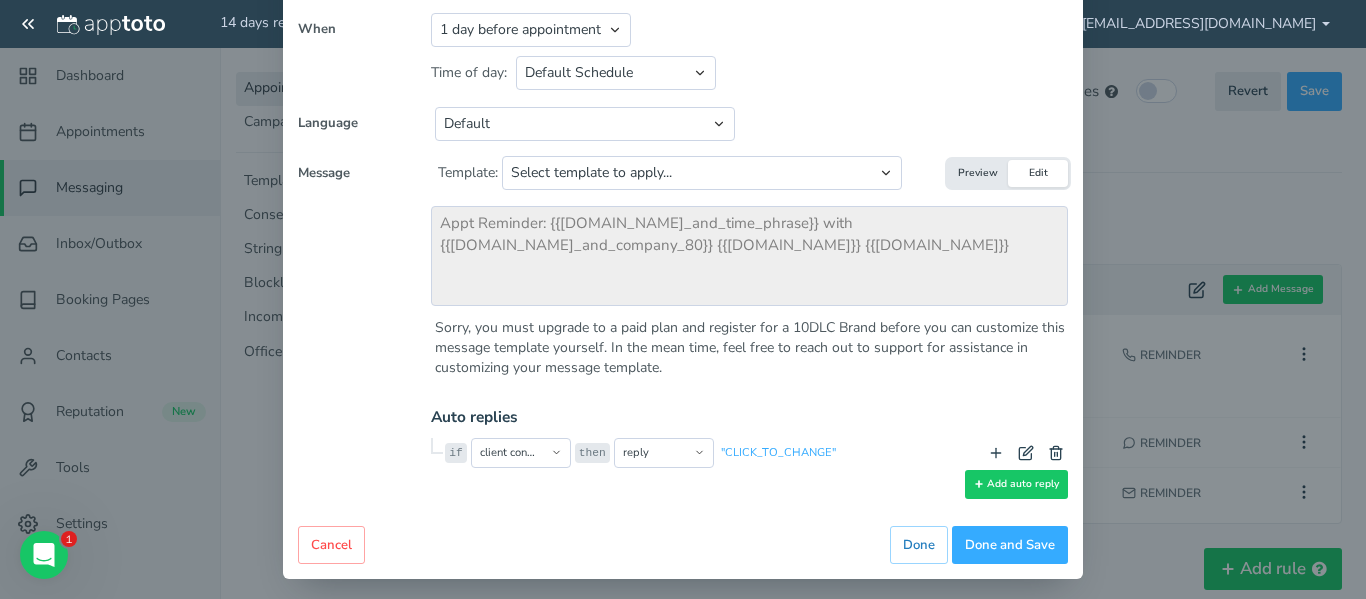scroll, scrollTop: 0, scrollLeft: 0, axis: both 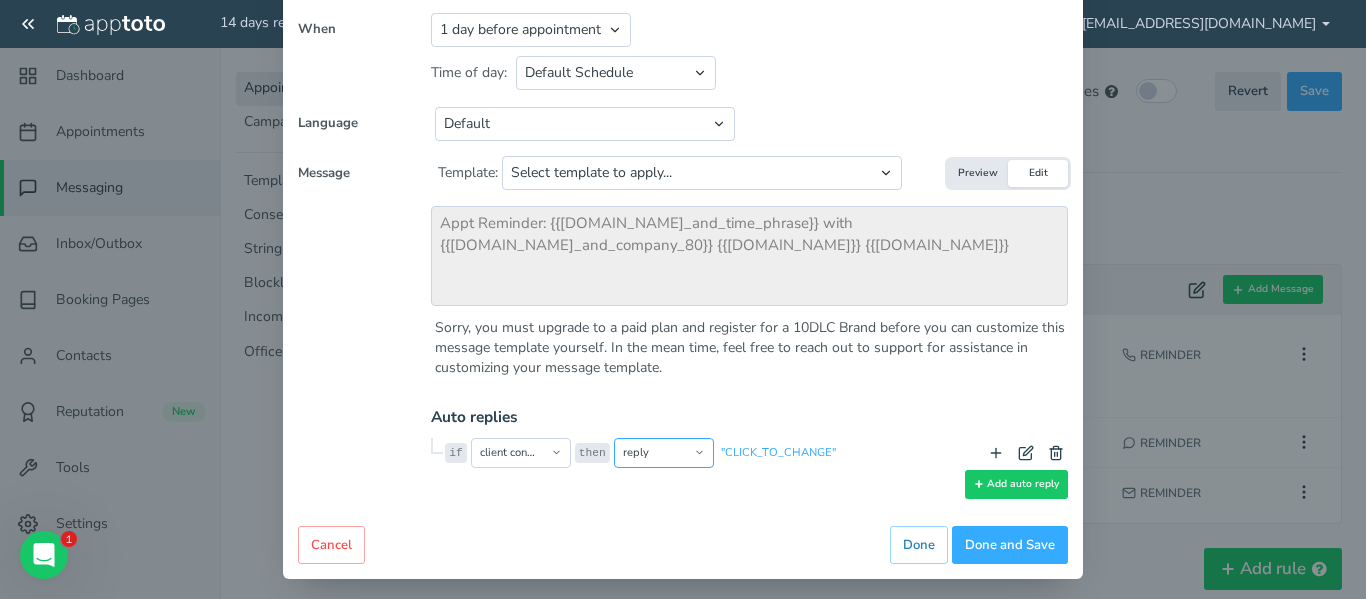 click on "reply opt into reminders opt out of reminders opt into marketing messages opt out of marketing messages send email notification do nothing transition to enable message disable message [PERSON_NAME] as confirmed [PERSON_NAME] as cancelled [PERSON_NAME] as reschedule needed disable default auto replies" at bounding box center [664, 453] 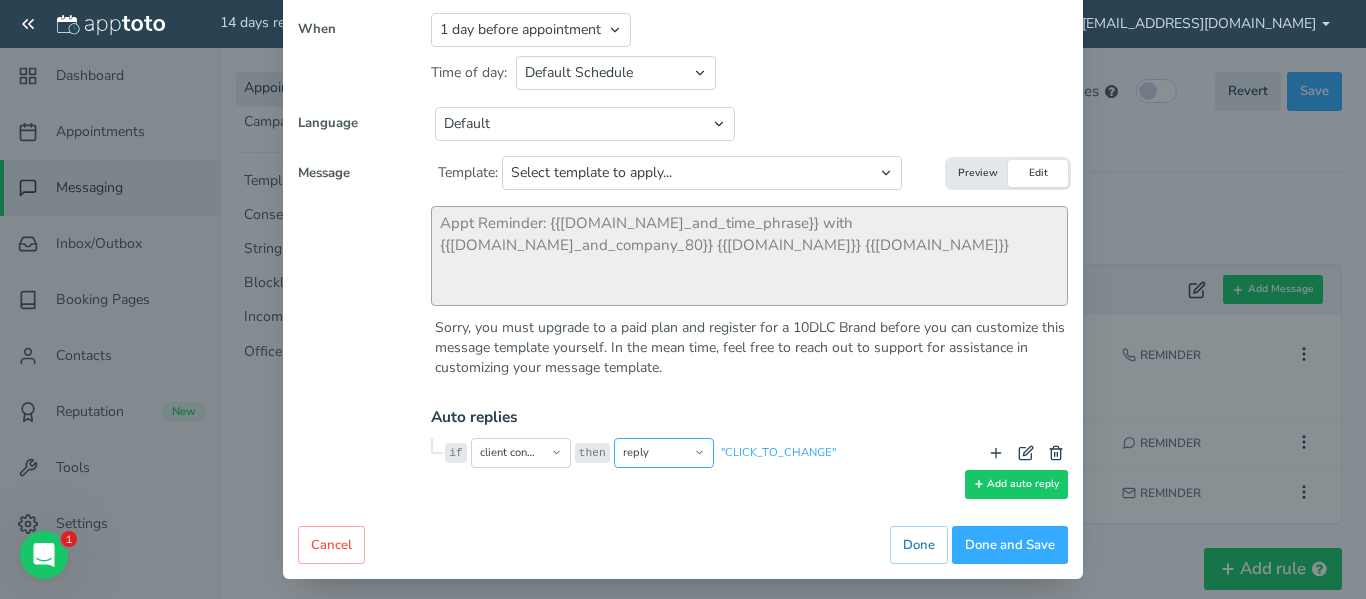 click on "reply opt into reminders opt out of reminders opt into marketing messages opt out of marketing messages send email notification do nothing transition to enable message disable message [PERSON_NAME] as confirmed [PERSON_NAME] as cancelled [PERSON_NAME] as reschedule needed disable default auto replies" at bounding box center (664, 453) 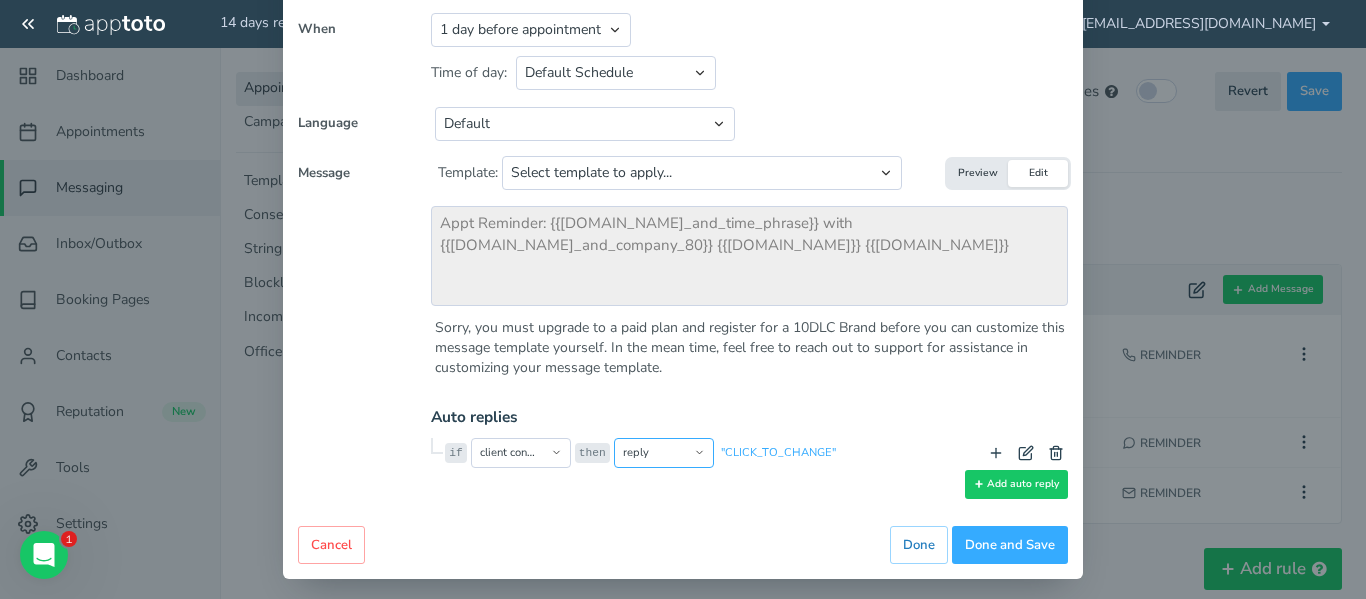 click on "reply opt into reminders opt out of reminders opt into marketing messages opt out of marketing messages send email notification do nothing transition to enable message disable message [PERSON_NAME] as confirmed [PERSON_NAME] as cancelled [PERSON_NAME] as reschedule needed disable default auto replies" at bounding box center (664, 453) 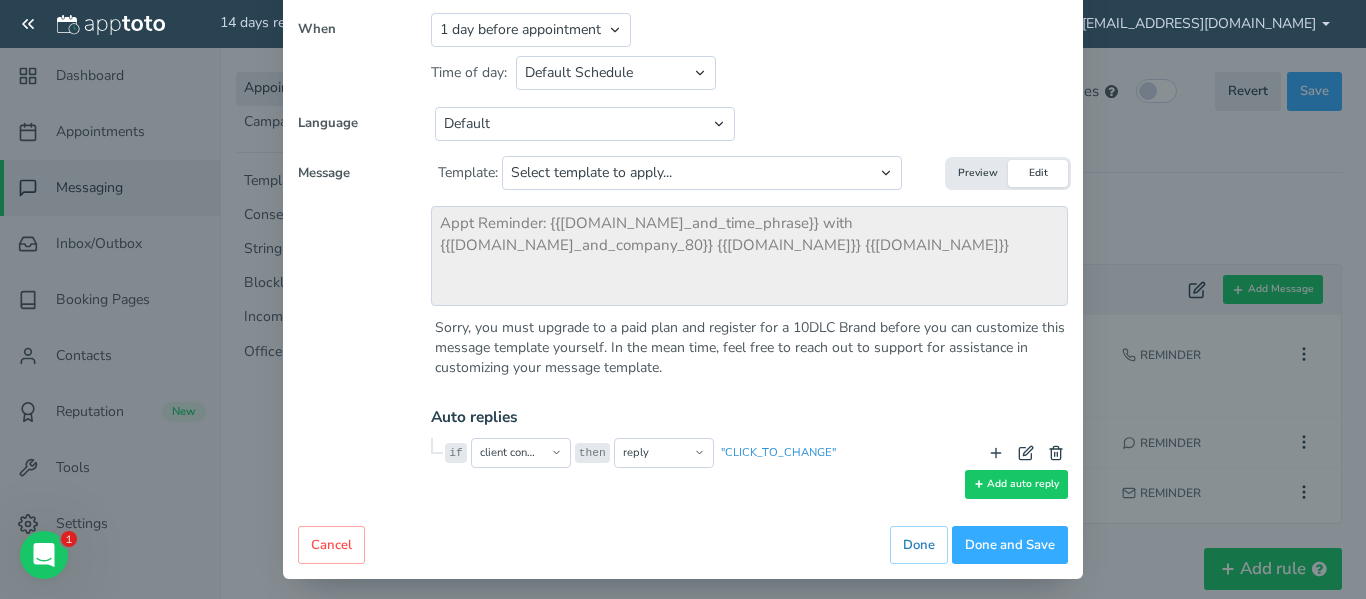 click on ""CLICK_TO_CHANGE"" at bounding box center [778, 453] 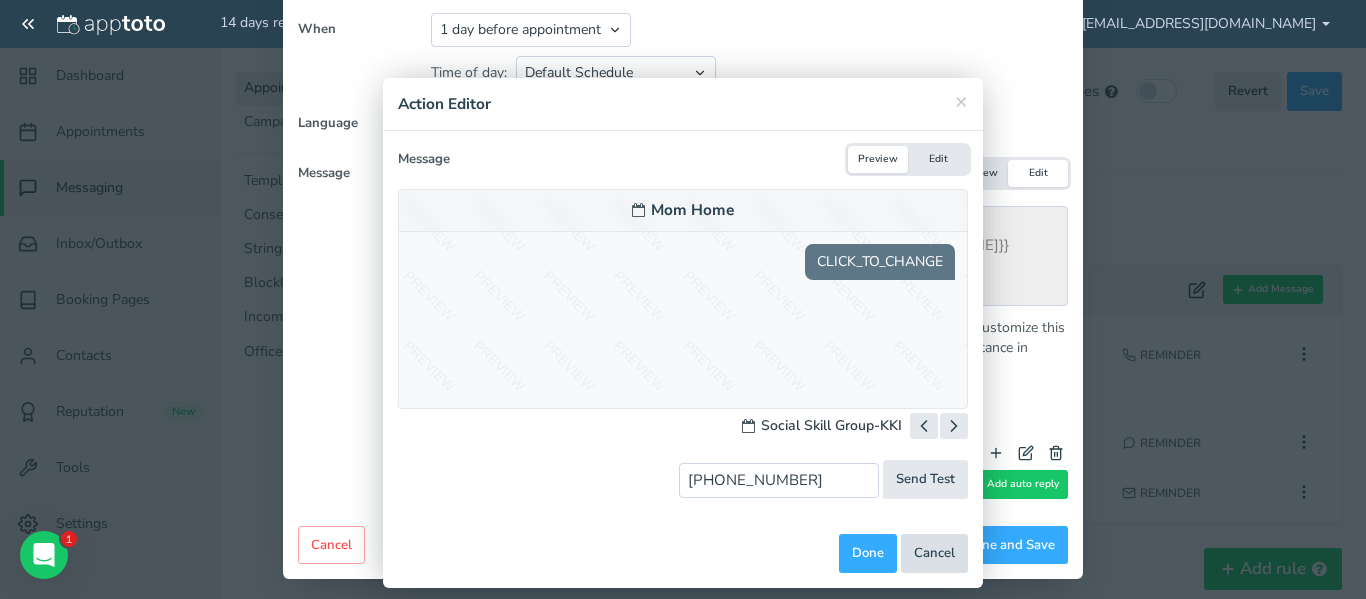 click on "Cancel" 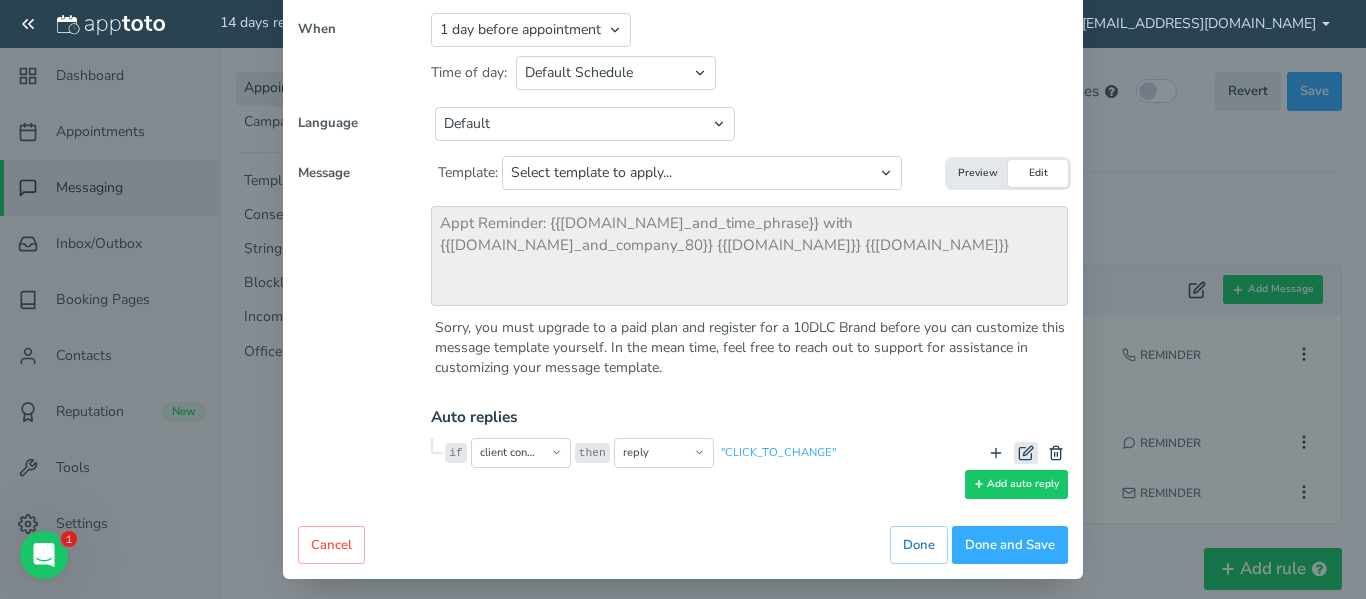 click 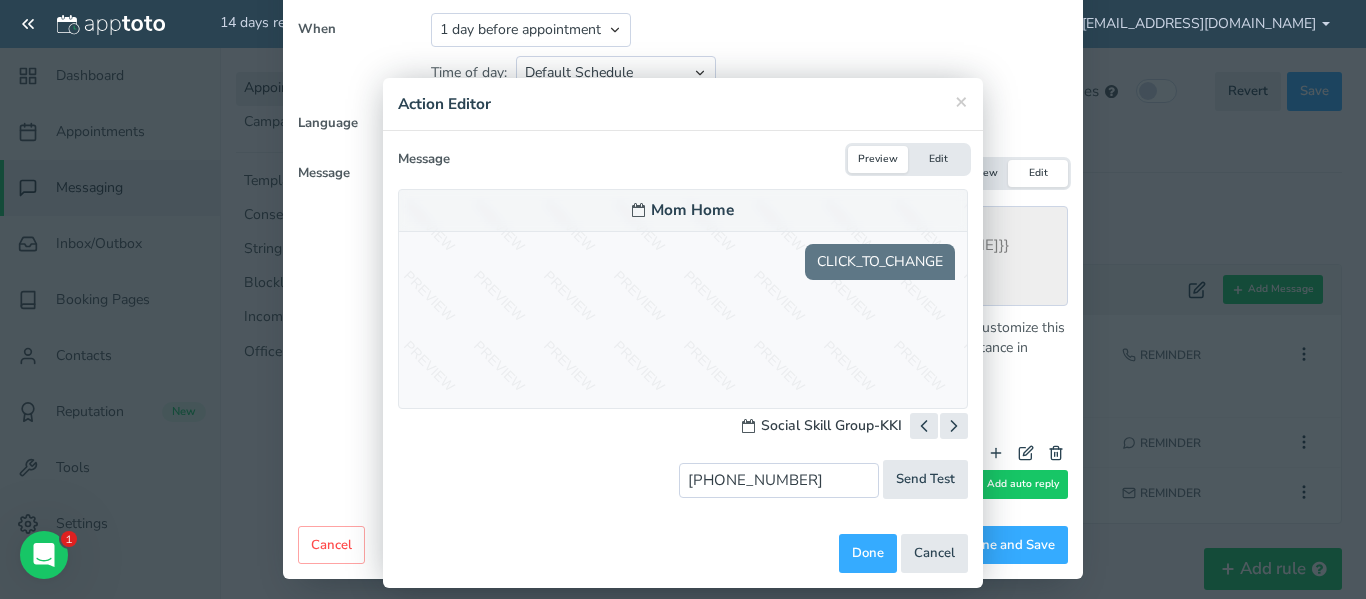 click on "Edit" 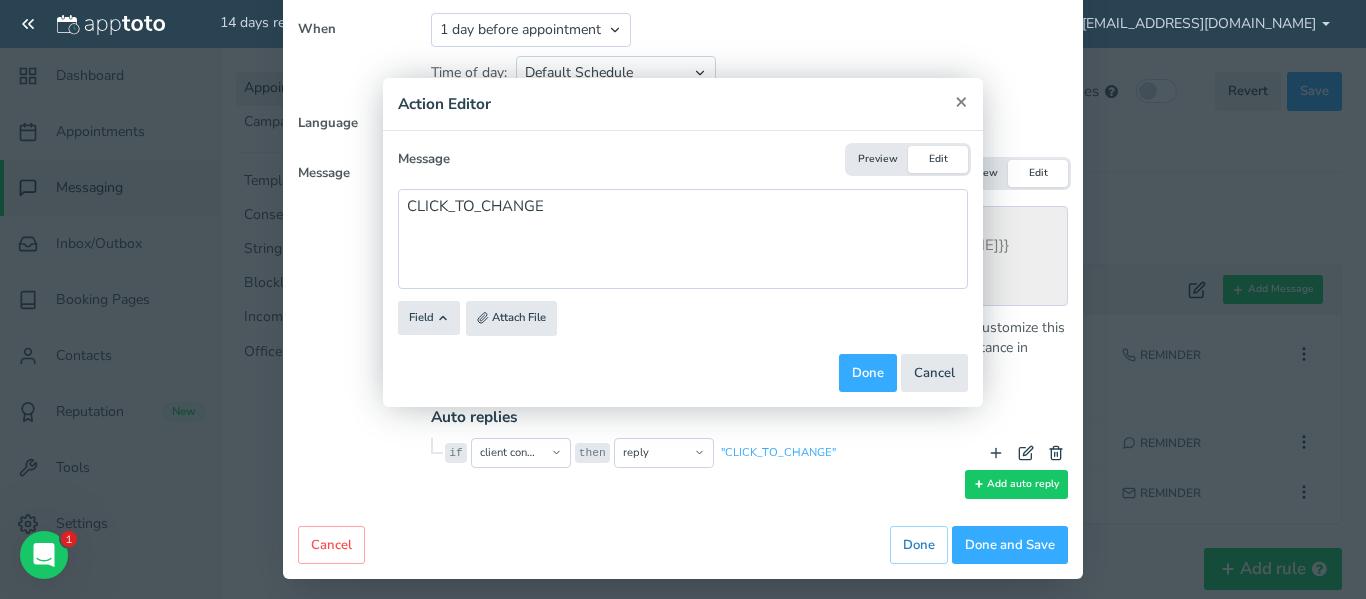 click on "×" 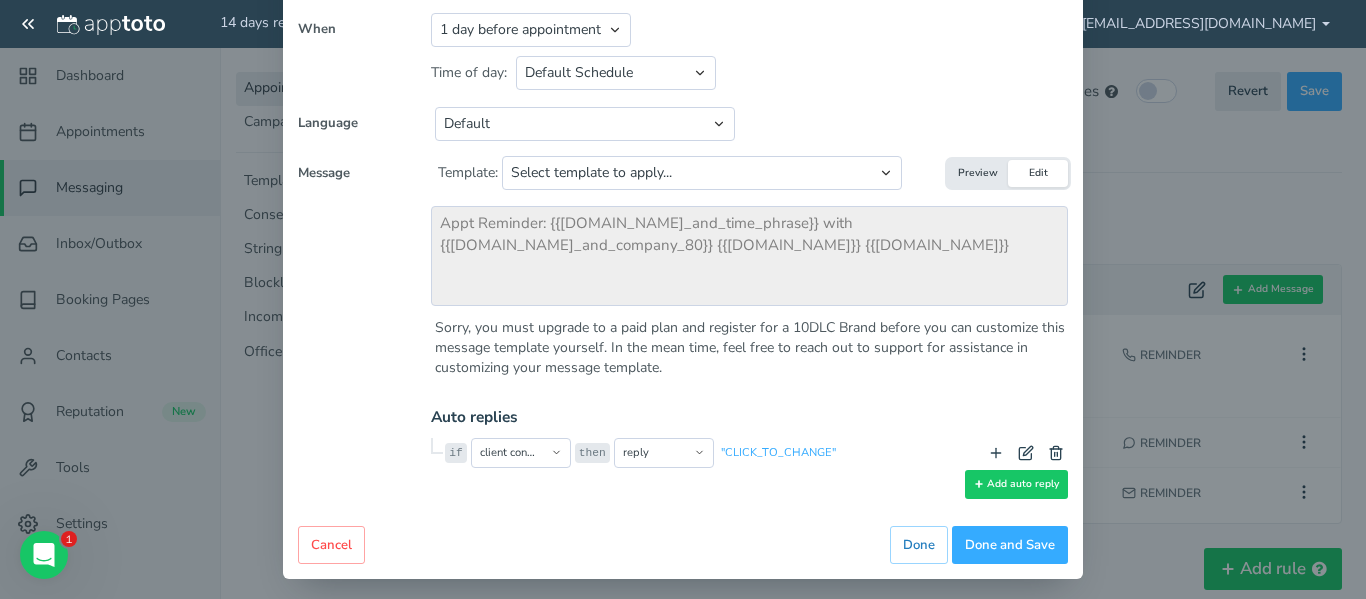 scroll, scrollTop: 0, scrollLeft: 0, axis: both 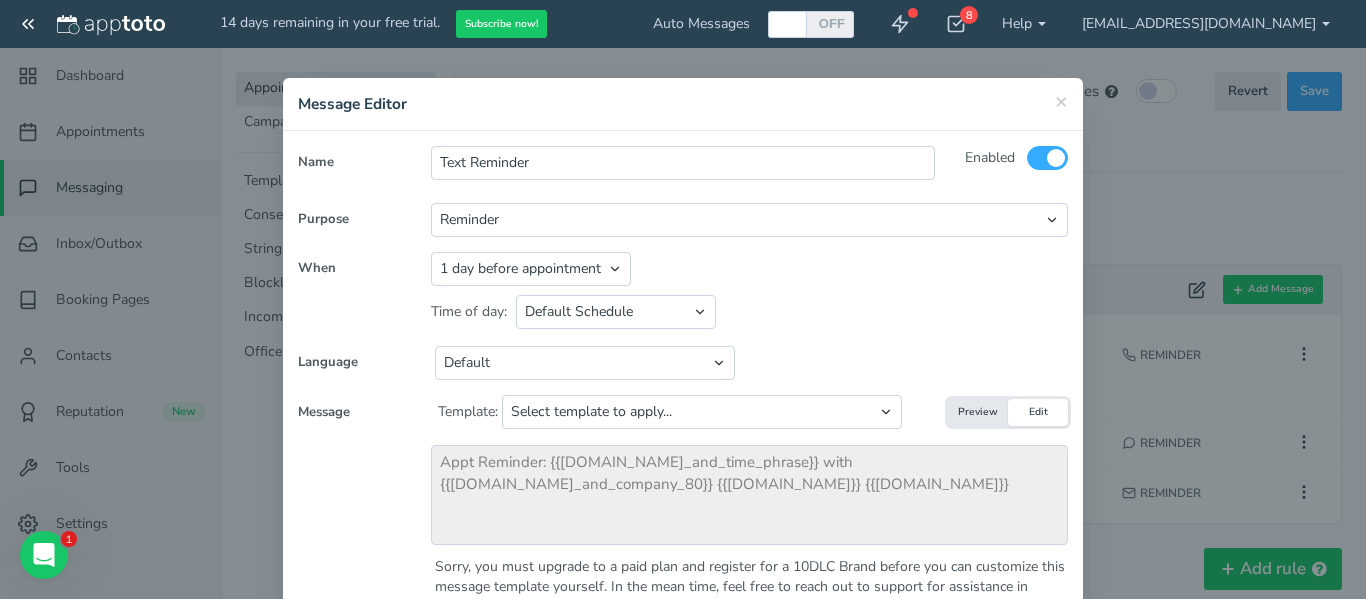 click on "Preview" at bounding box center [978, 412] 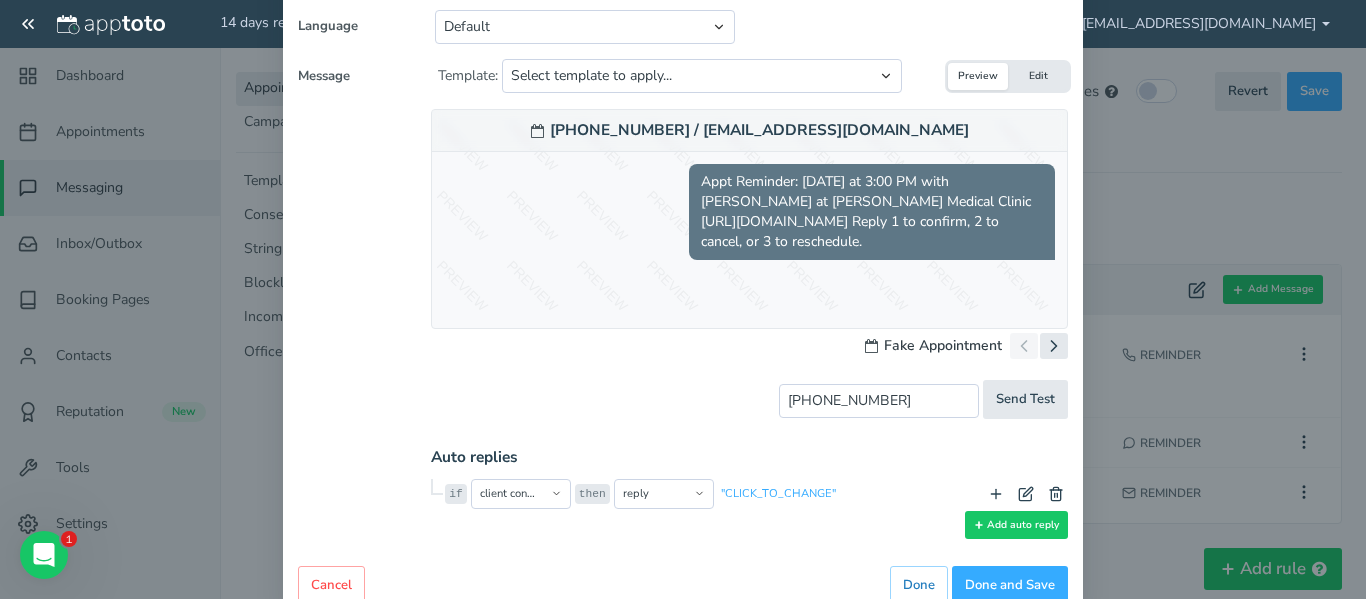 scroll, scrollTop: 342, scrollLeft: 0, axis: vertical 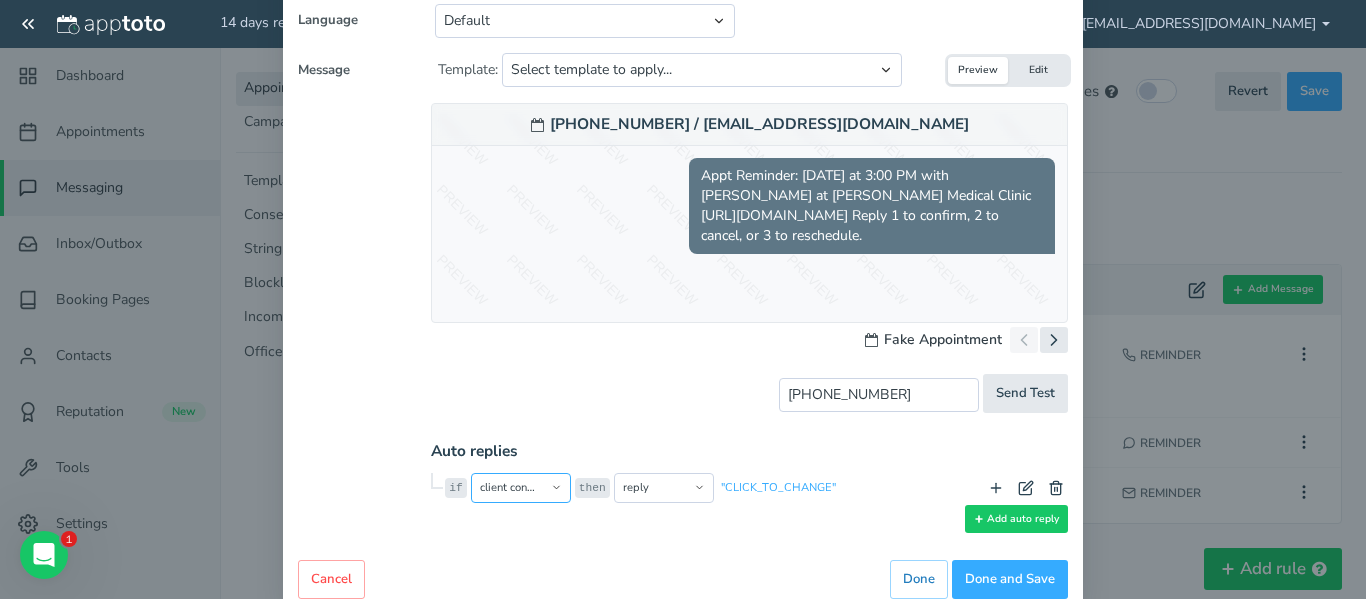 click on "client confirms client cancels client requests reschedule reply is reply includes any reply reply is a positive response reply is a negative response reply or digit is not recognized no response after message fails response invalid (e.g. too late) message received outside hours" at bounding box center (521, 488) 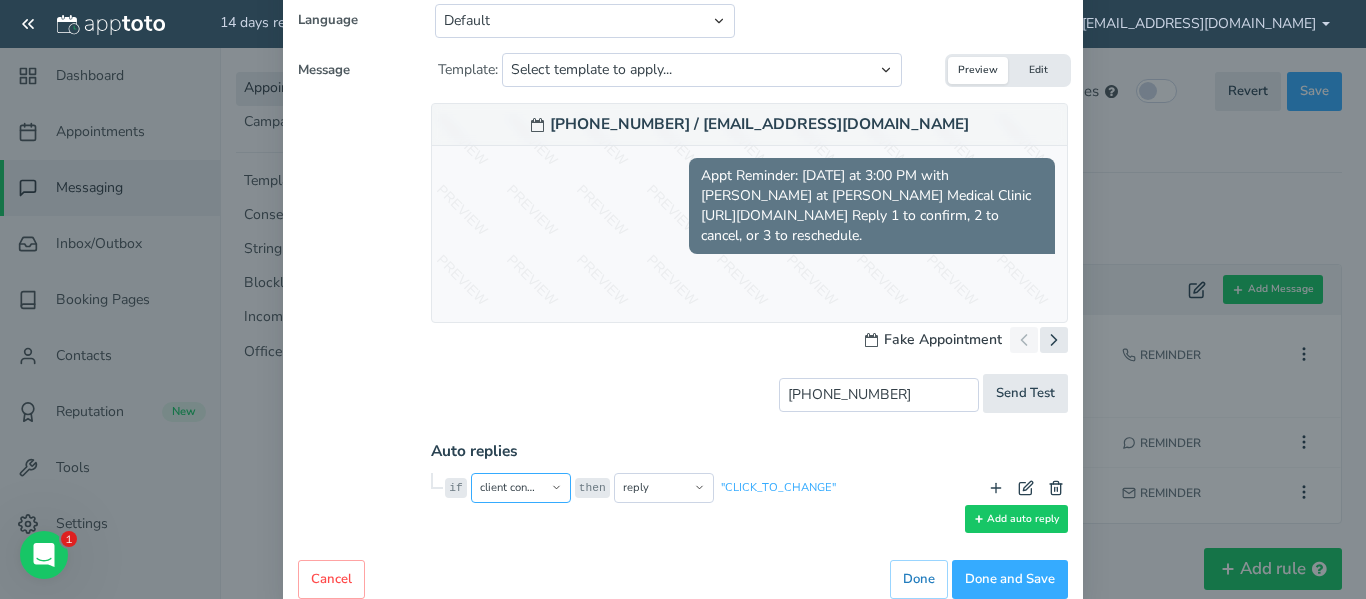 click on "client confirms client cancels client requests reschedule reply is reply includes any reply reply is a positive response reply is a negative response reply or digit is not recognized no response after message fails response invalid (e.g. too late) message received outside hours" at bounding box center [521, 488] 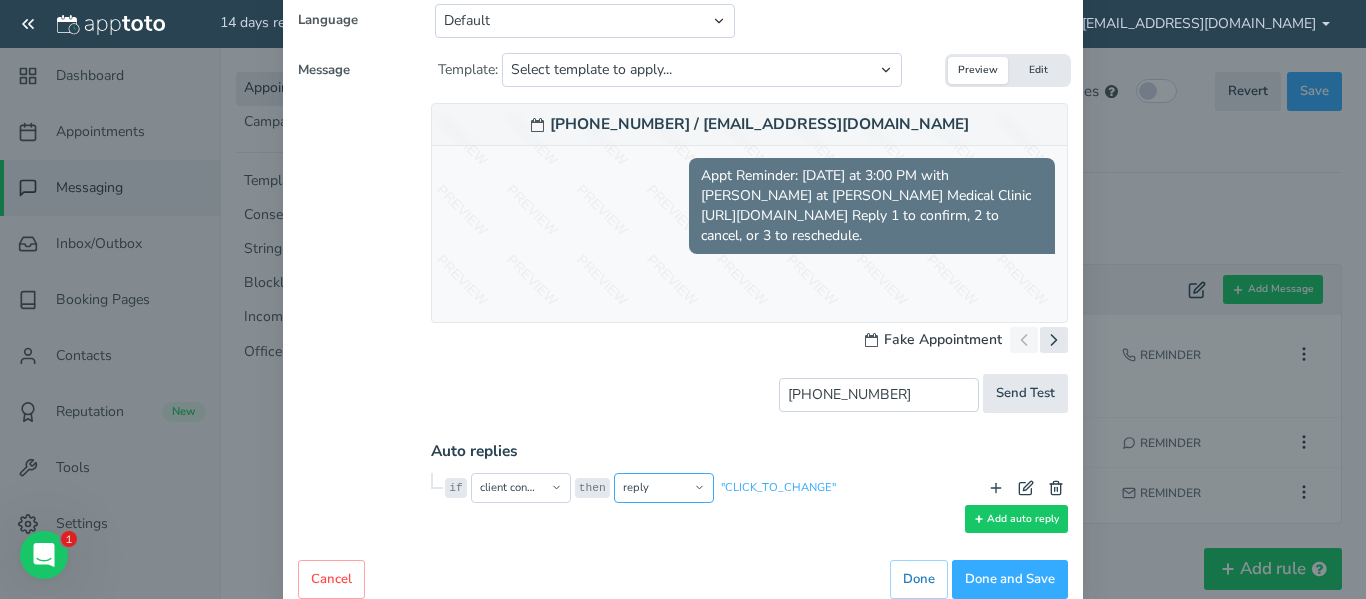 click on "reply opt into reminders opt out of reminders opt into marketing messages opt out of marketing messages send email notification do nothing transition to enable message disable message [PERSON_NAME] as confirmed [PERSON_NAME] as cancelled [PERSON_NAME] as reschedule needed disable default auto replies" at bounding box center [664, 488] 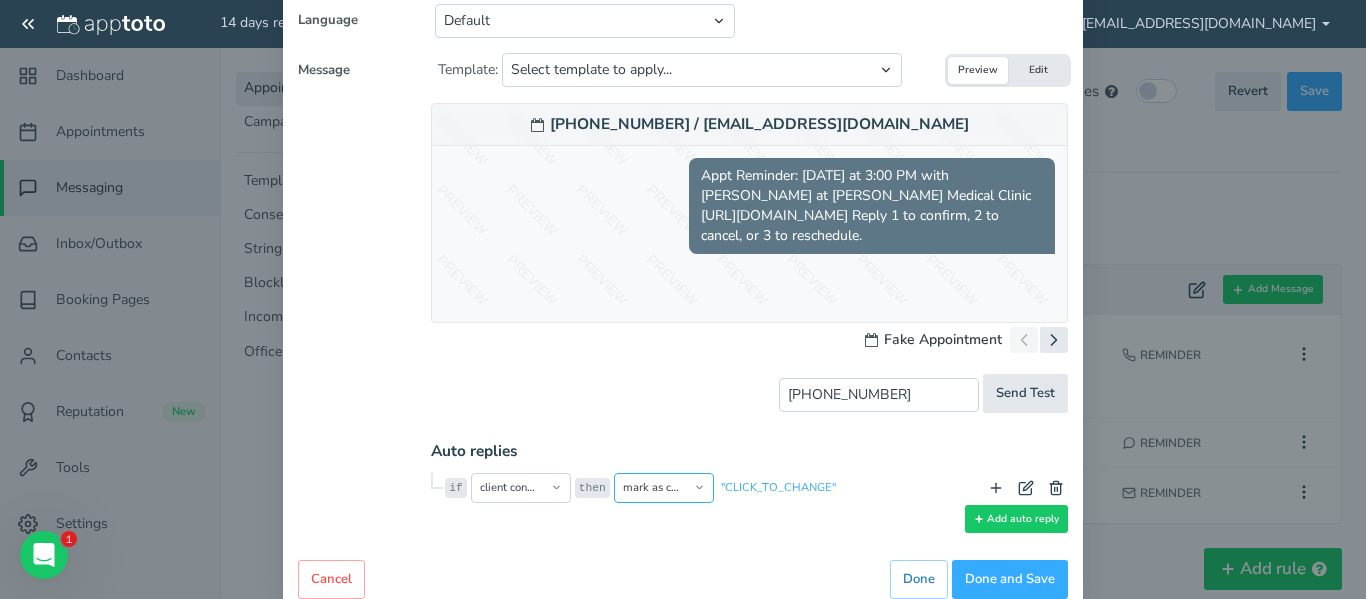 click on "reply opt into reminders opt out of reminders opt into marketing messages opt out of marketing messages send email notification do nothing transition to enable message disable message [PERSON_NAME] as confirmed [PERSON_NAME] as cancelled [PERSON_NAME] as reschedule needed disable default auto replies" at bounding box center [664, 488] 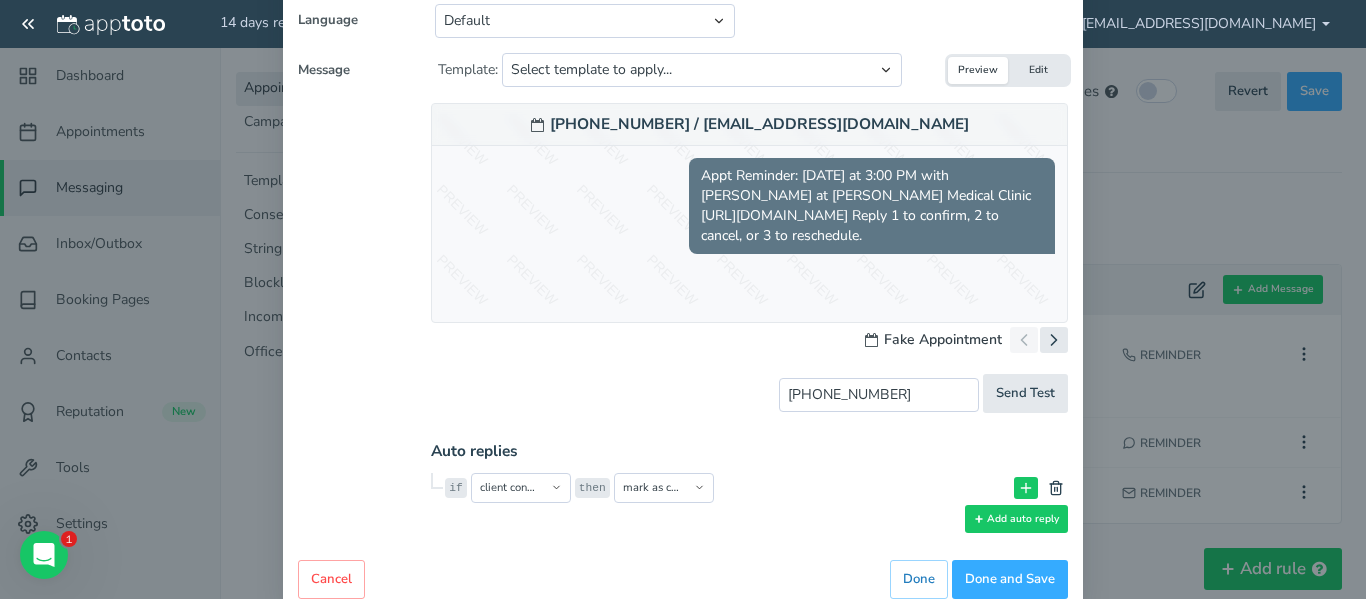 click 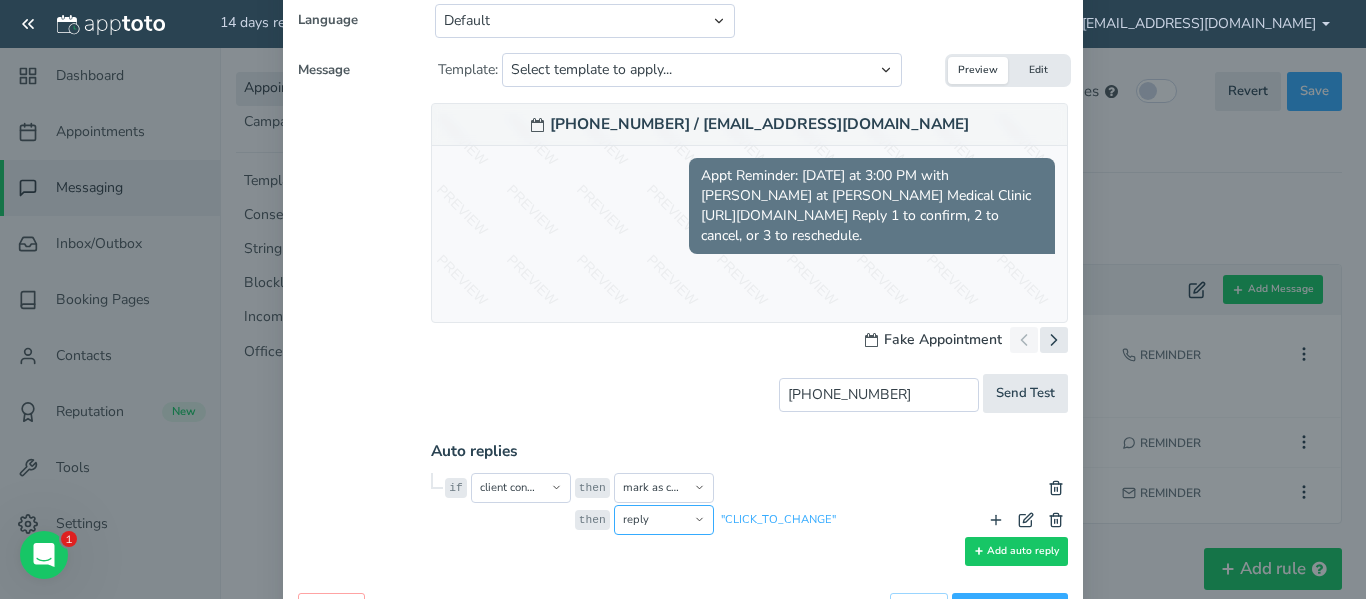 click on "reply opt into reminders opt out of reminders opt into marketing messages opt out of marketing messages send email notification do nothing transition to enable message disable message [PERSON_NAME] as confirmed [PERSON_NAME] as cancelled [PERSON_NAME] as reschedule needed disable default auto replies" at bounding box center [664, 520] 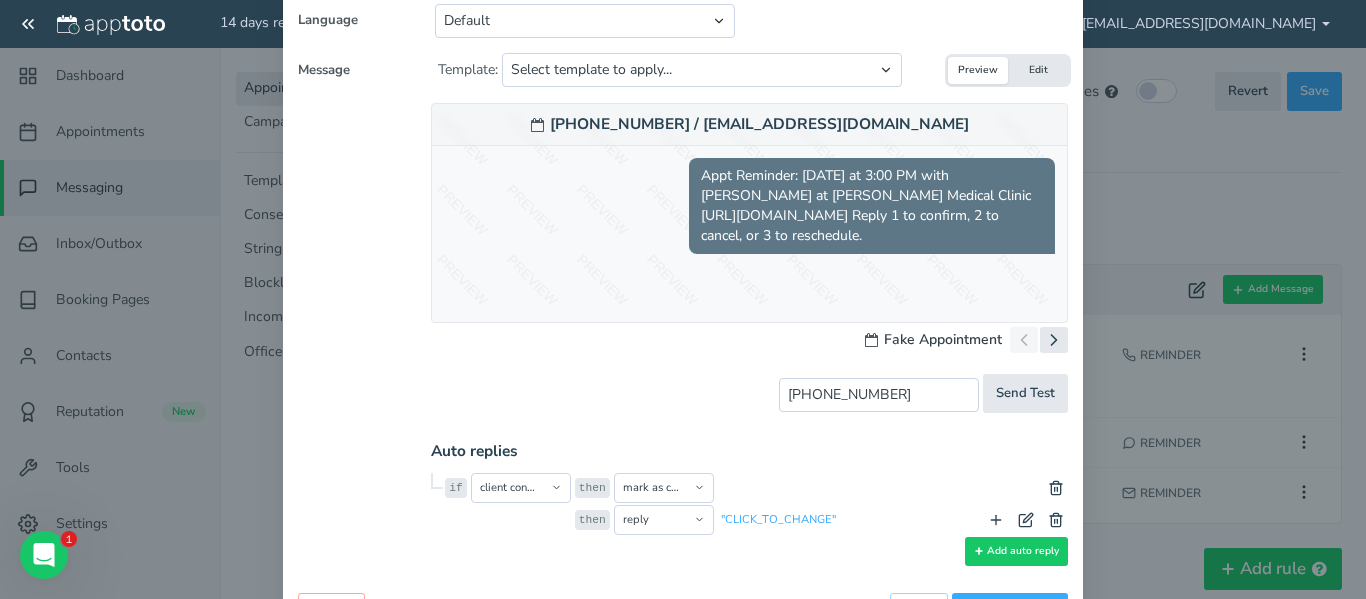 click on "then
reply opt into [PERSON_NAME] opt out of reminders opt into marketing messages opt out of marketing messages send email notification do nothing transition to enable message disable message [PERSON_NAME] as confirmed [PERSON_NAME] as cancelled [PERSON_NAME] as reschedule needed disable default auto replies
send email notification do nothing transition to enable message disable message [PERSON_NAME] as confirmed [PERSON_NAME] as cancelled [PERSON_NAME] as reschedule needed
Call Reminder Email Reminder
"undefined"
"CLICK_TO_CHANGE"
CLICK_TO_CHANGE" at bounding box center [820, 488] 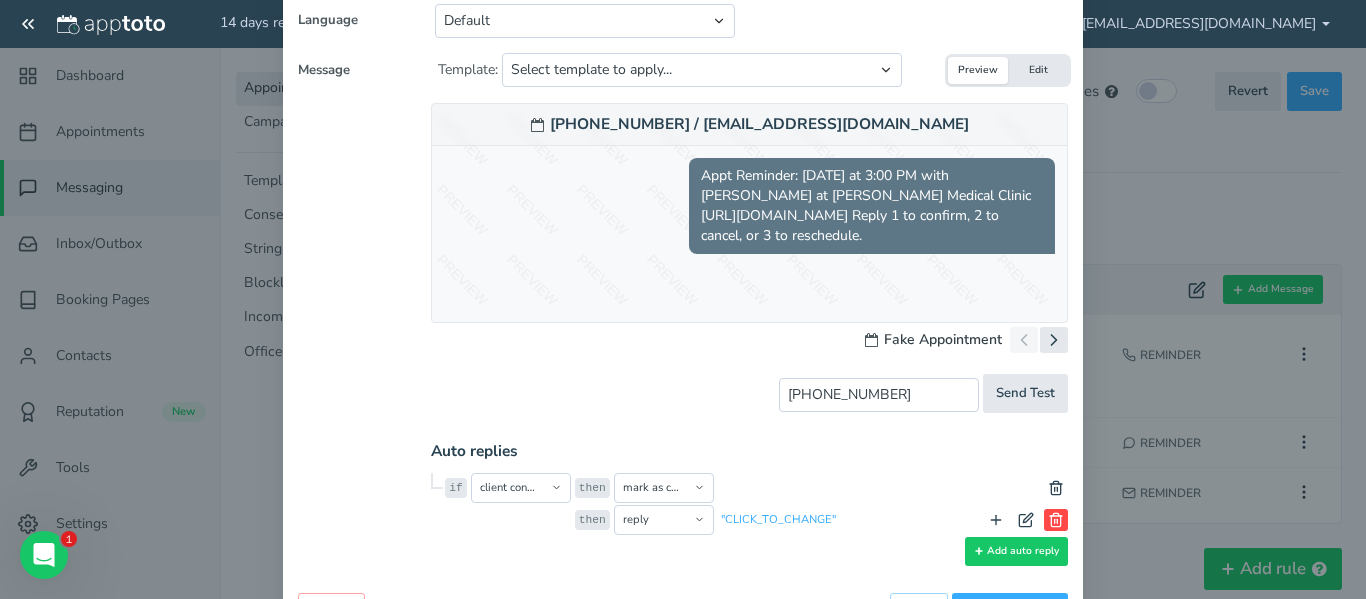 click 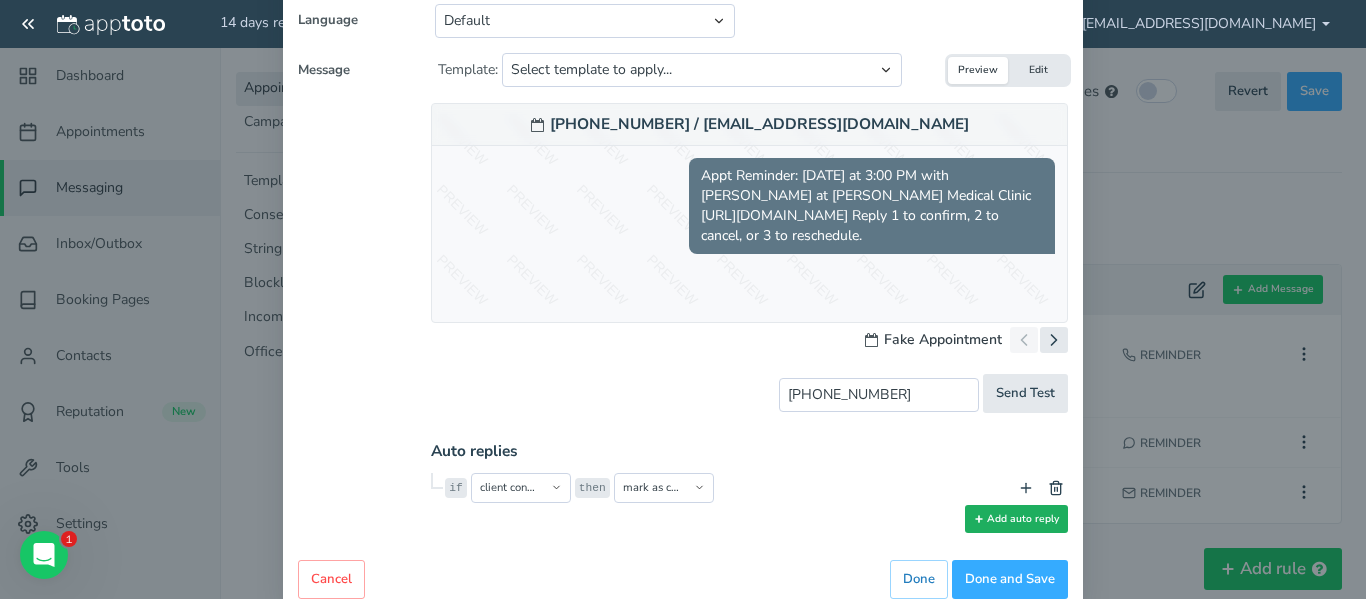 click on "Add auto reply" at bounding box center (1016, 519) 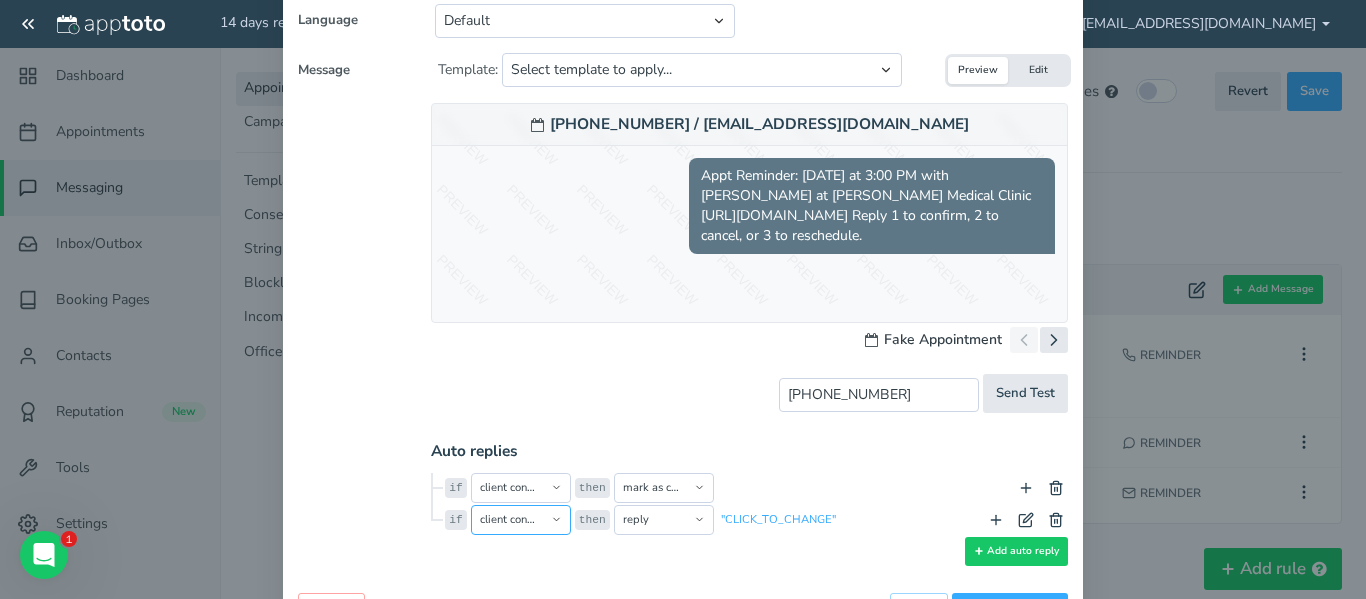 click on "client confirms client cancels client requests reschedule reply is reply includes any reply reply is a positive response reply is a negative response reply or digit is not recognized no response after message fails response invalid (e.g. too late) message received outside hours" at bounding box center (521, 520) 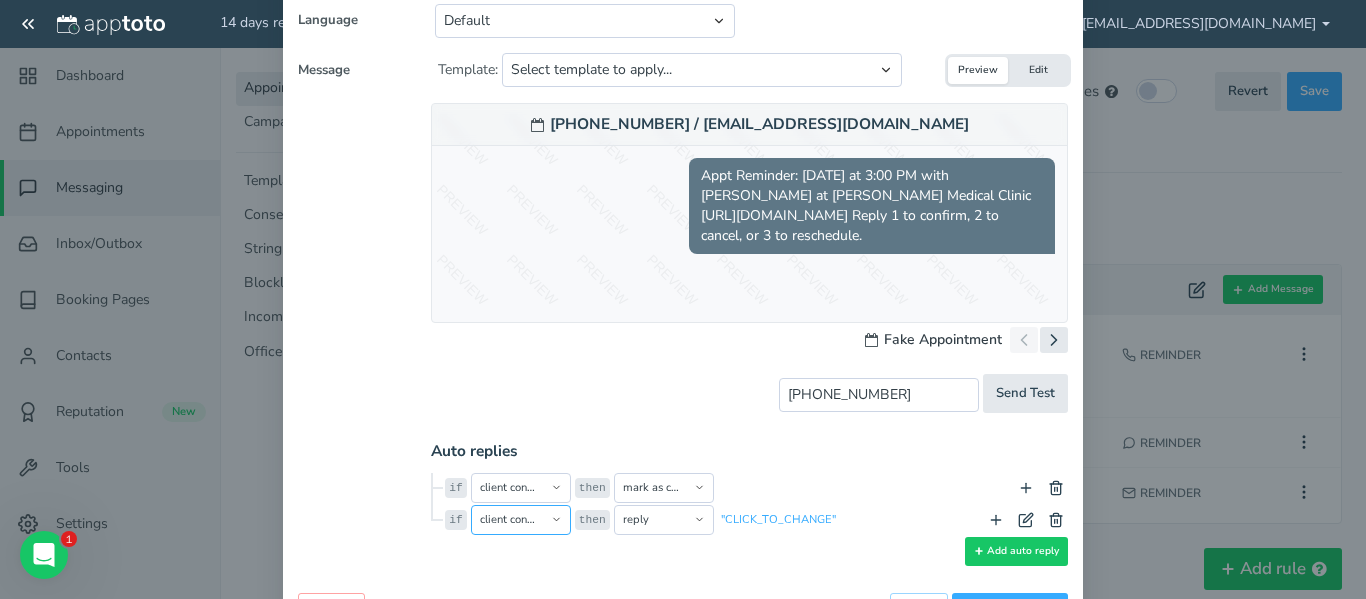 select on "string:response_refused" 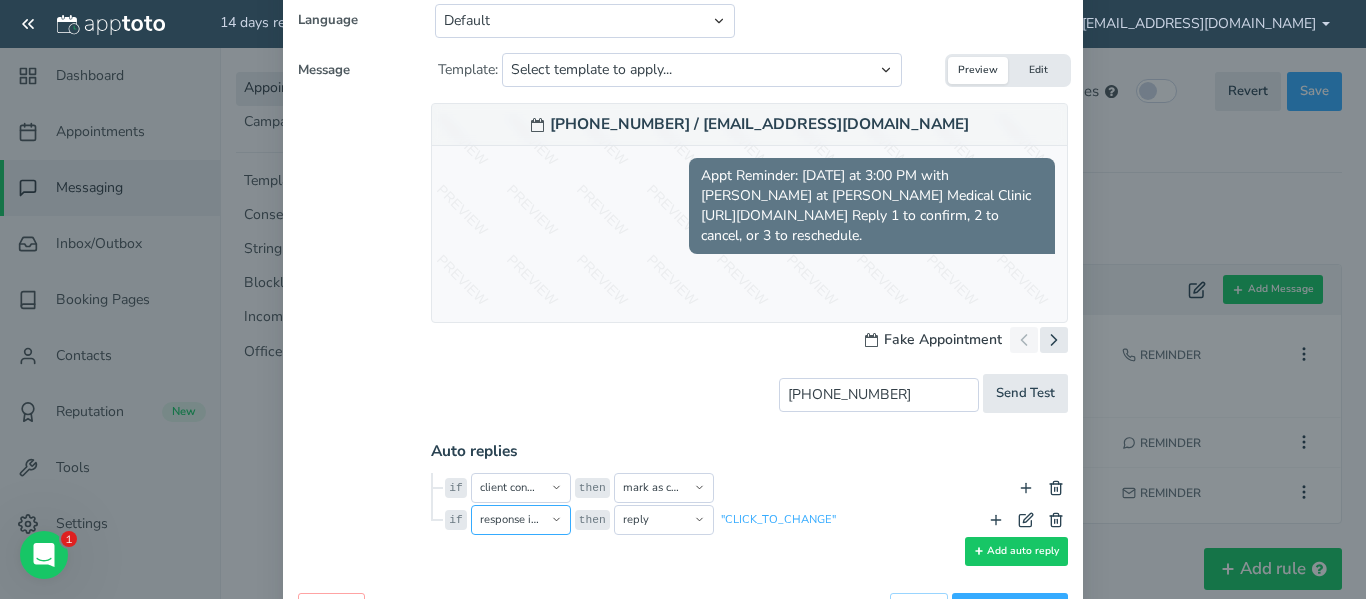 click on "client confirms client cancels client requests reschedule reply is reply includes any reply reply is a positive response reply is a negative response reply or digit is not recognized no response after message fails response invalid (e.g. too late) message received outside hours" at bounding box center [521, 520] 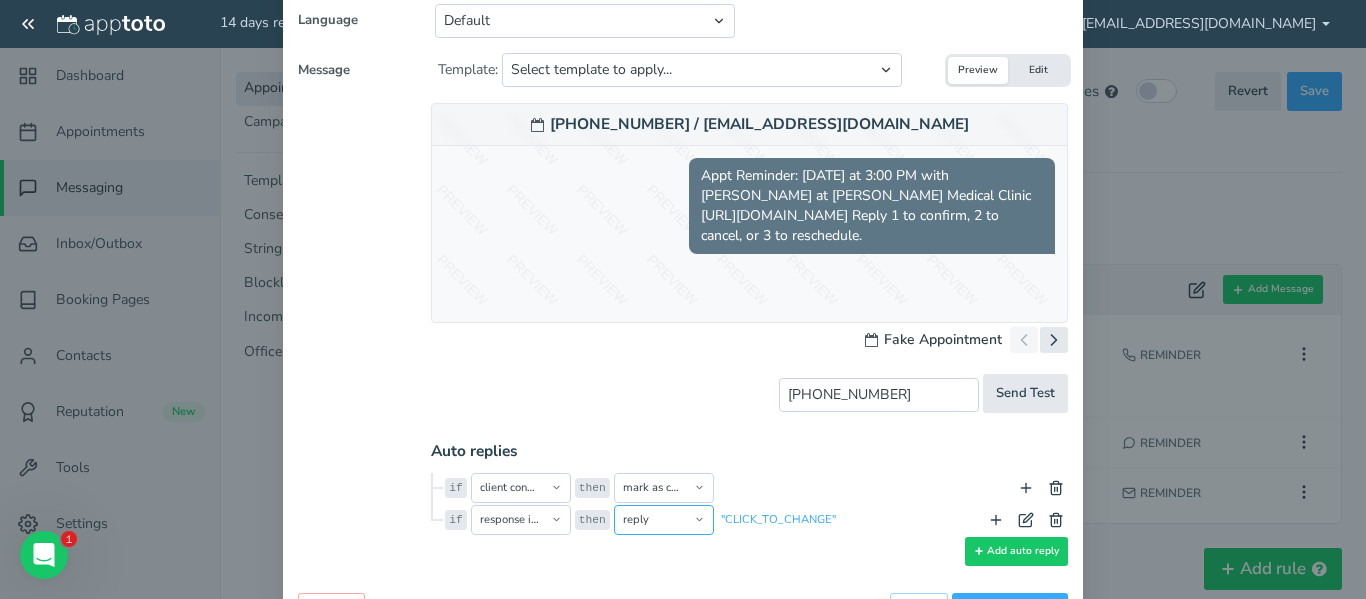 click on "reply opt into reminders opt out of reminders opt into marketing messages opt out of marketing messages send email notification do nothing transition to enable message disable message [PERSON_NAME] as confirmed [PERSON_NAME] as cancelled [PERSON_NAME] as reschedule needed disable default auto replies" at bounding box center [664, 520] 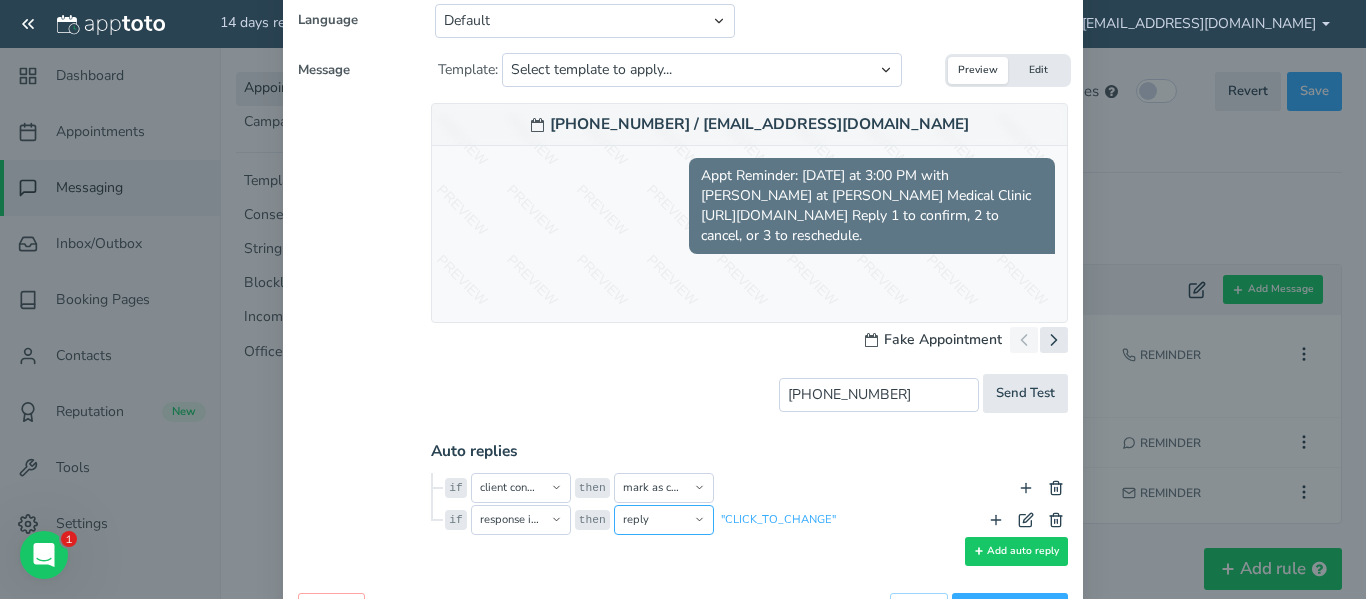 click on "reply opt into reminders opt out of reminders opt into marketing messages opt out of marketing messages send email notification do nothing transition to enable message disable message [PERSON_NAME] as confirmed [PERSON_NAME] as cancelled [PERSON_NAME] as reschedule needed disable default auto replies" at bounding box center [664, 520] 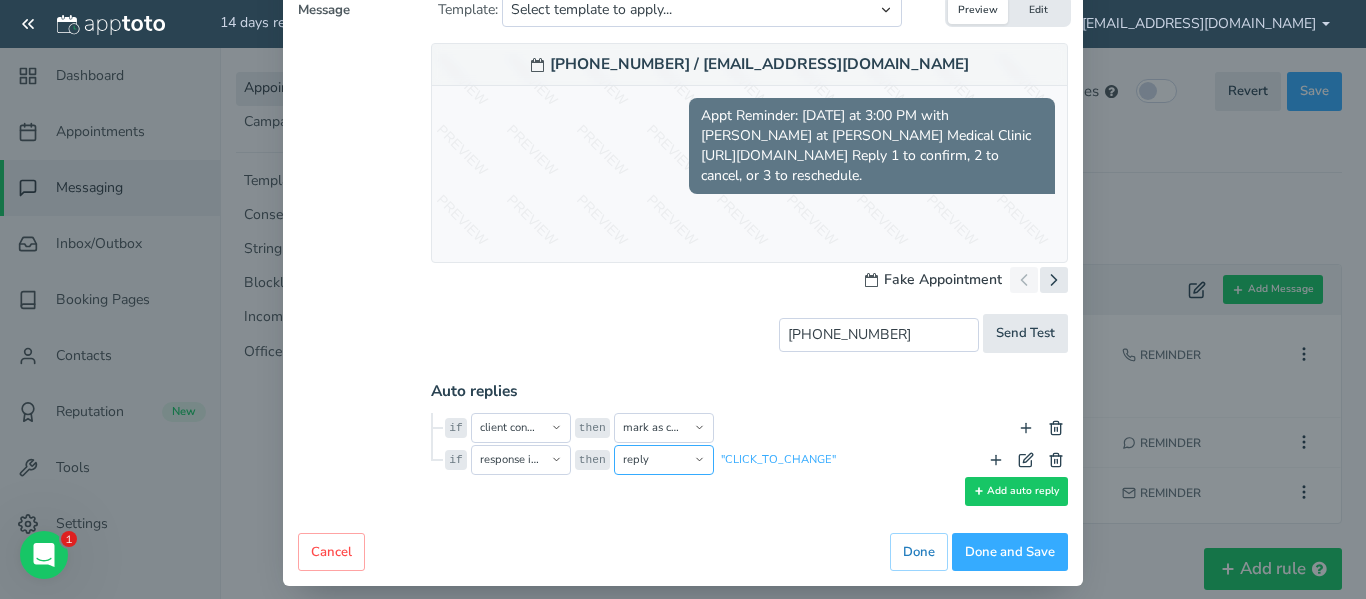 scroll, scrollTop: 419, scrollLeft: 0, axis: vertical 